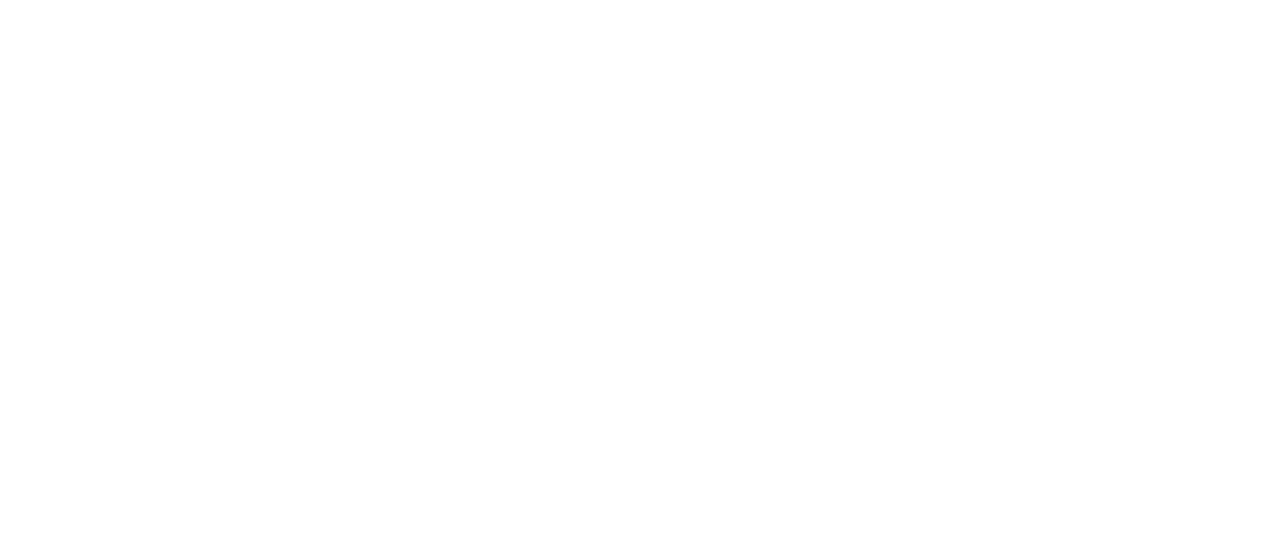 scroll, scrollTop: 0, scrollLeft: 0, axis: both 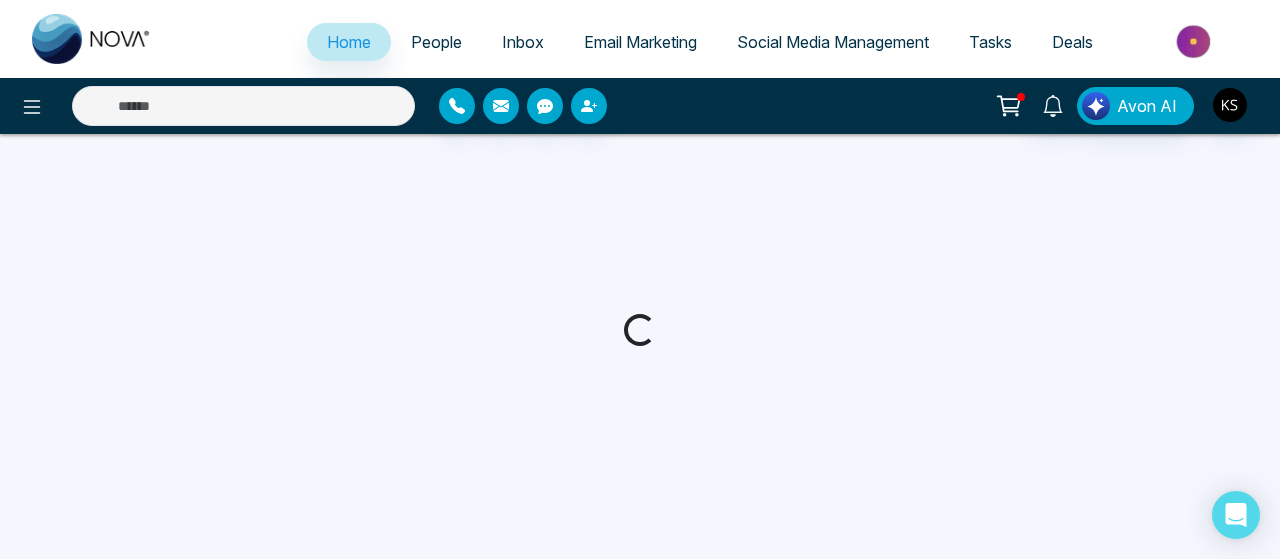 select on "*" 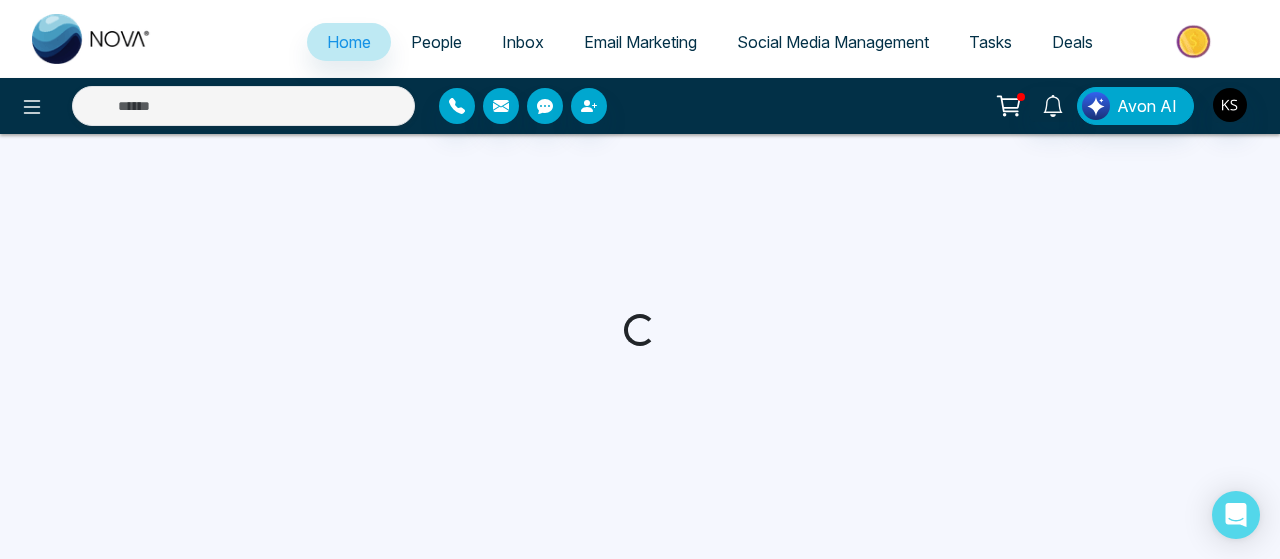 select on "*" 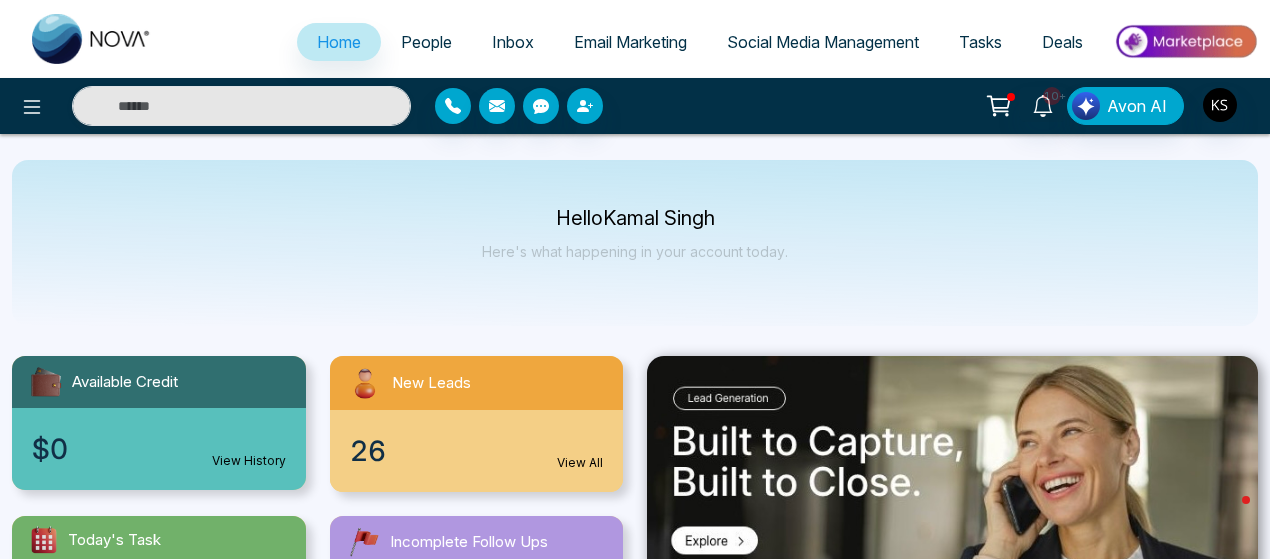 click on "People" at bounding box center [426, 42] 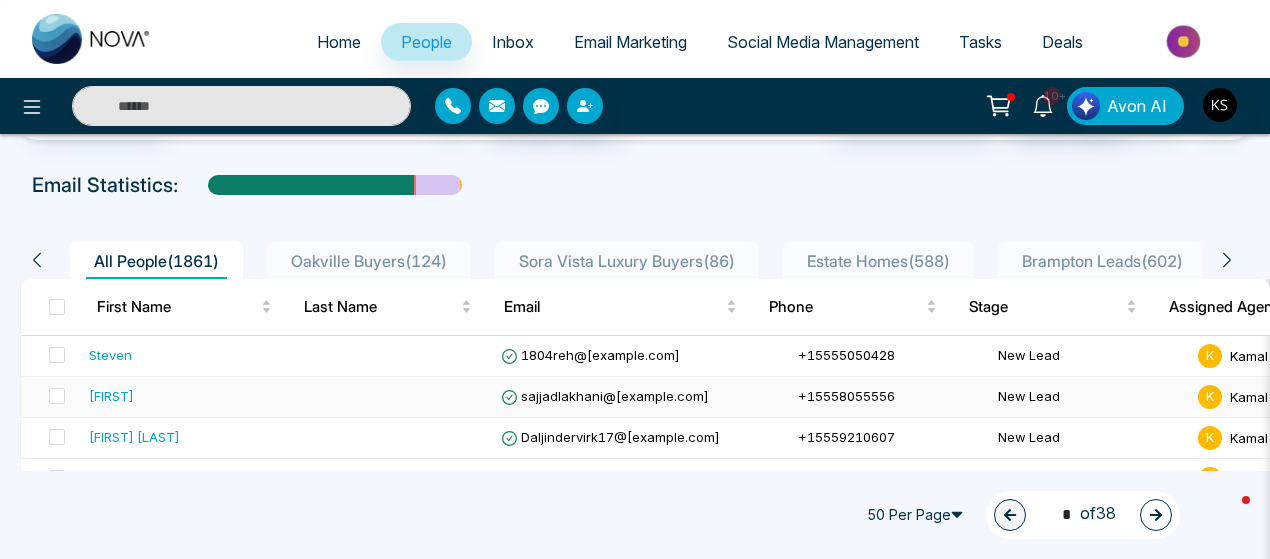 scroll, scrollTop: 66, scrollLeft: 0, axis: vertical 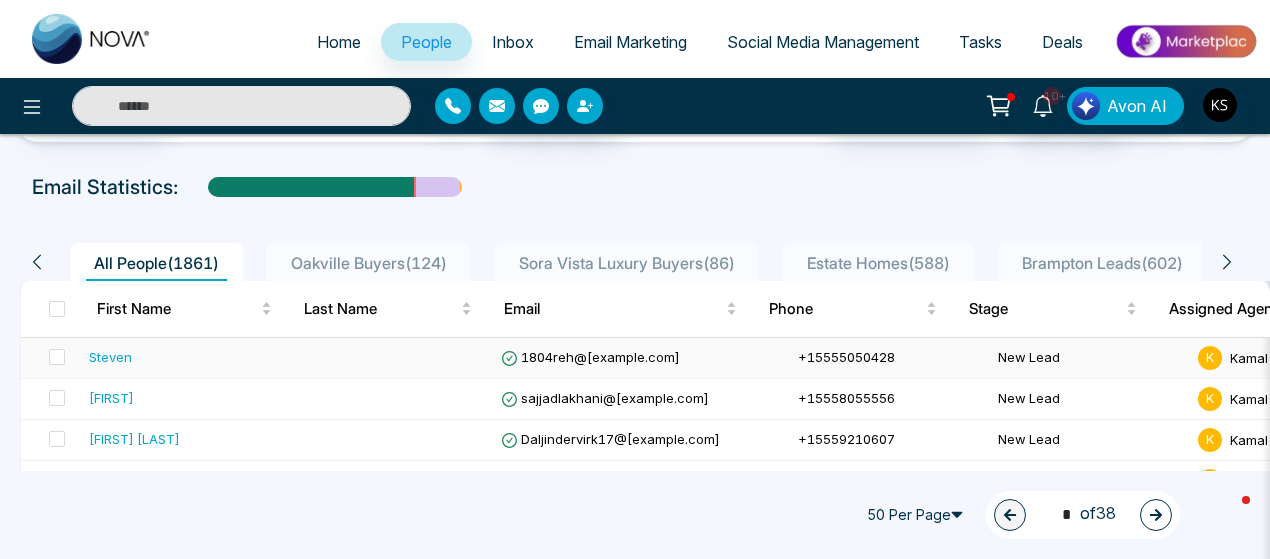click on "Steven" at bounding box center (110, 357) 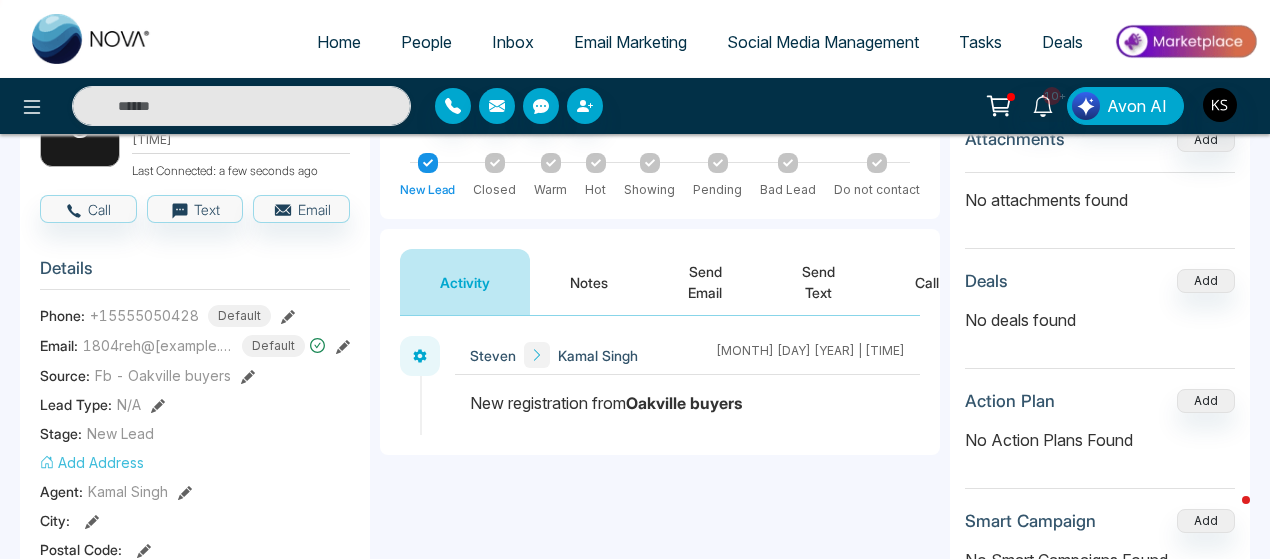 scroll, scrollTop: 0, scrollLeft: 0, axis: both 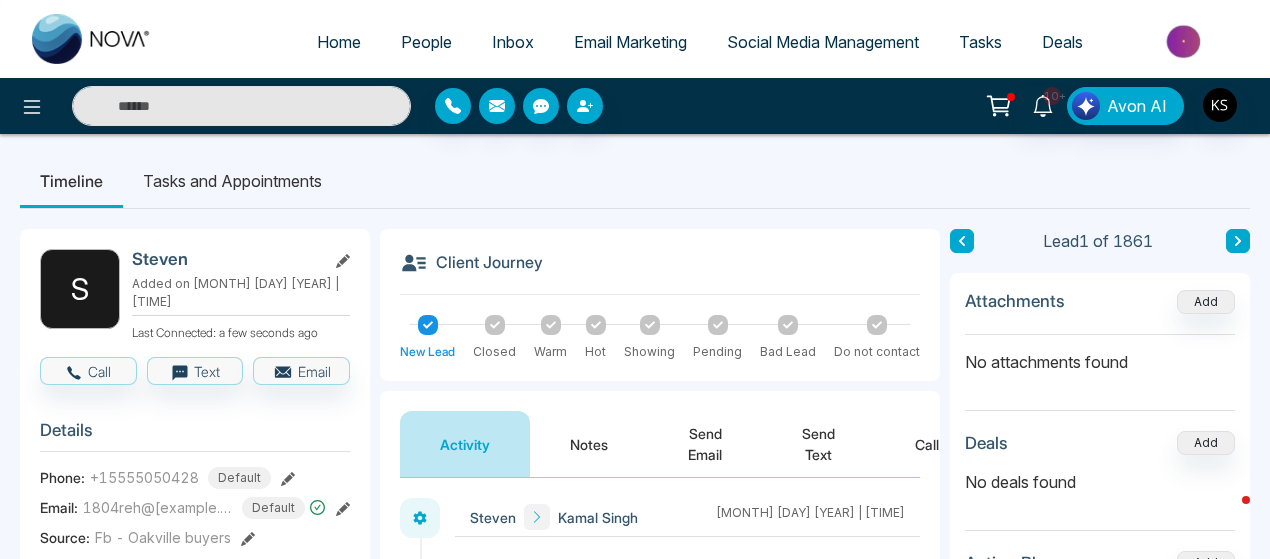 click 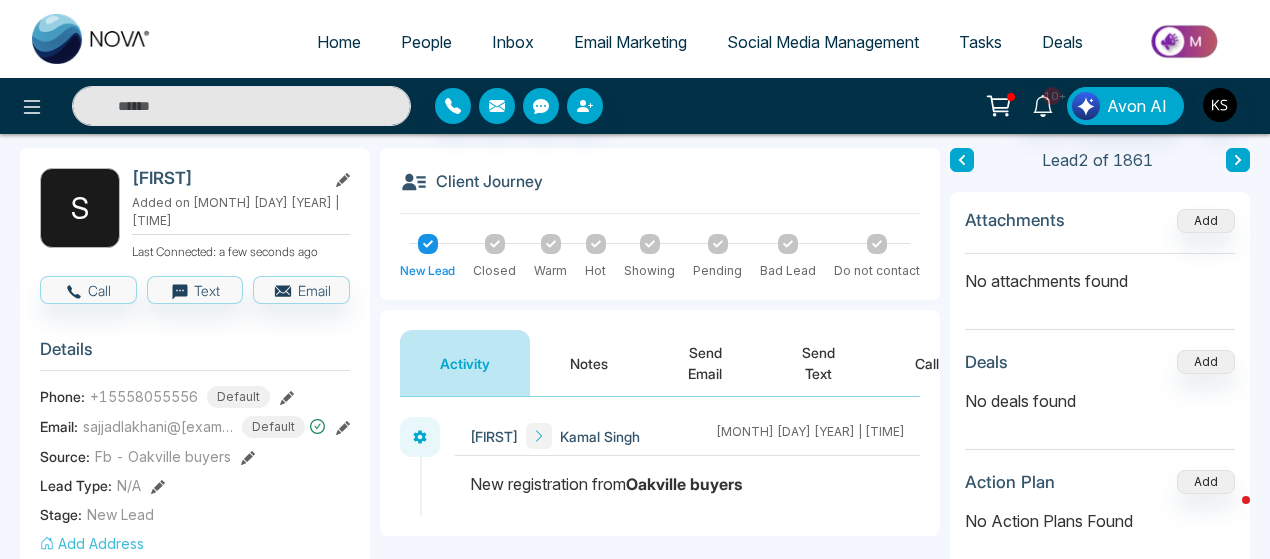 scroll, scrollTop: 80, scrollLeft: 0, axis: vertical 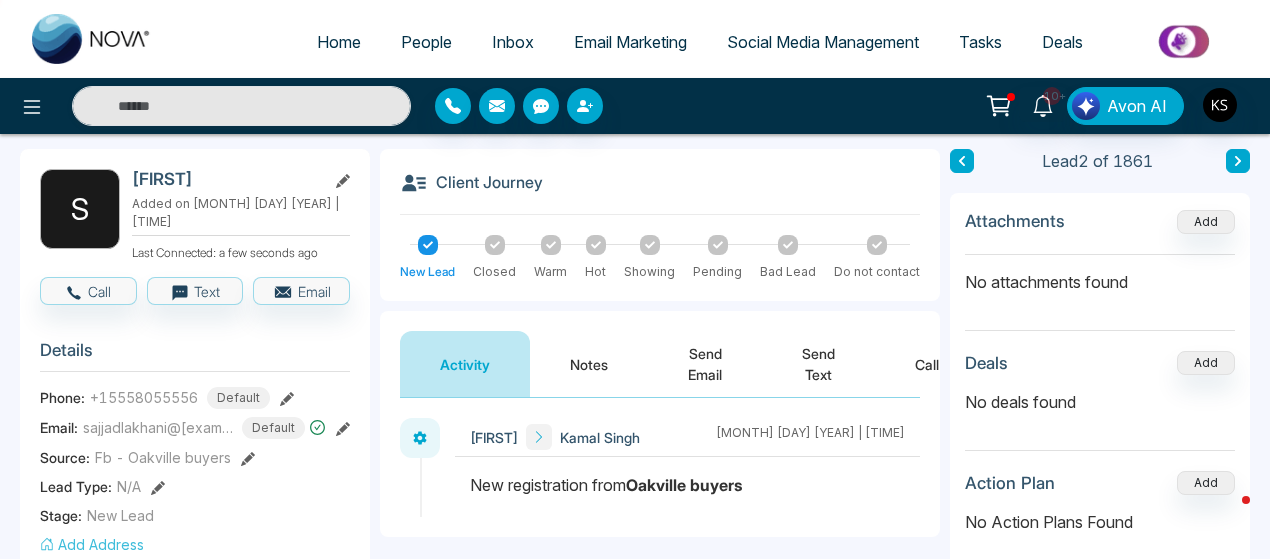 click on "People" at bounding box center [426, 42] 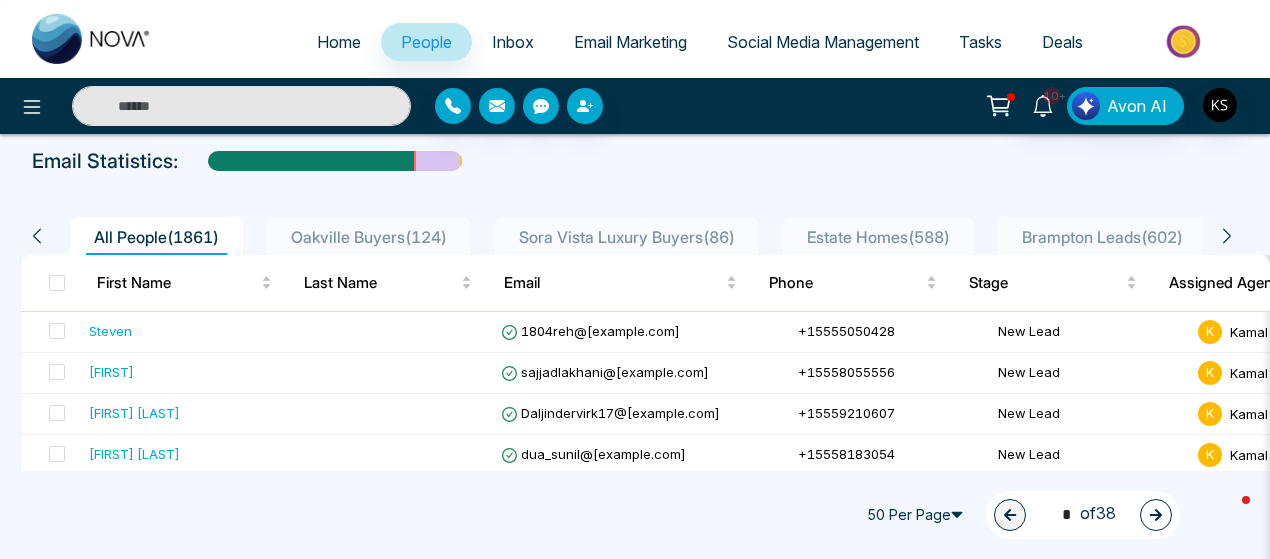 scroll, scrollTop: 150, scrollLeft: 0, axis: vertical 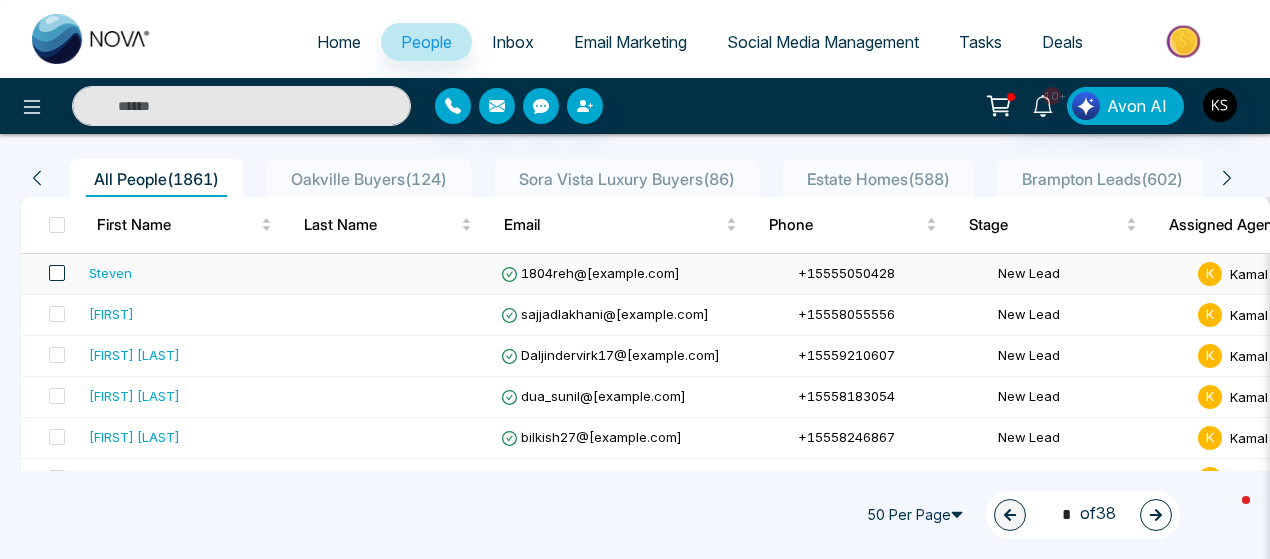 click at bounding box center (57, 273) 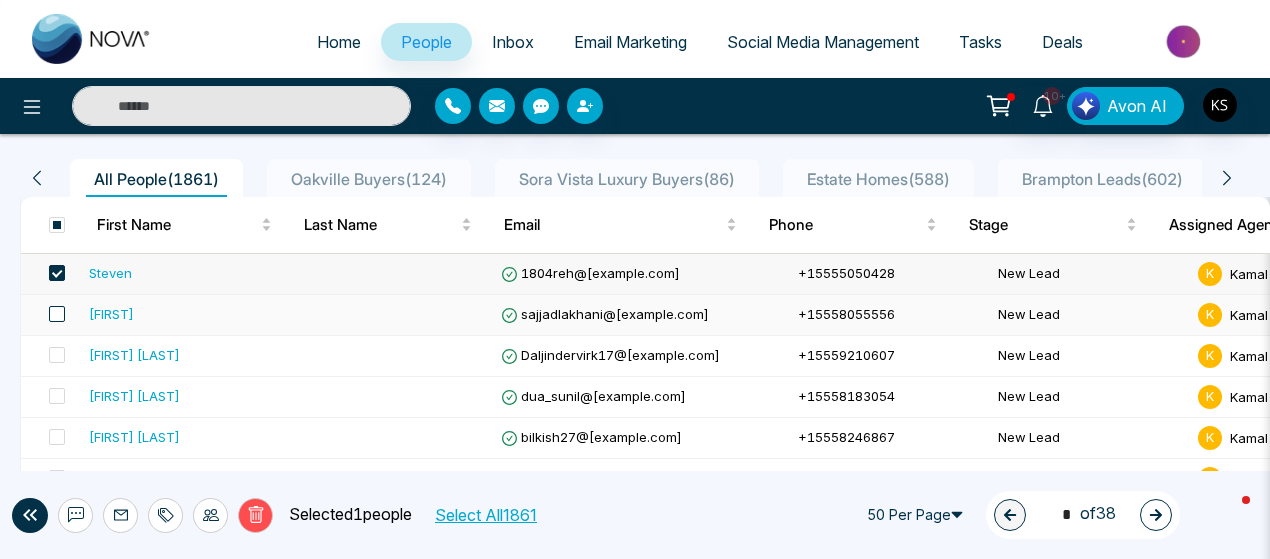 click at bounding box center [57, 314] 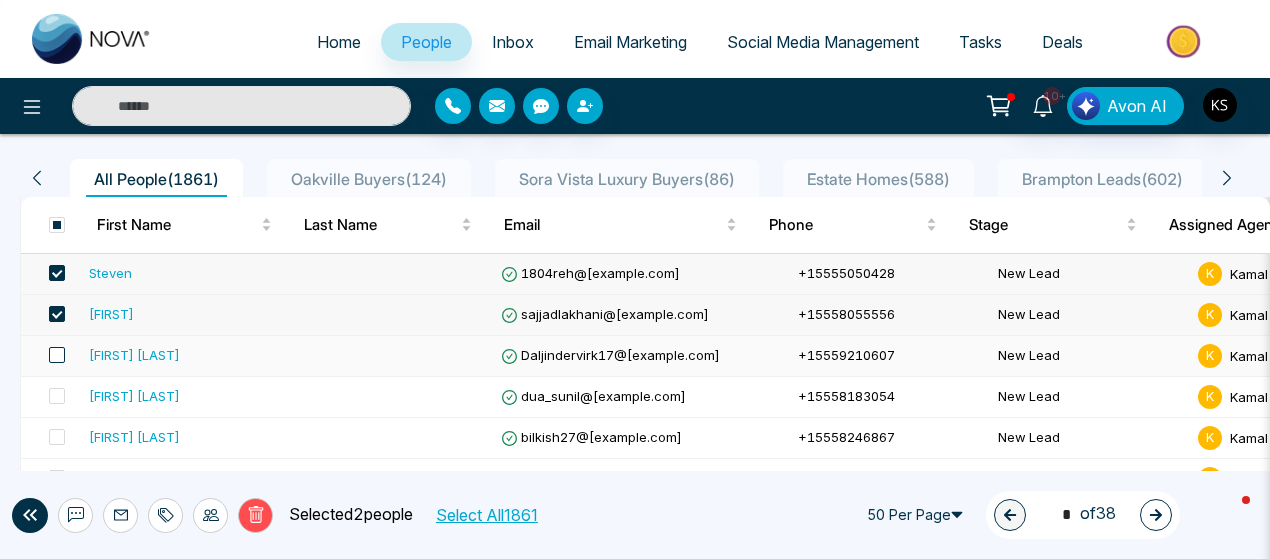 click at bounding box center (57, 355) 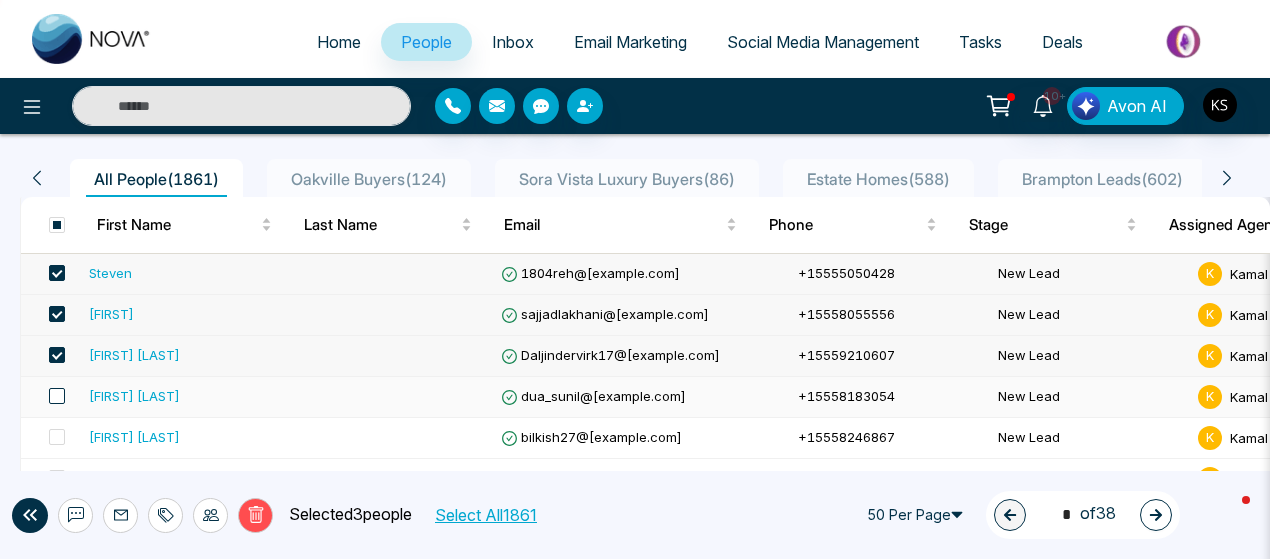 click at bounding box center [57, 396] 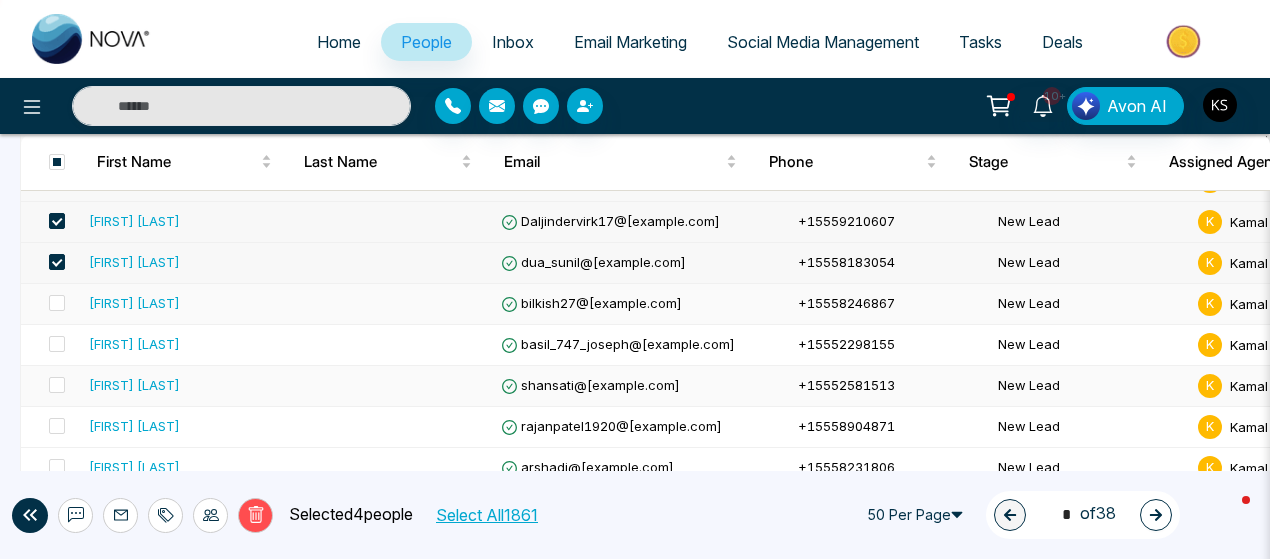 scroll, scrollTop: 286, scrollLeft: 0, axis: vertical 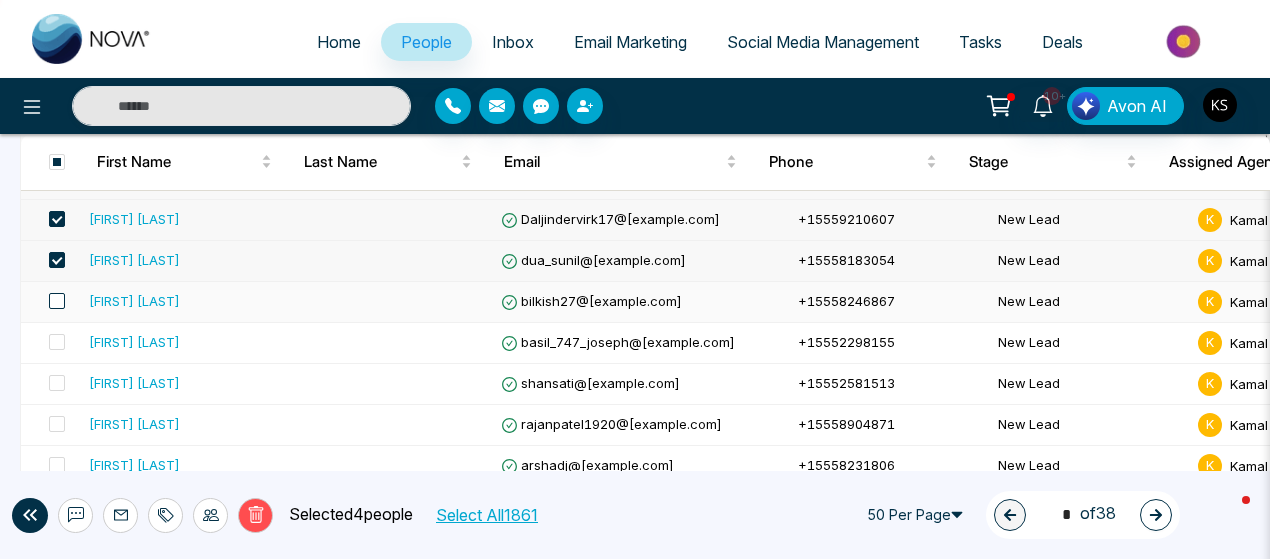 click at bounding box center (57, 301) 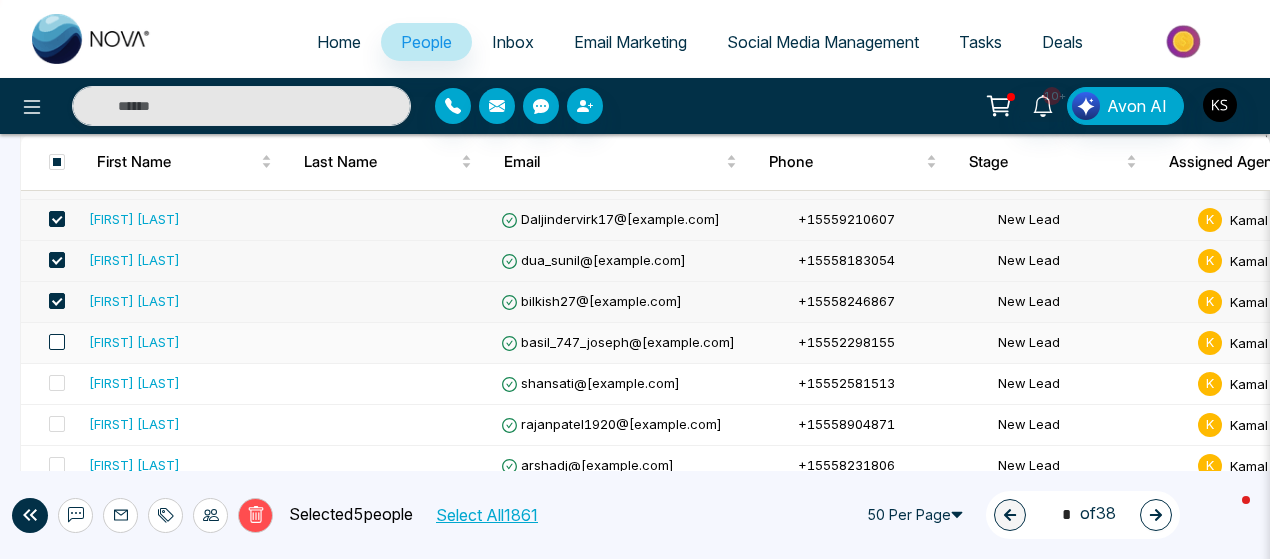 click at bounding box center (57, 342) 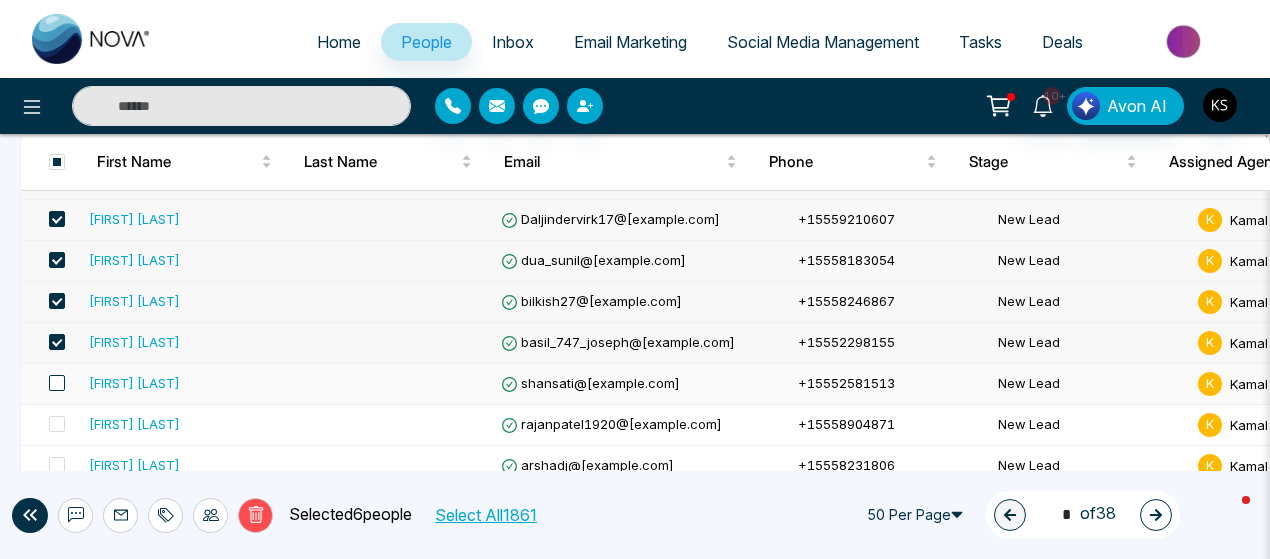 click at bounding box center (57, 383) 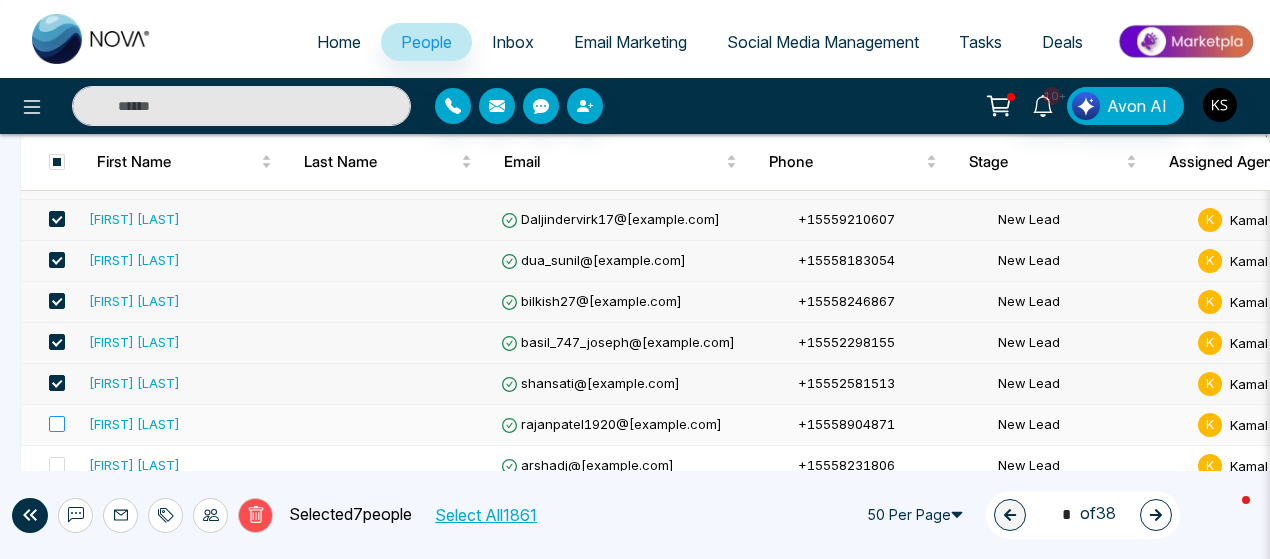 click at bounding box center (51, 425) 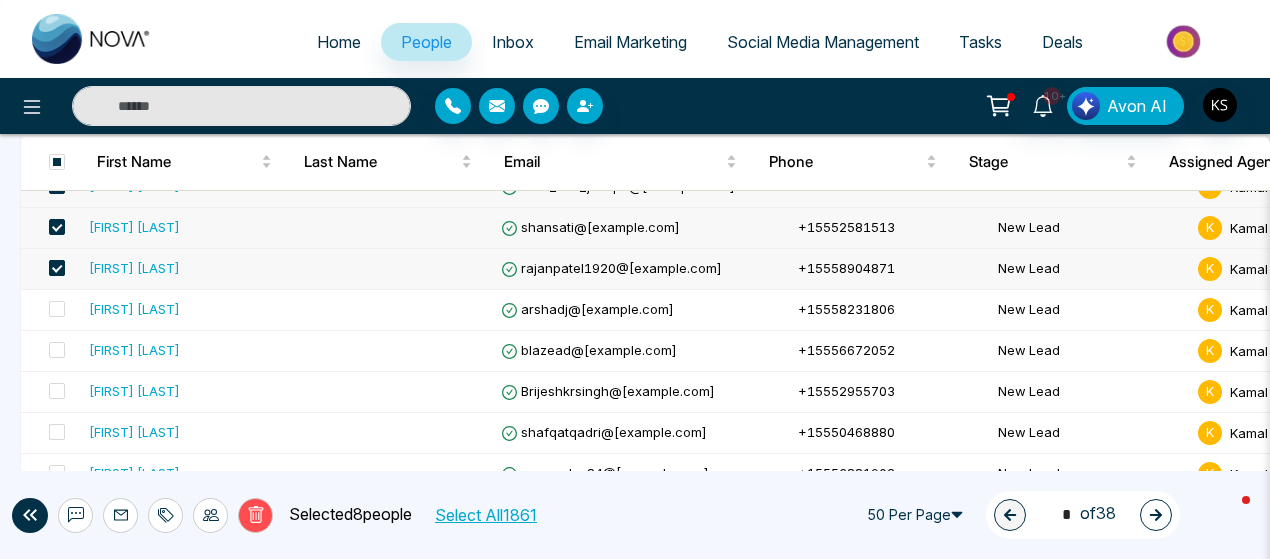 scroll, scrollTop: 462, scrollLeft: 0, axis: vertical 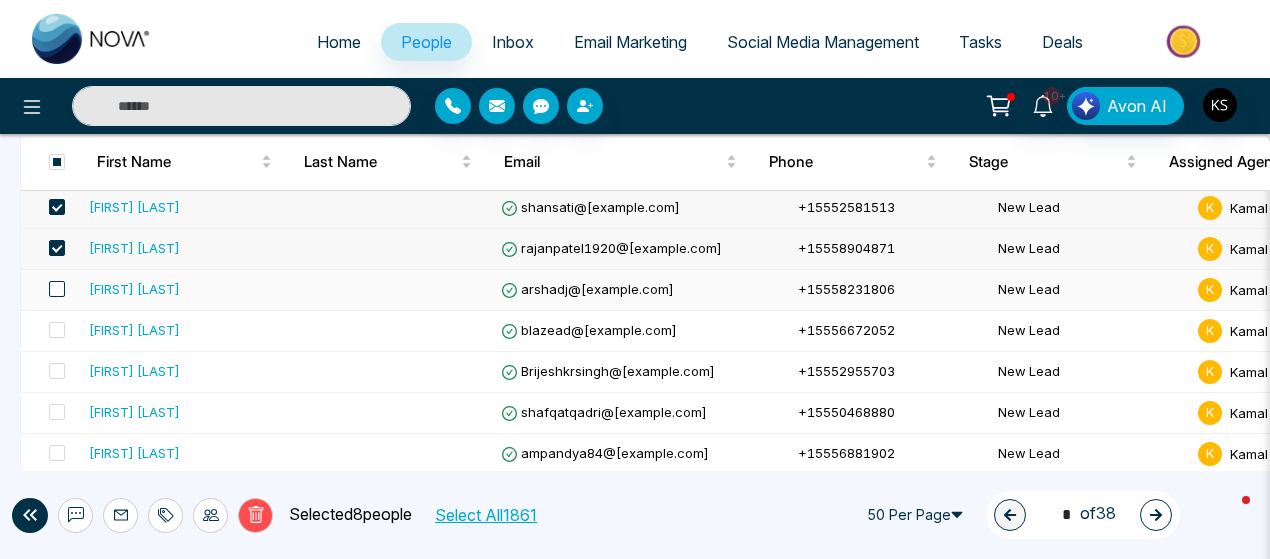 click at bounding box center [57, 289] 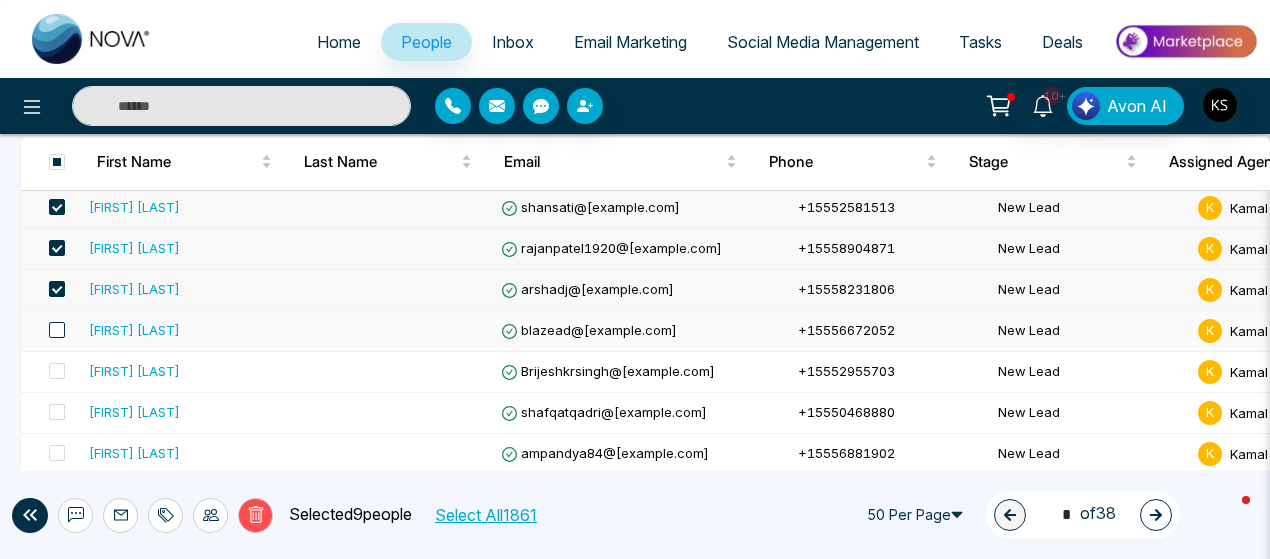 click at bounding box center [57, 330] 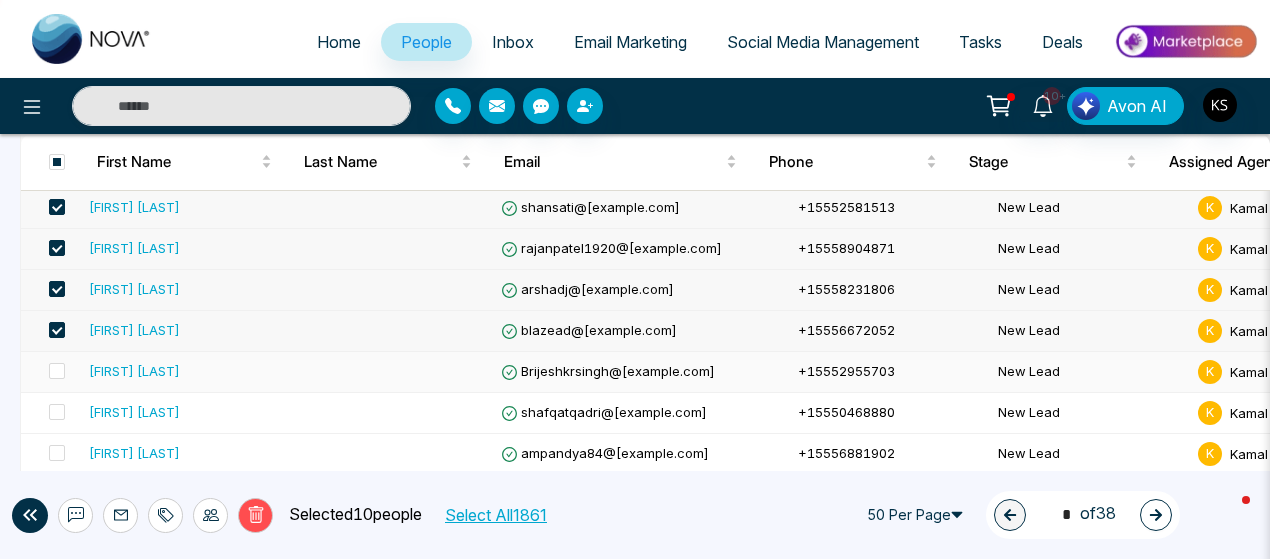 click at bounding box center (51, 372) 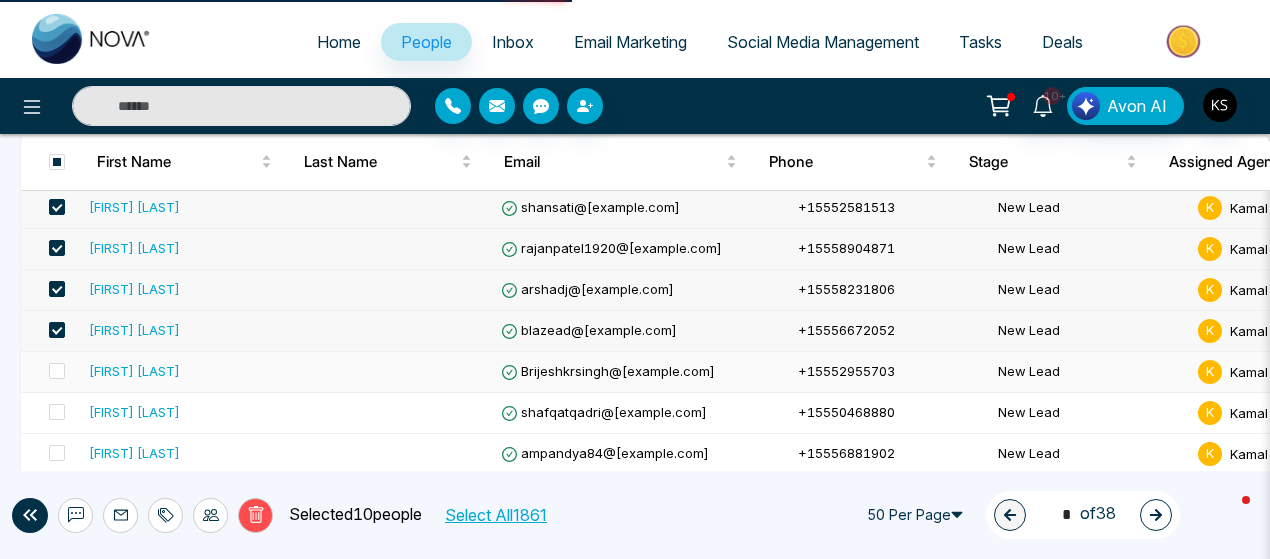 scroll, scrollTop: 0, scrollLeft: 0, axis: both 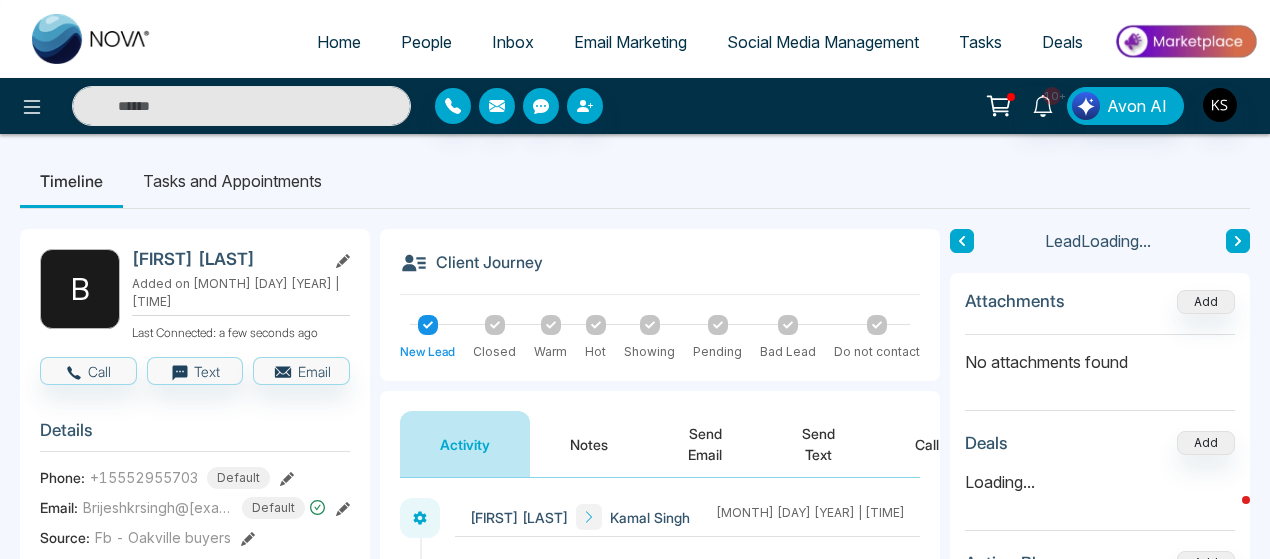 click on "People" at bounding box center [426, 42] 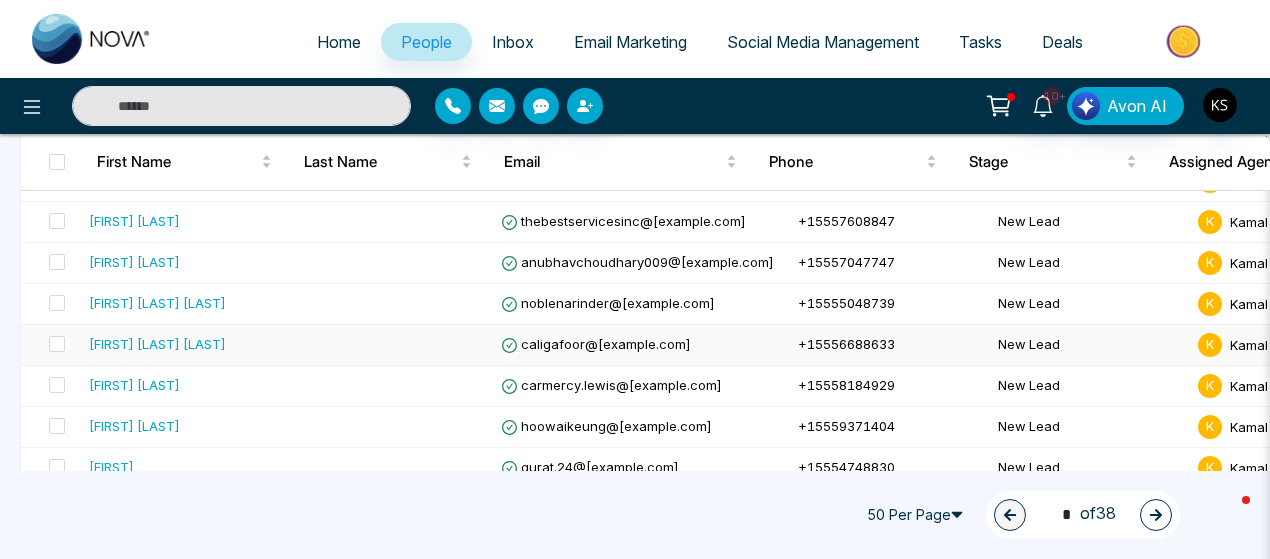 scroll, scrollTop: 896, scrollLeft: 0, axis: vertical 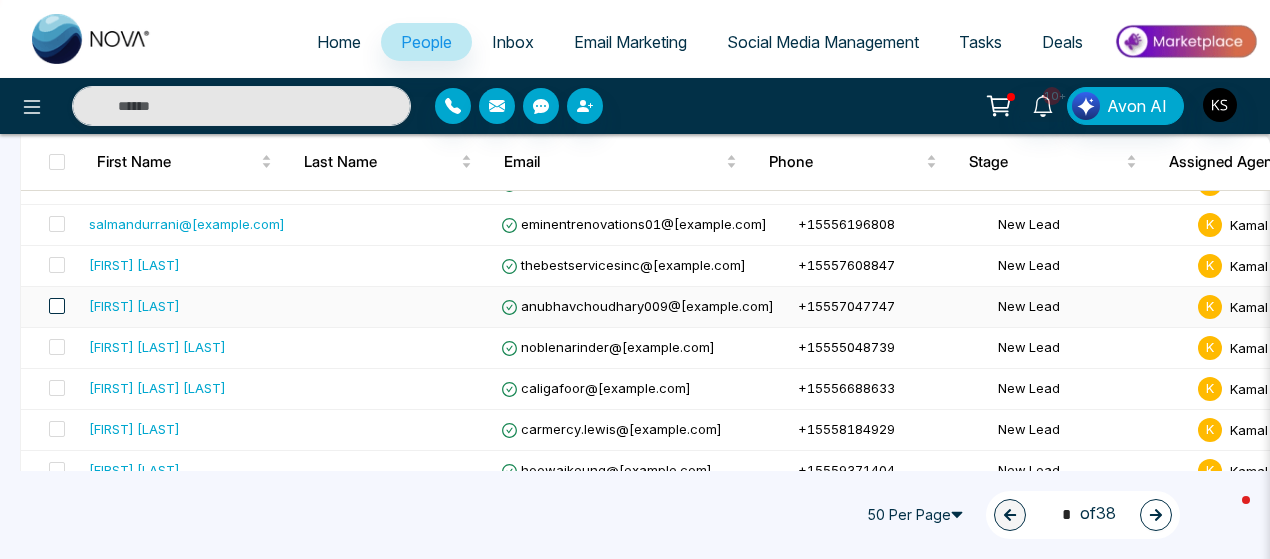 click at bounding box center [57, 306] 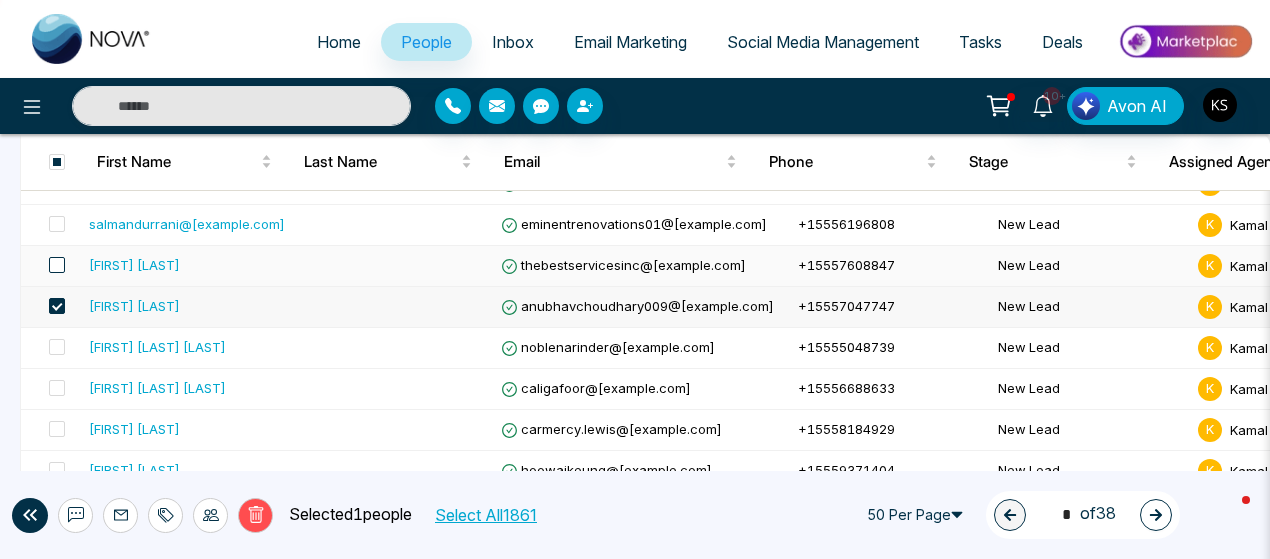 click at bounding box center (57, 265) 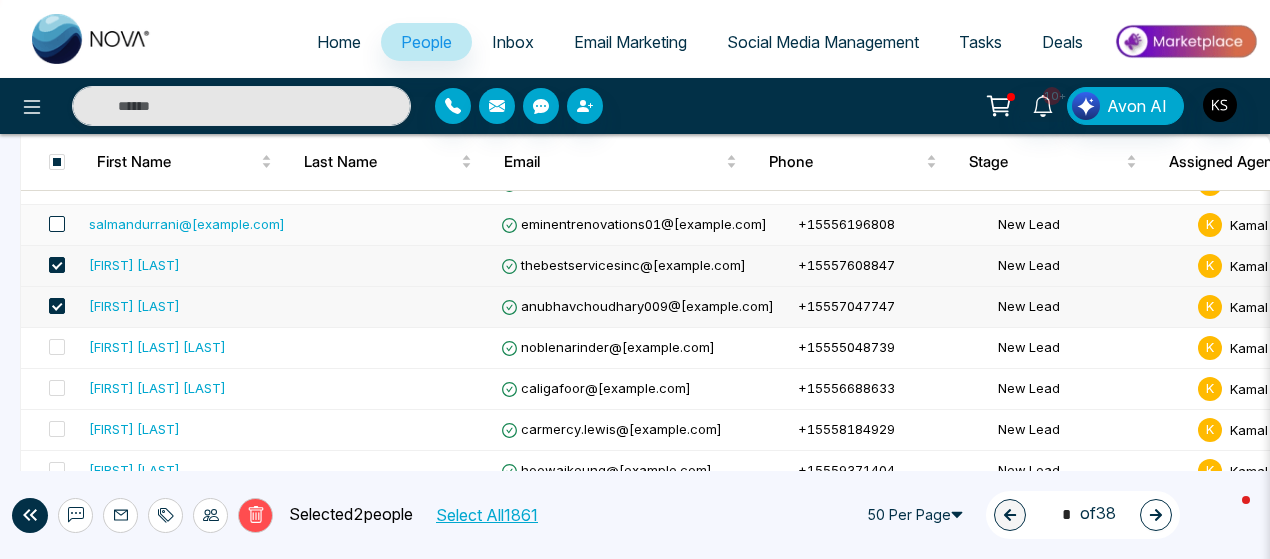 click at bounding box center [57, 224] 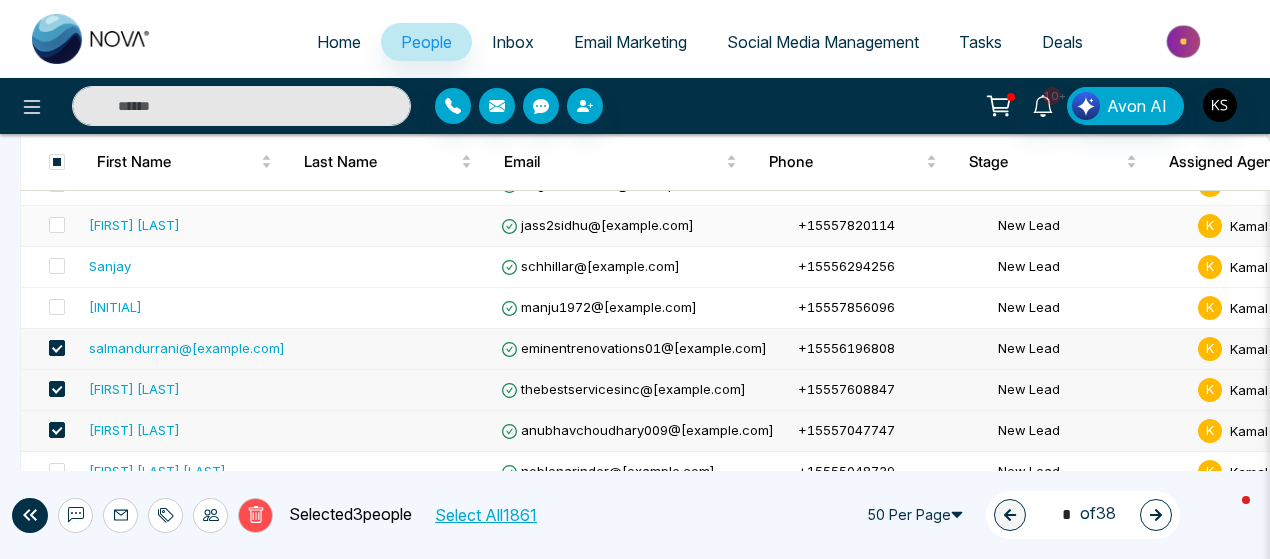 scroll, scrollTop: 762, scrollLeft: 0, axis: vertical 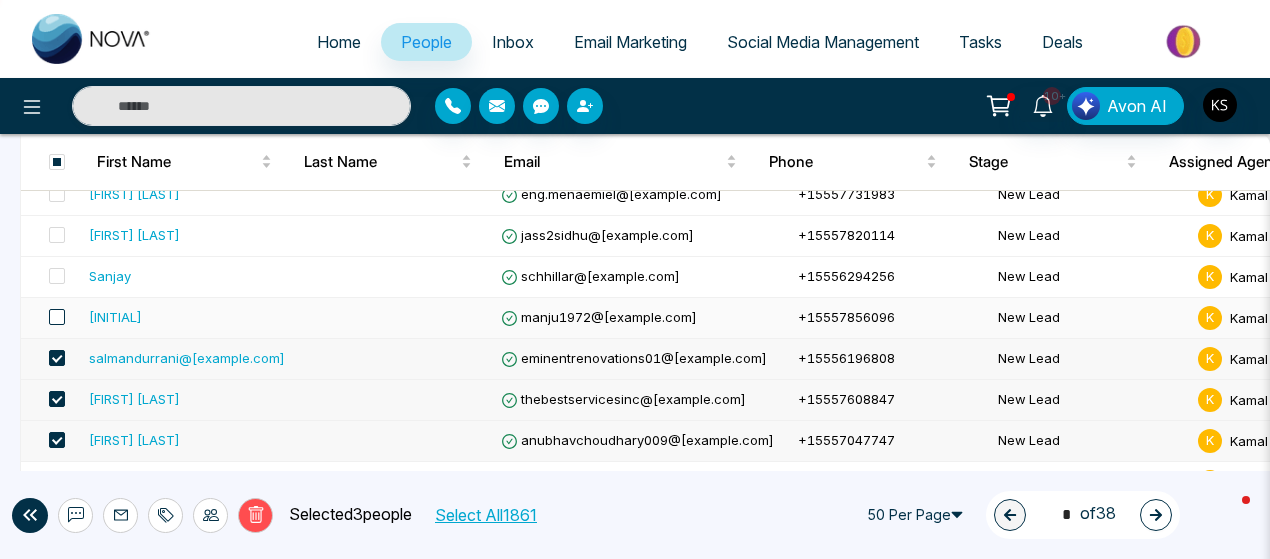 click at bounding box center [57, 317] 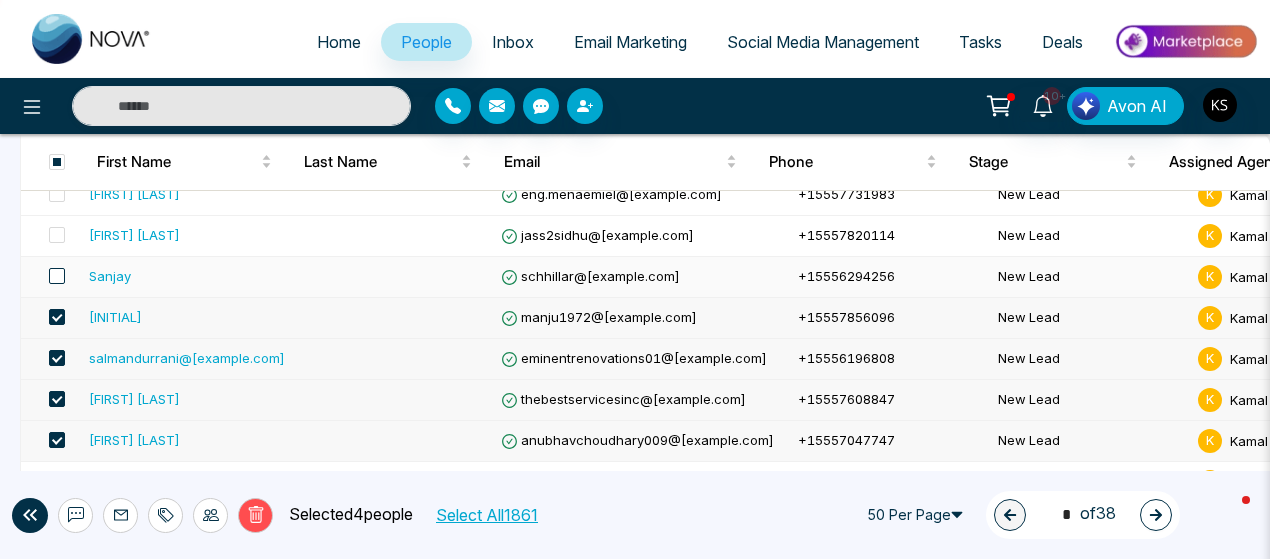 click at bounding box center [57, 276] 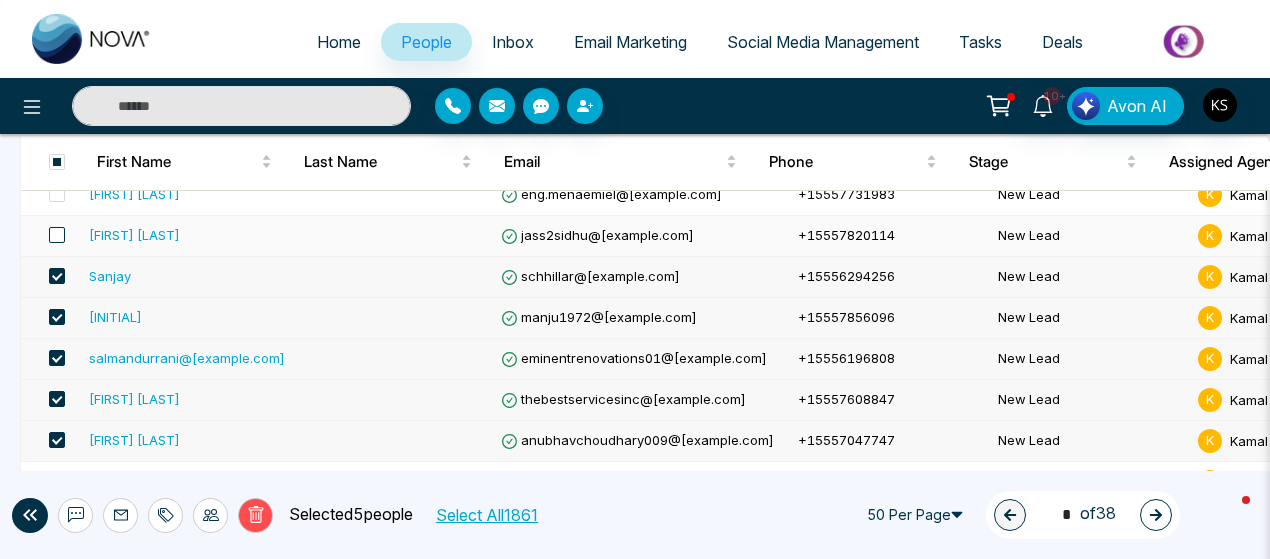 click at bounding box center [57, 235] 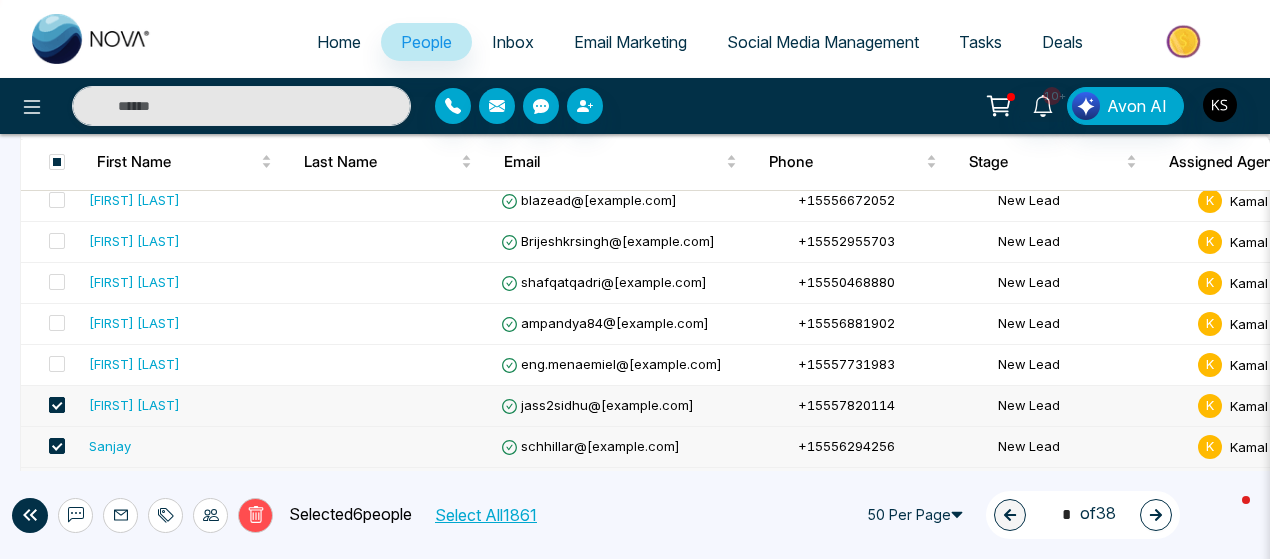 scroll, scrollTop: 590, scrollLeft: 0, axis: vertical 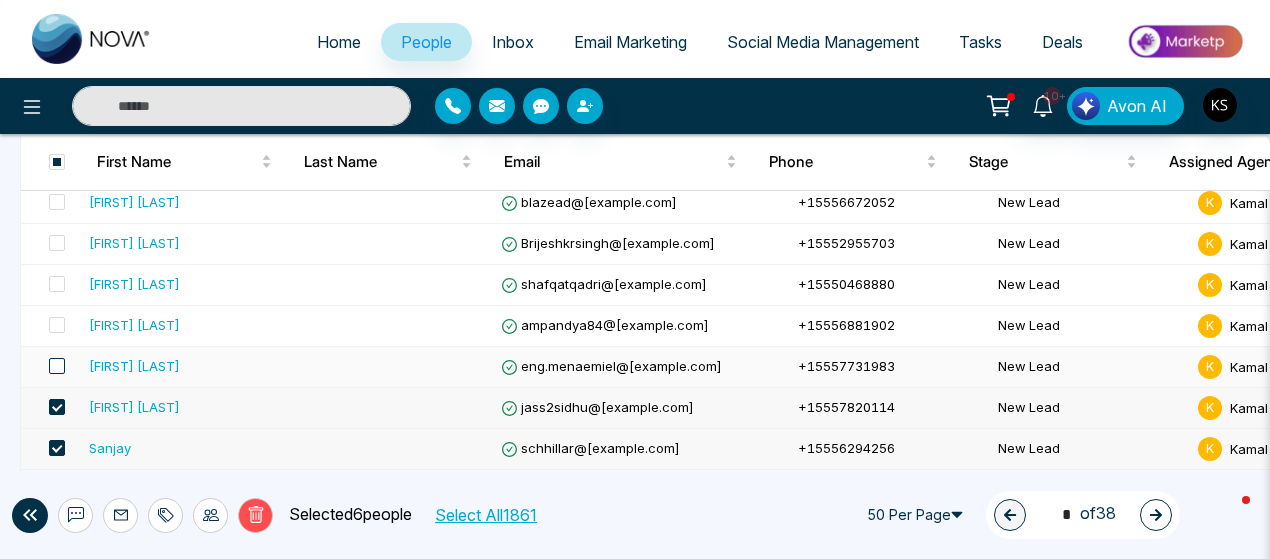 click at bounding box center (57, 366) 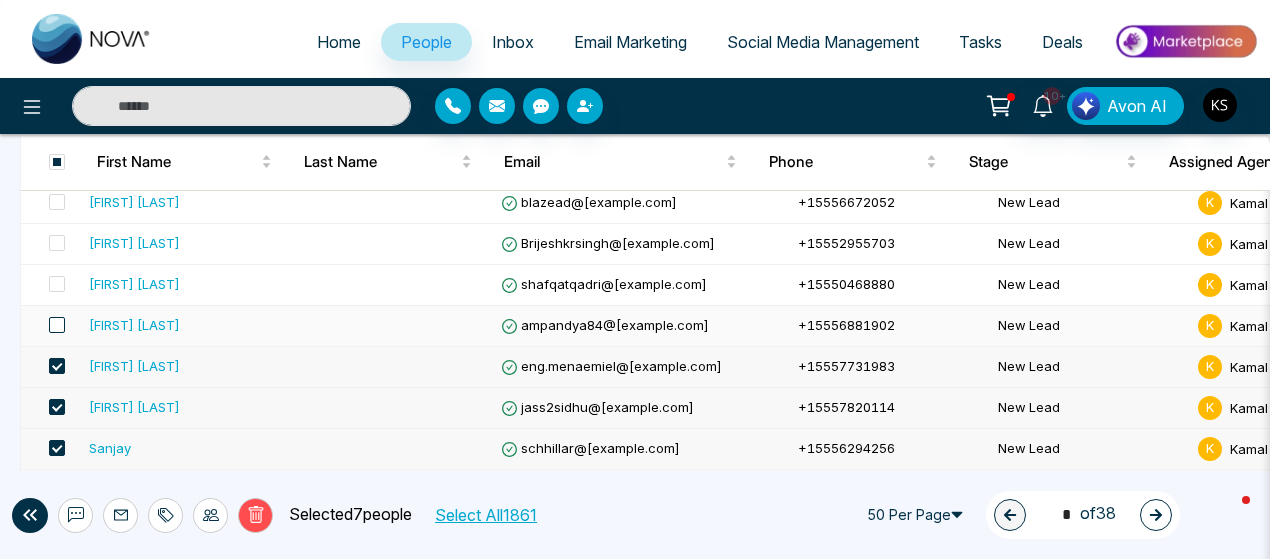 click at bounding box center (57, 325) 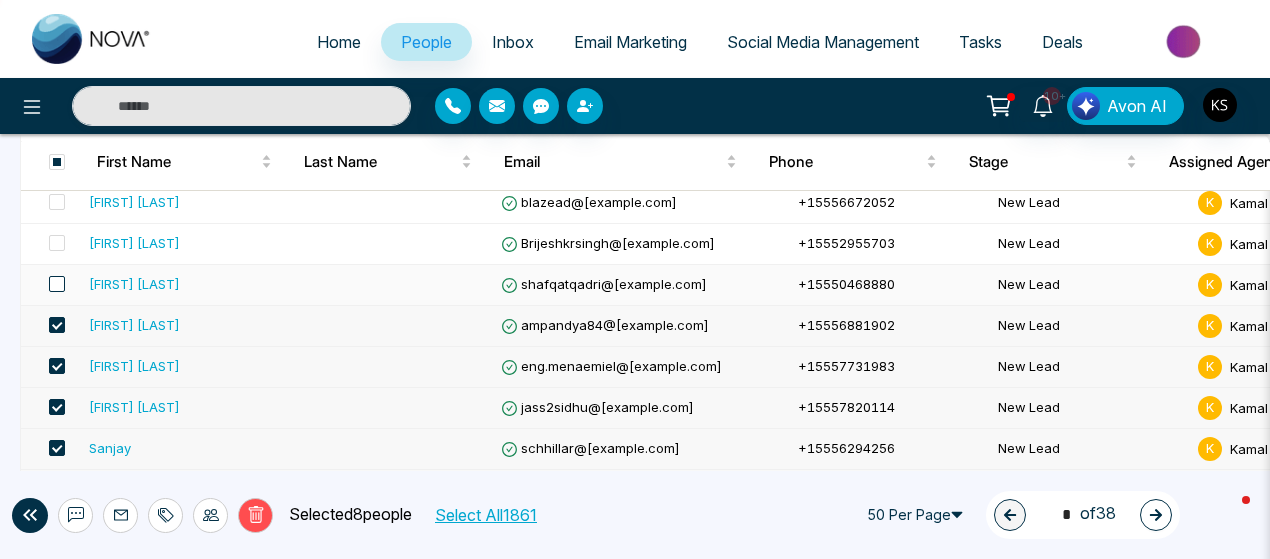 click at bounding box center [57, 284] 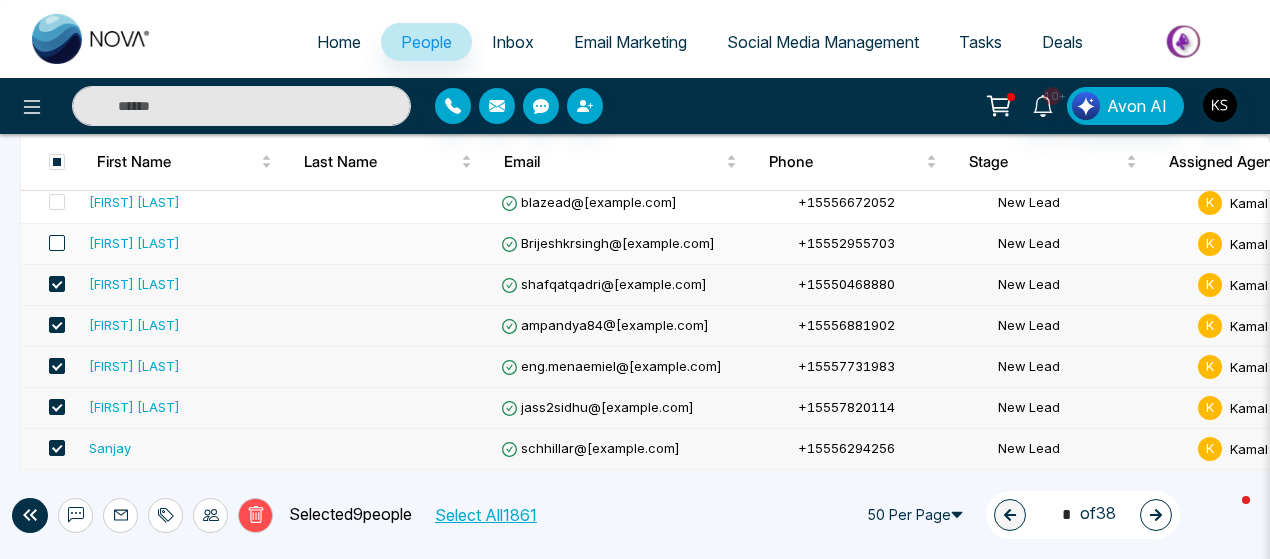 click at bounding box center (57, 243) 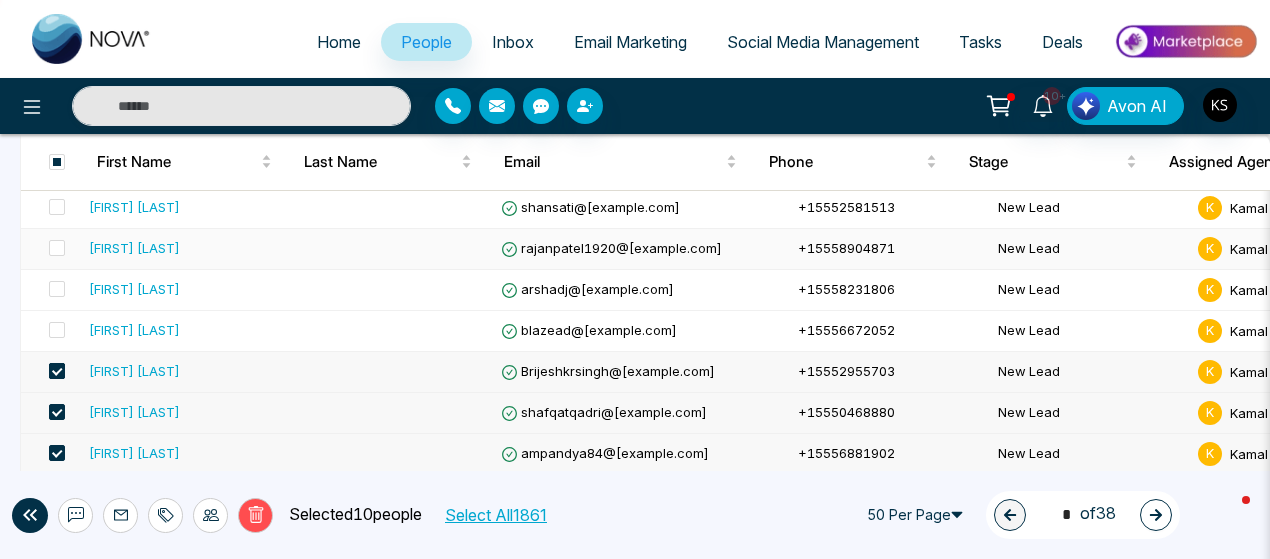scroll, scrollTop: 444, scrollLeft: 0, axis: vertical 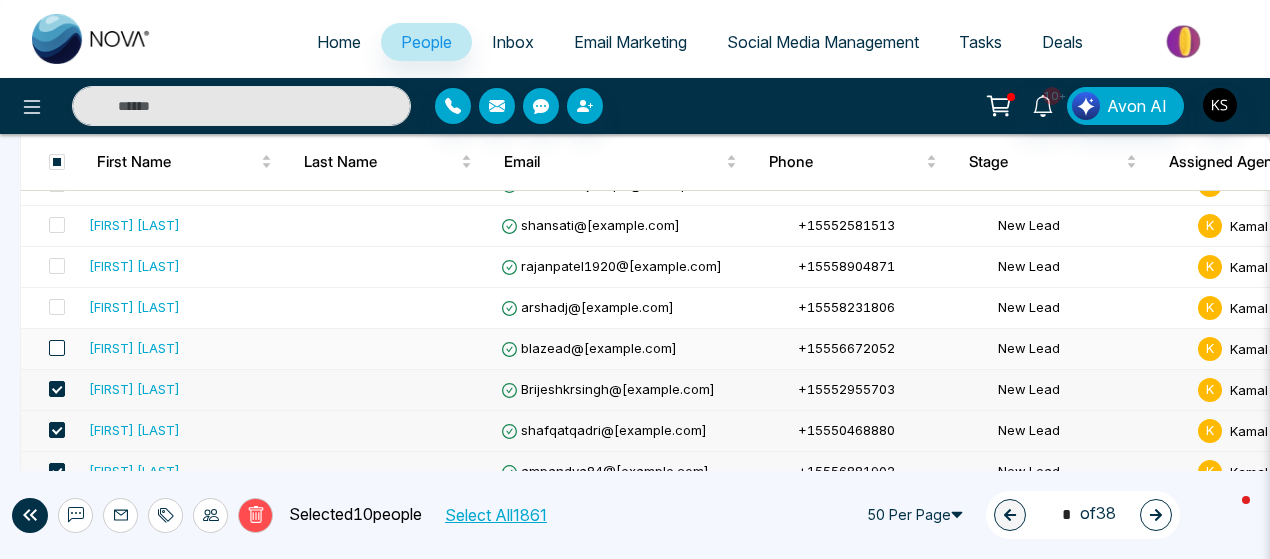 click at bounding box center (57, 348) 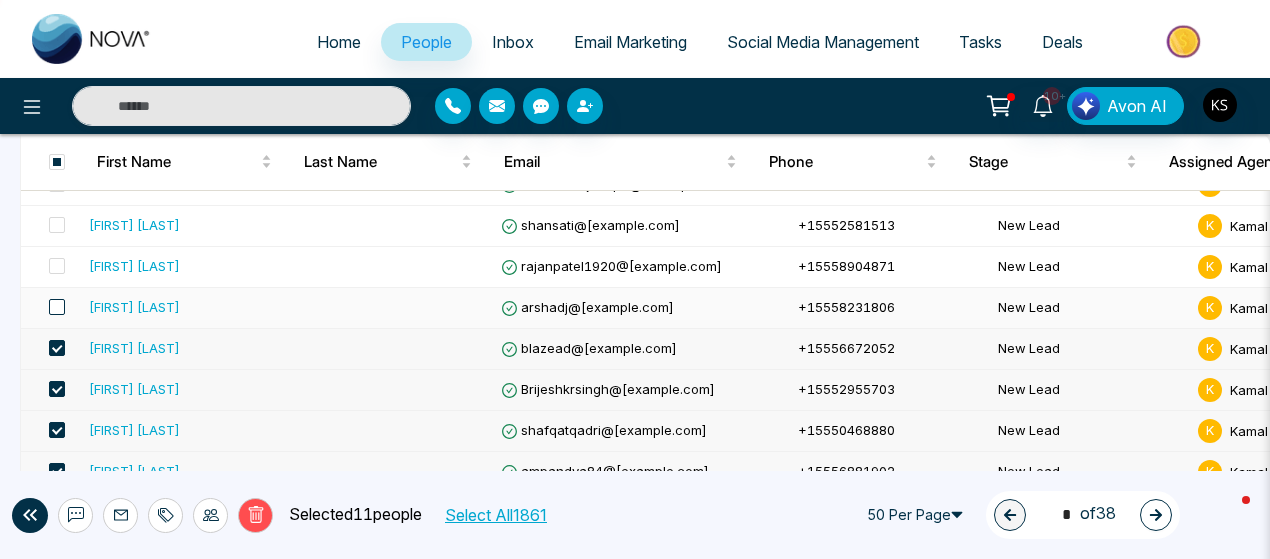 click at bounding box center (57, 307) 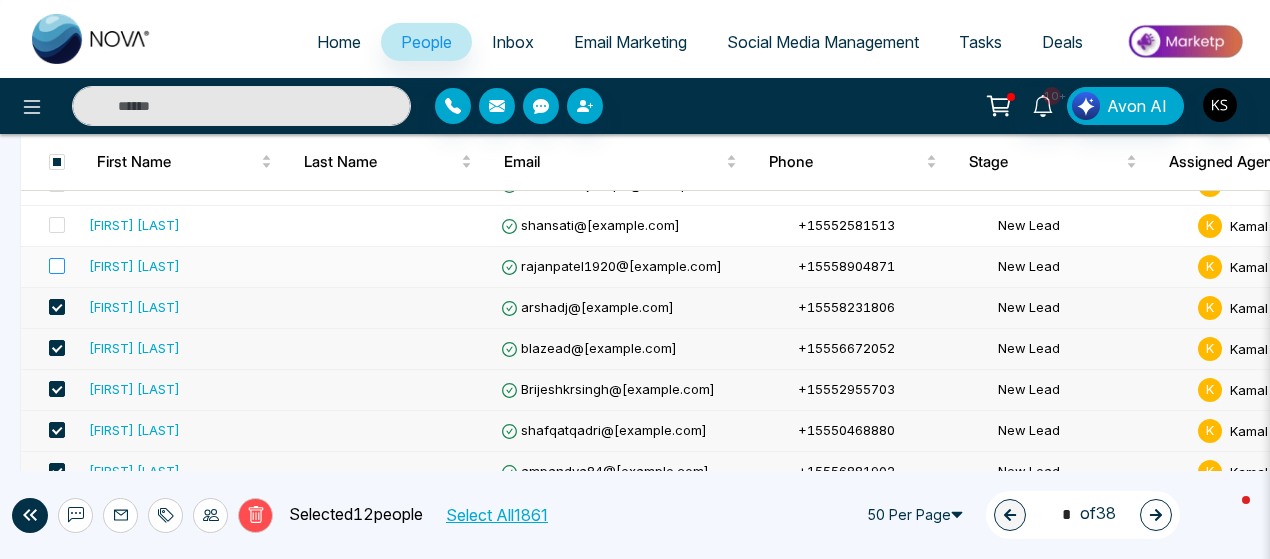 click at bounding box center (51, 267) 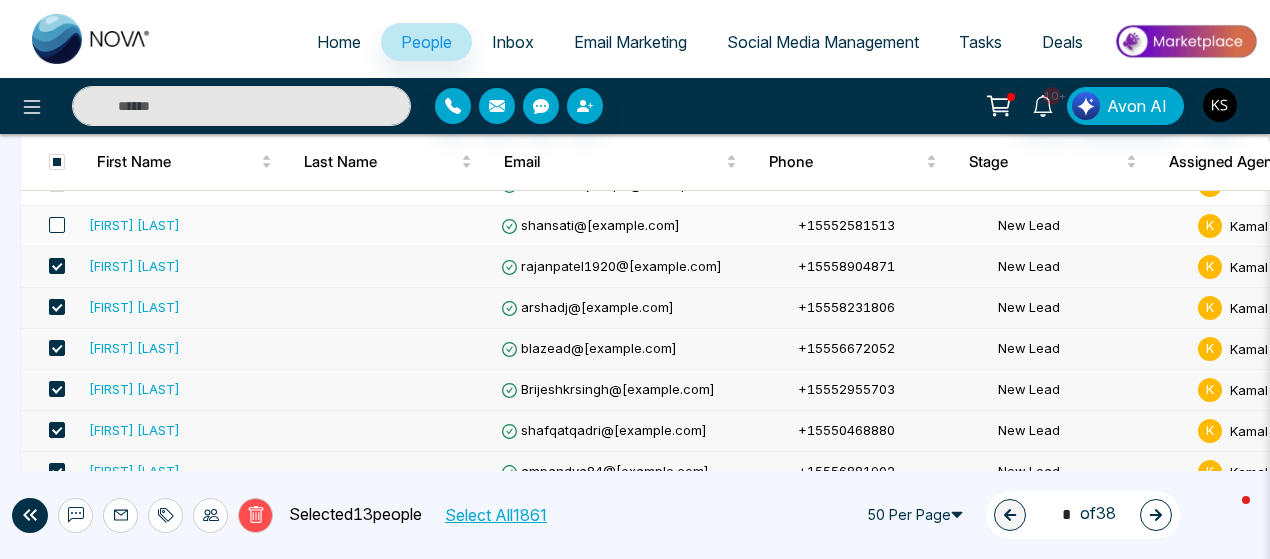 click at bounding box center [57, 225] 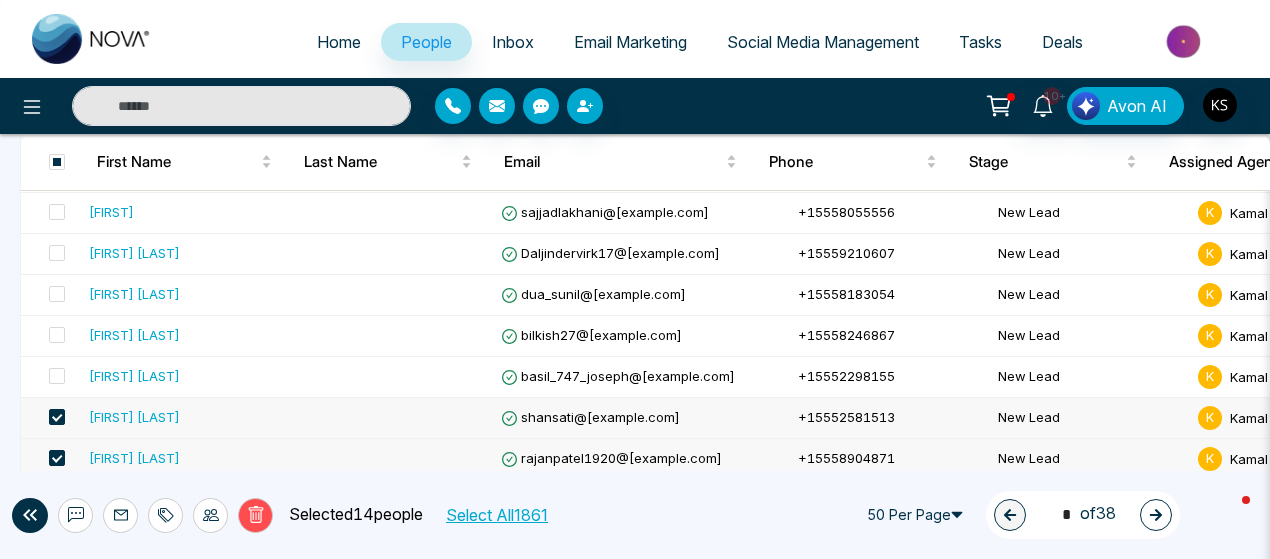 scroll, scrollTop: 248, scrollLeft: 0, axis: vertical 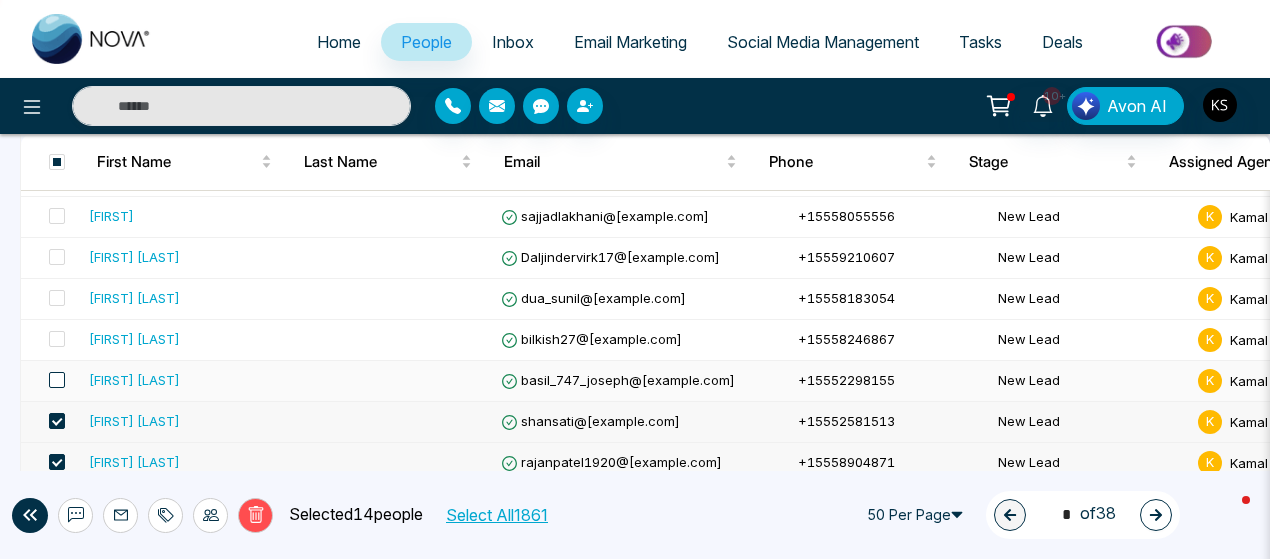 click at bounding box center [57, 380] 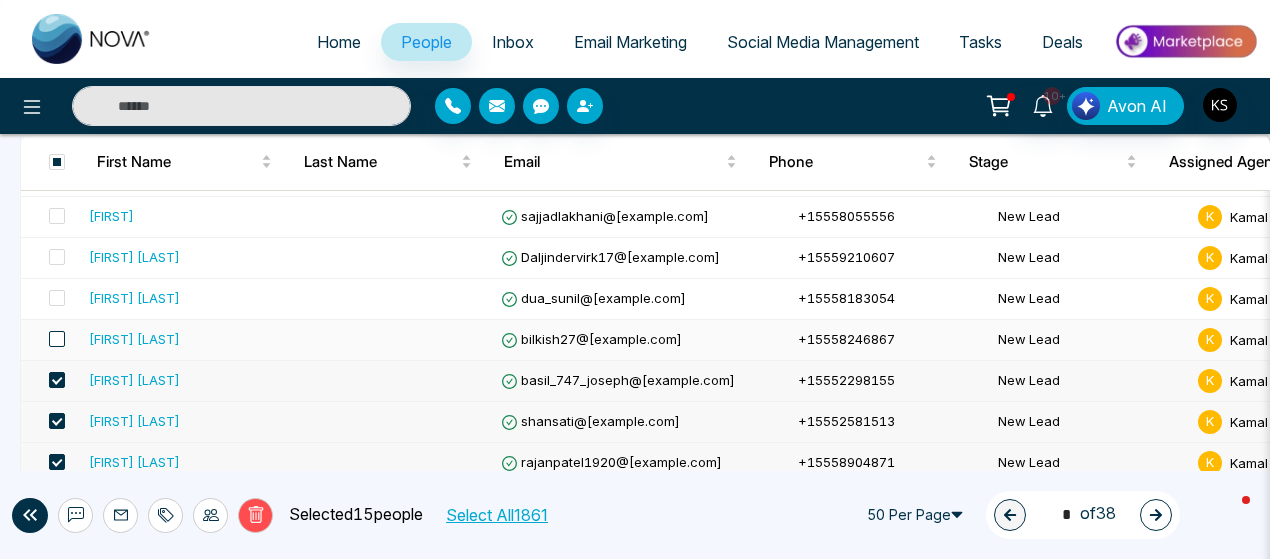 click at bounding box center [57, 339] 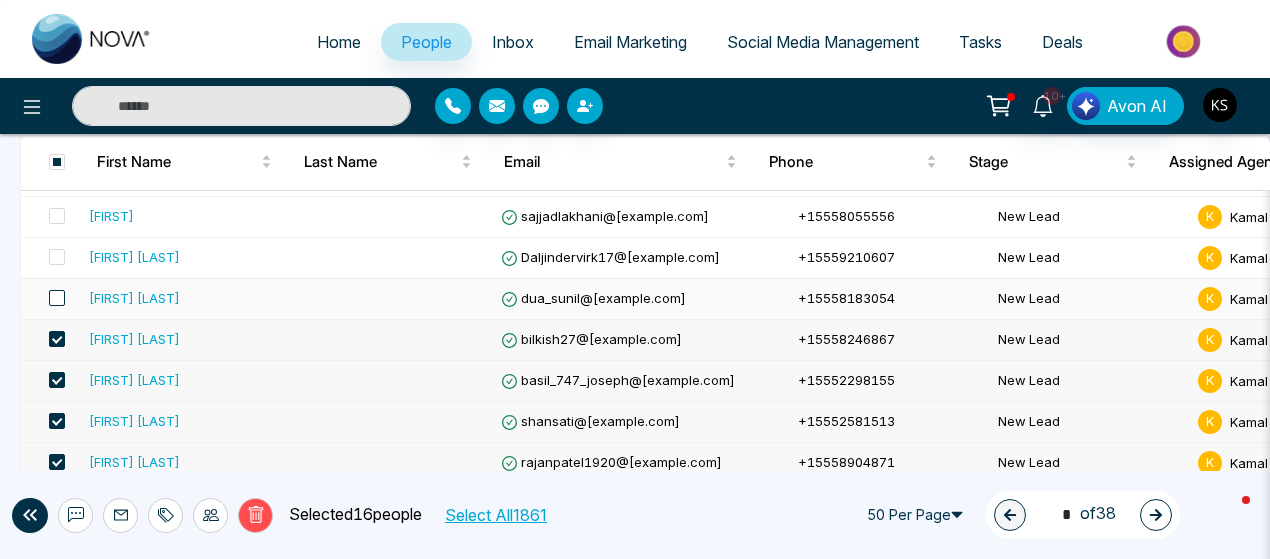 click at bounding box center [57, 298] 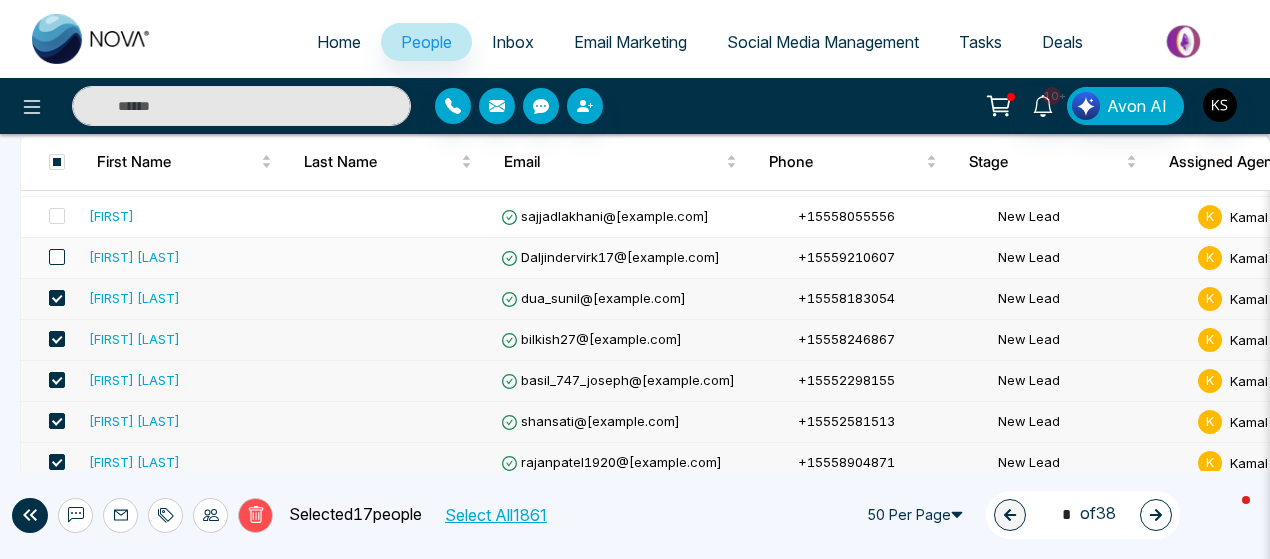 click at bounding box center (57, 257) 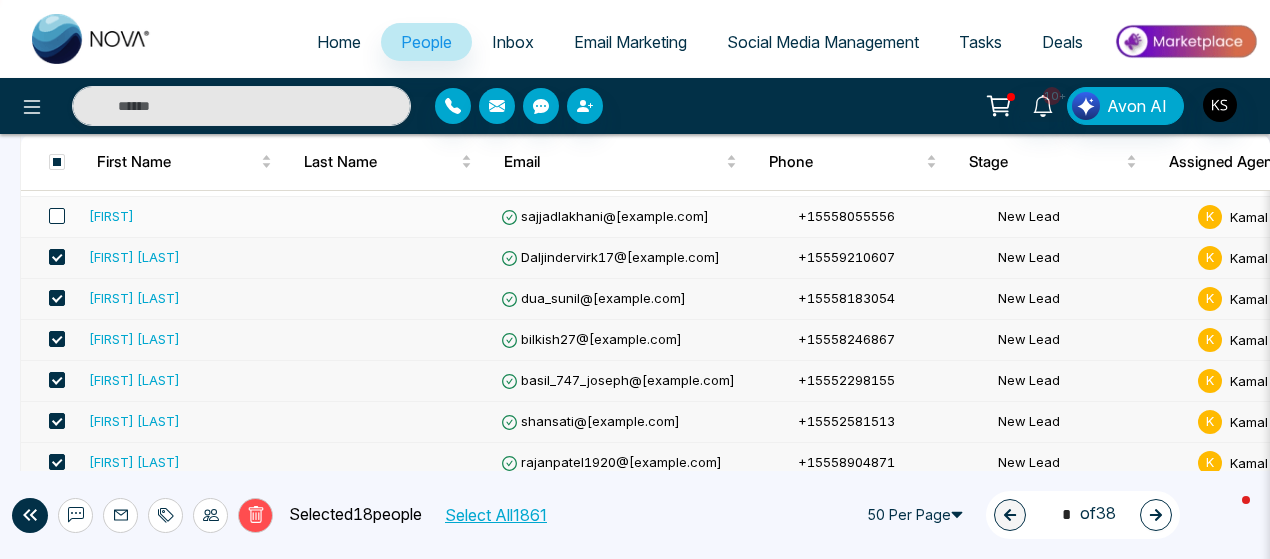 click at bounding box center (57, 216) 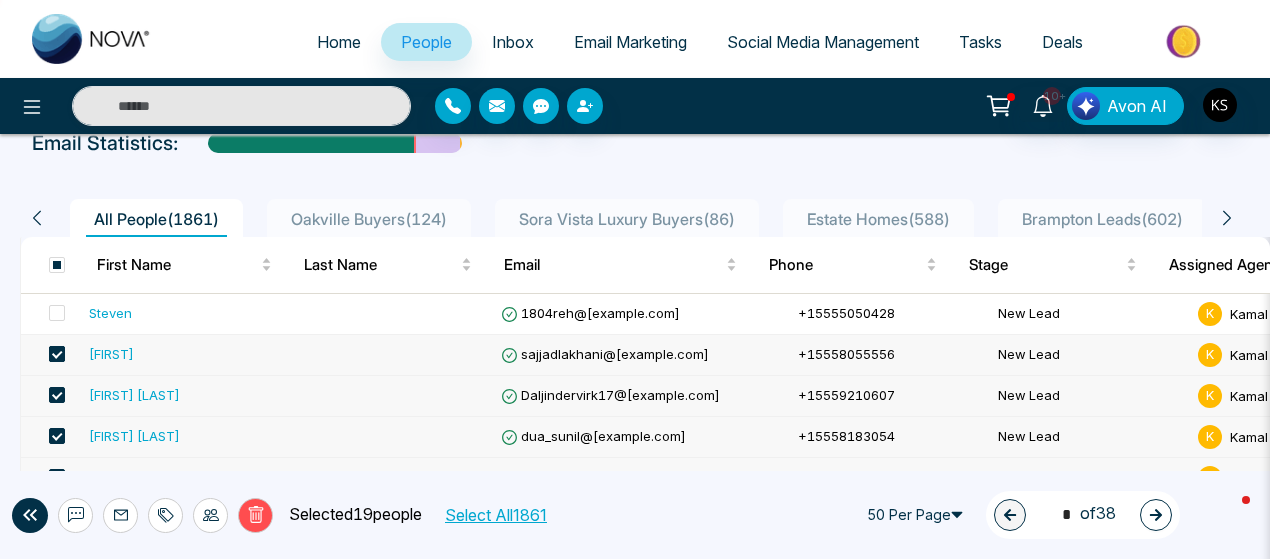 scroll, scrollTop: 108, scrollLeft: 0, axis: vertical 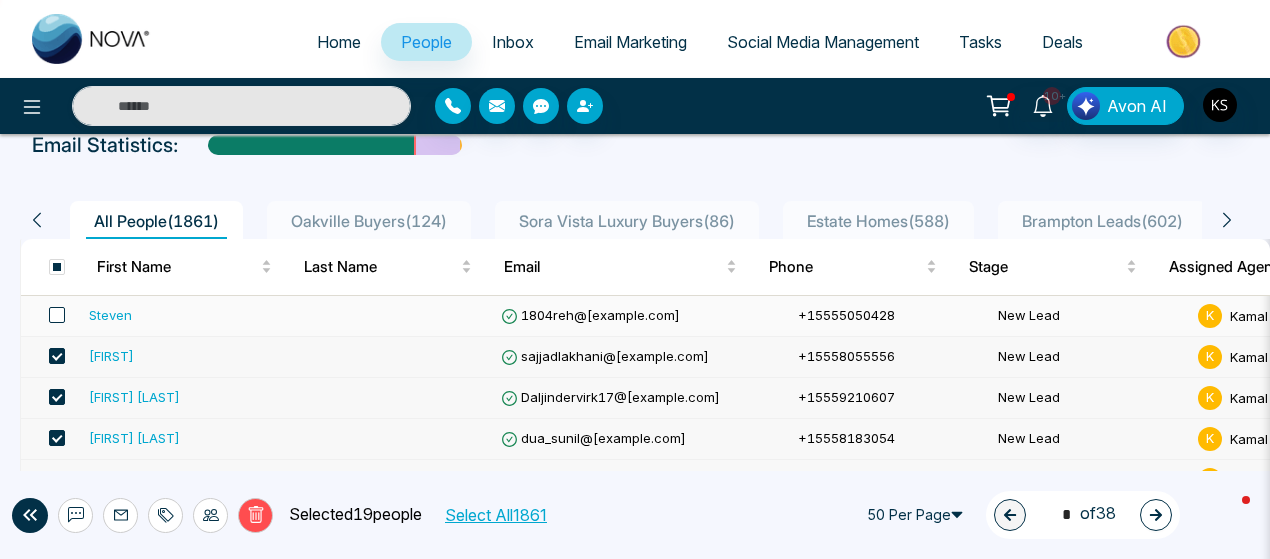 click at bounding box center (57, 315) 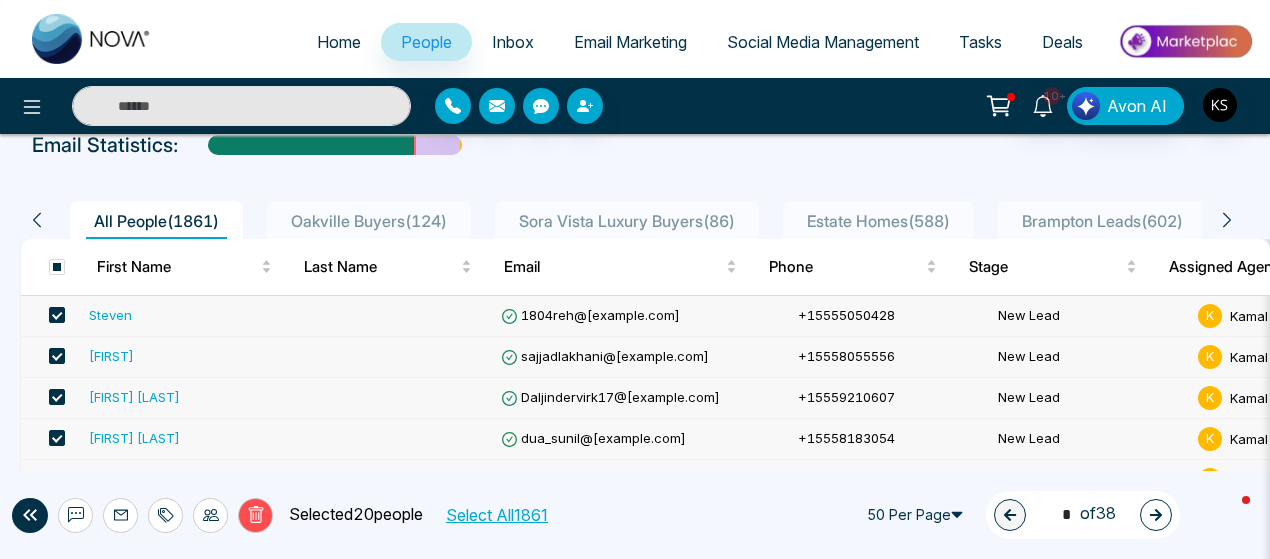 scroll, scrollTop: 0, scrollLeft: 0, axis: both 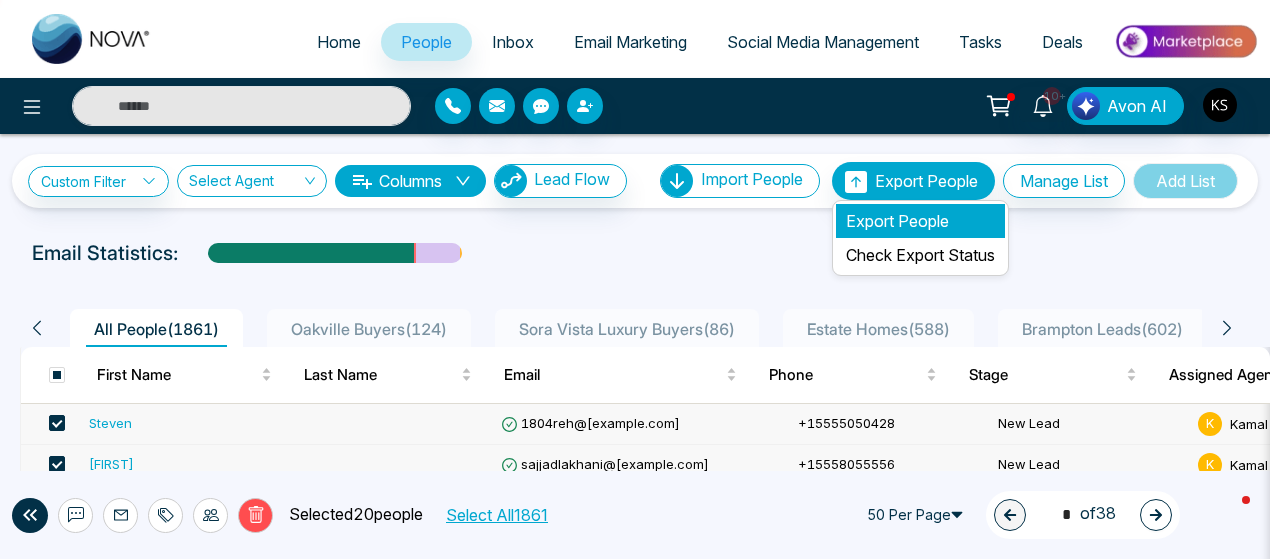 click on "Export People" at bounding box center (920, 221) 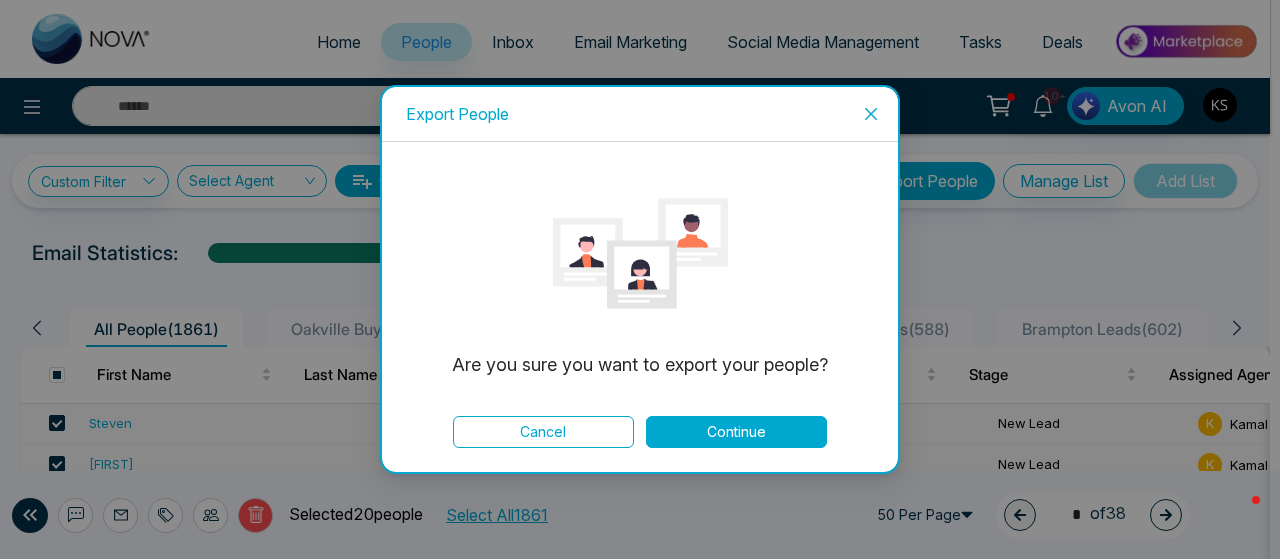 click on "Continue" at bounding box center (736, 432) 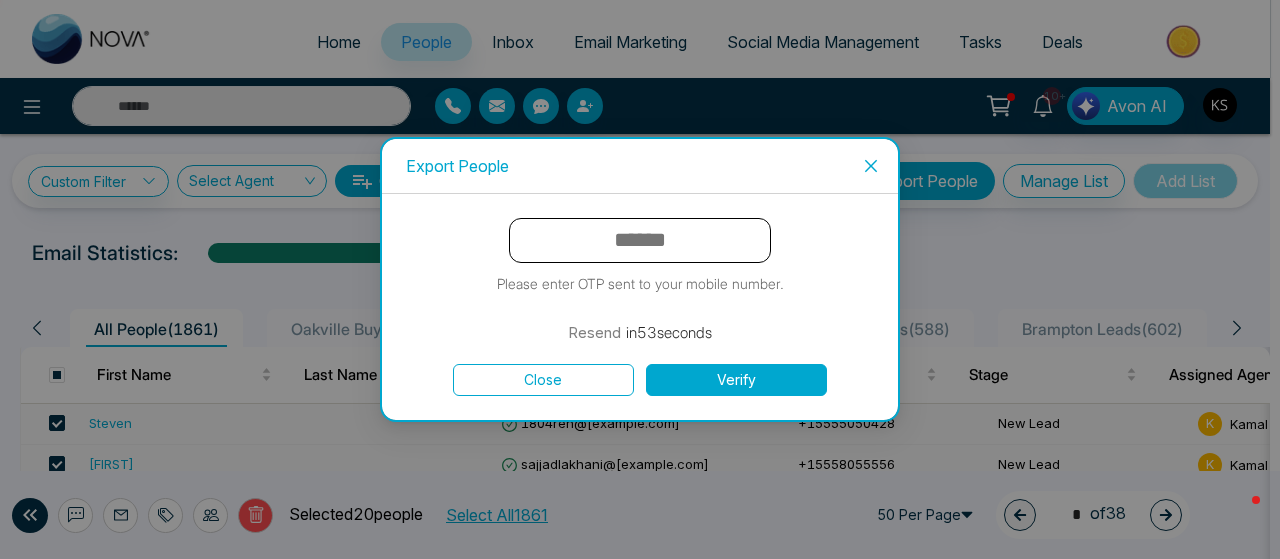 click at bounding box center [640, 240] 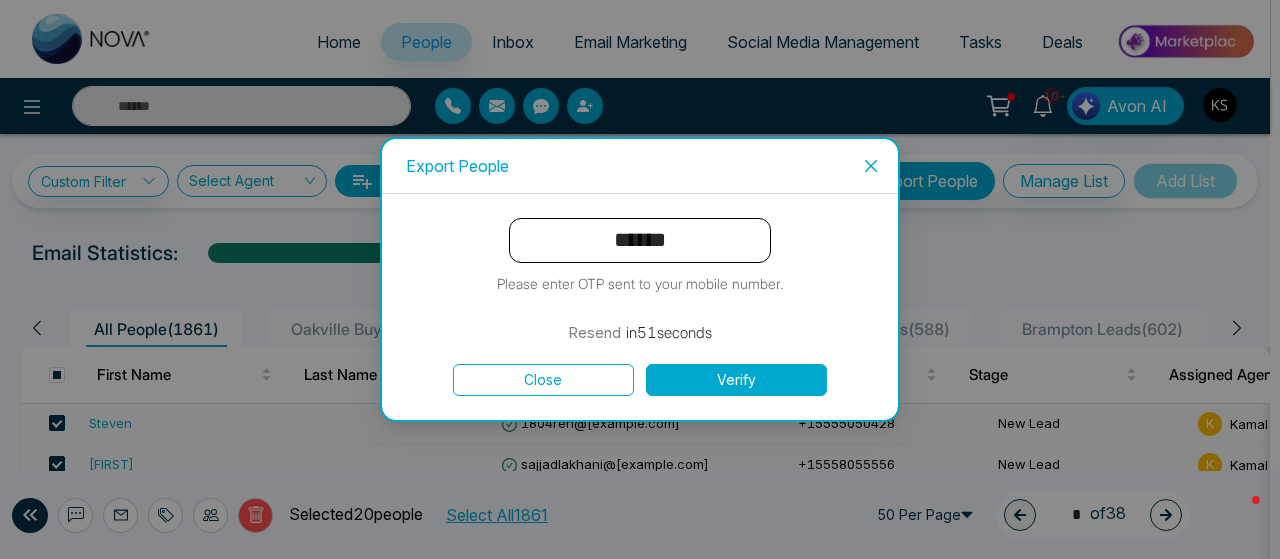 type on "******" 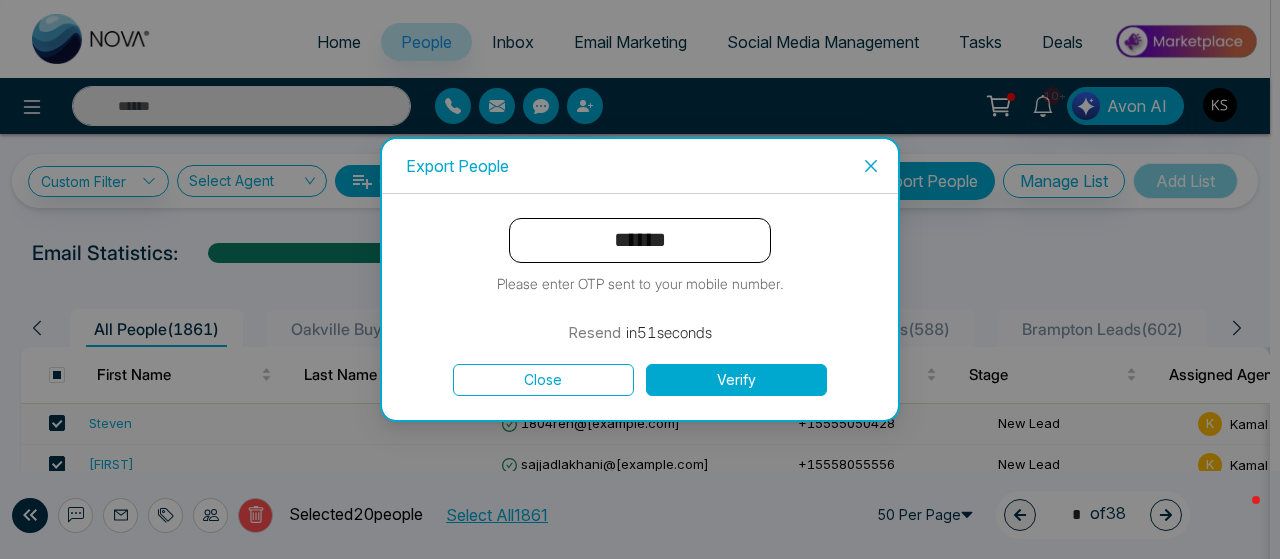 click on "Verify" at bounding box center [736, 380] 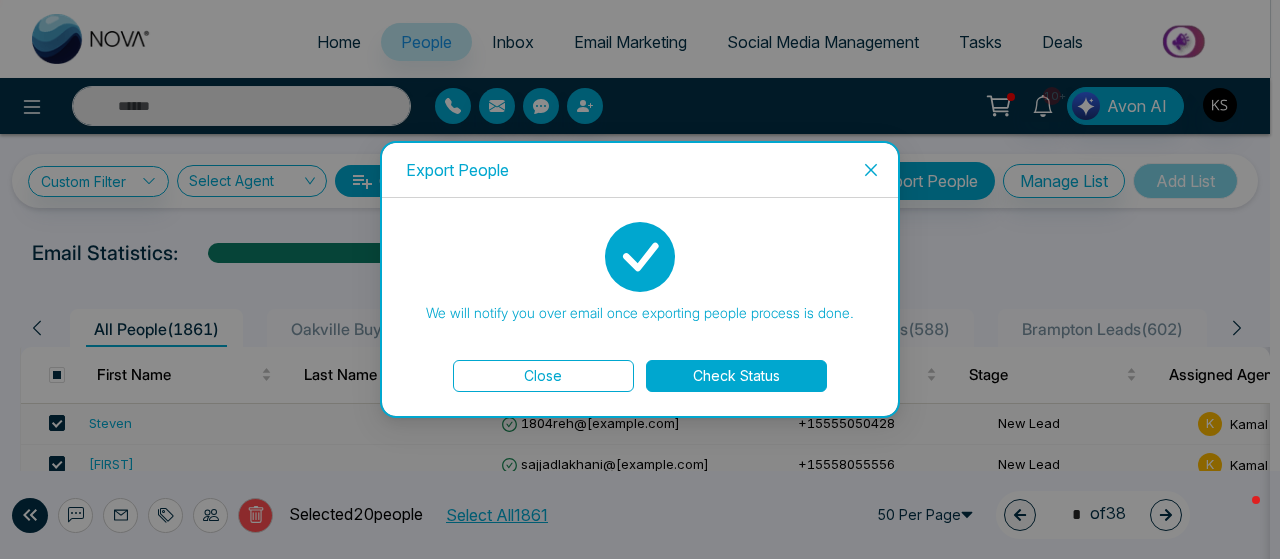 click on "Check Status" at bounding box center (736, 376) 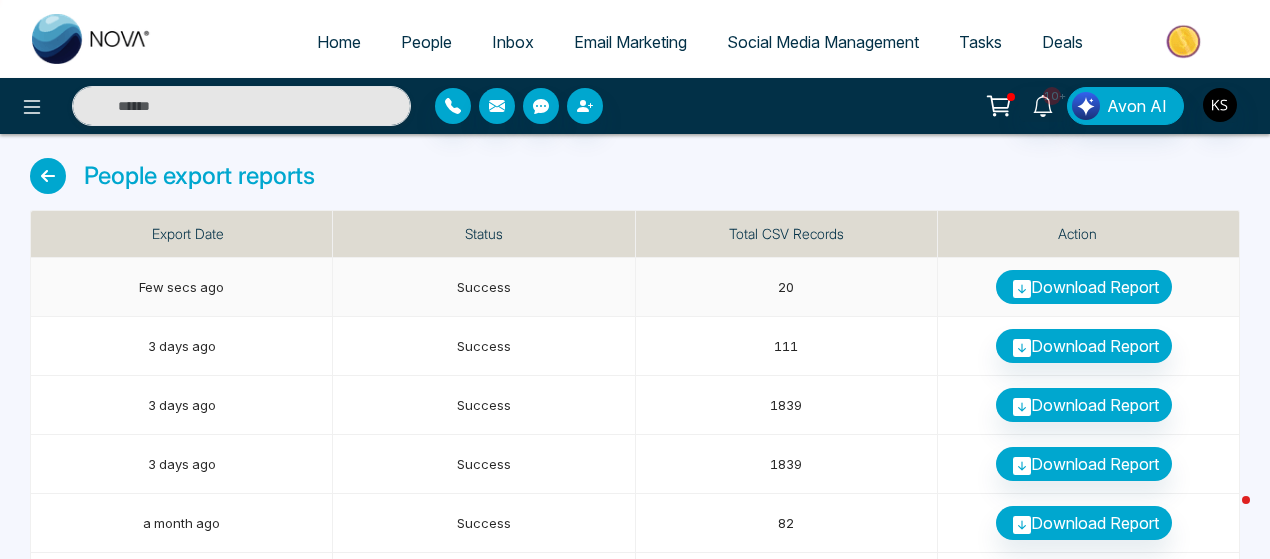 click on "Download Report" at bounding box center [1084, 287] 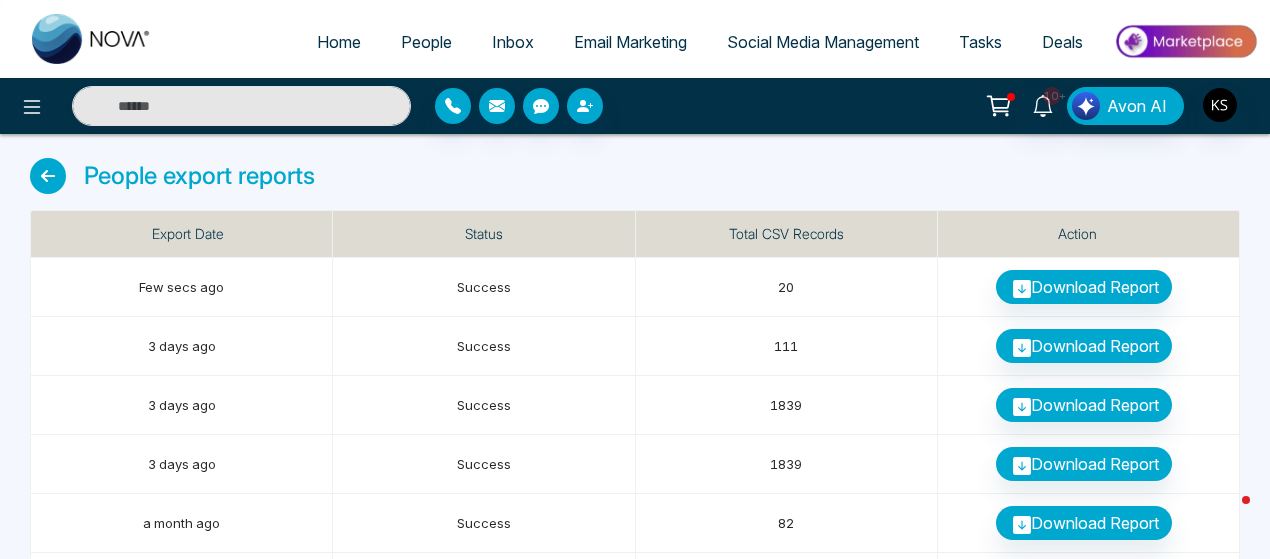 click on "People" at bounding box center (426, 42) 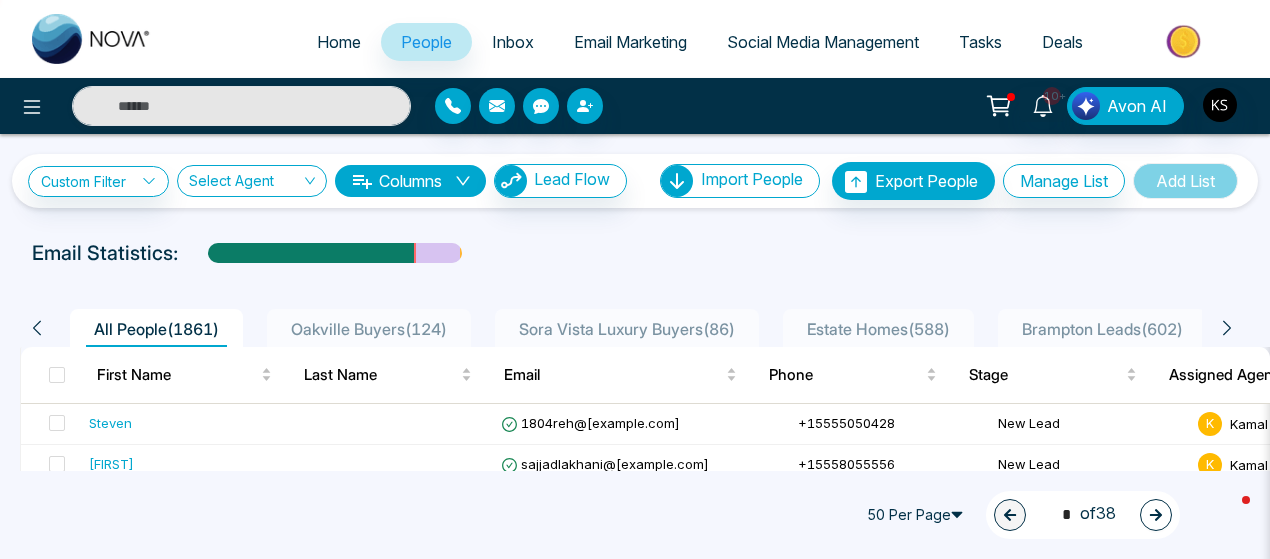 scroll, scrollTop: 162, scrollLeft: 0, axis: vertical 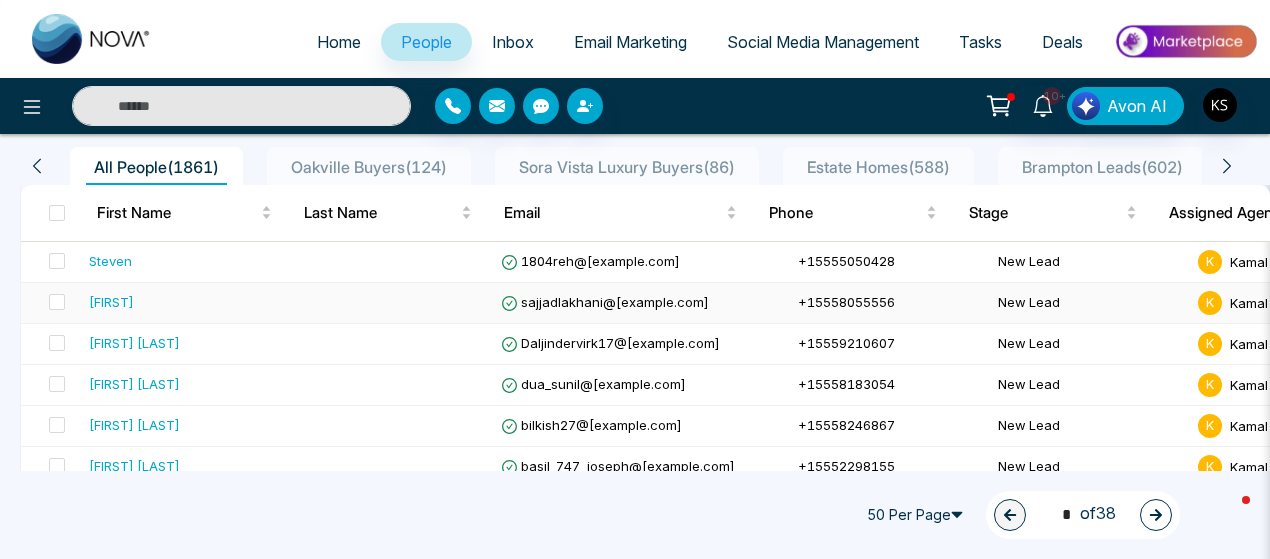 click on "[FIRST]" at bounding box center (111, 302) 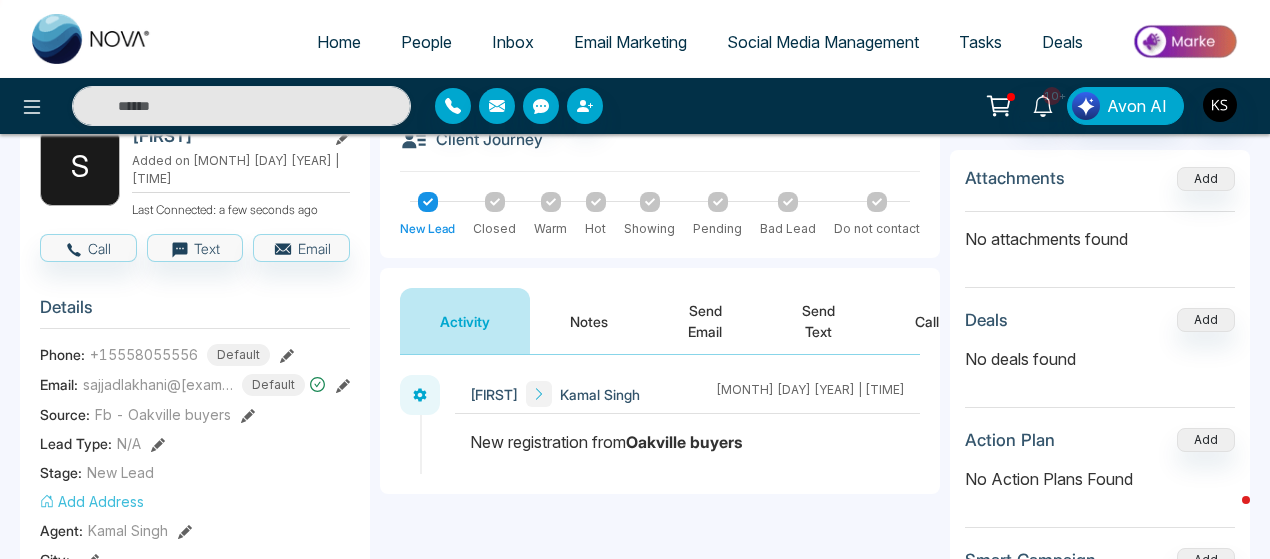 scroll, scrollTop: 0, scrollLeft: 0, axis: both 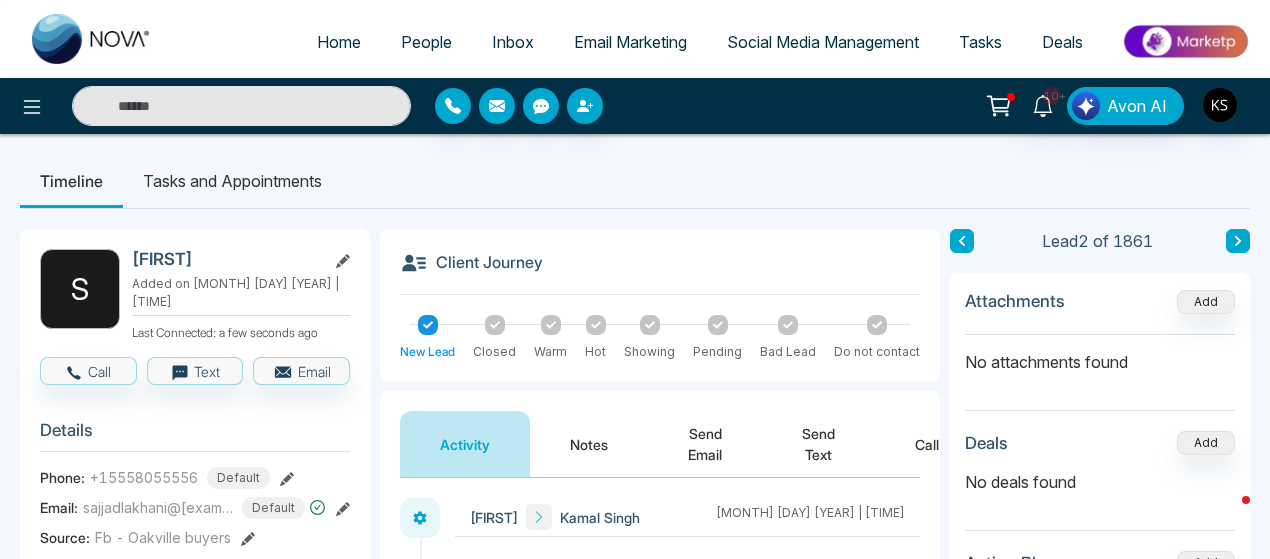 click 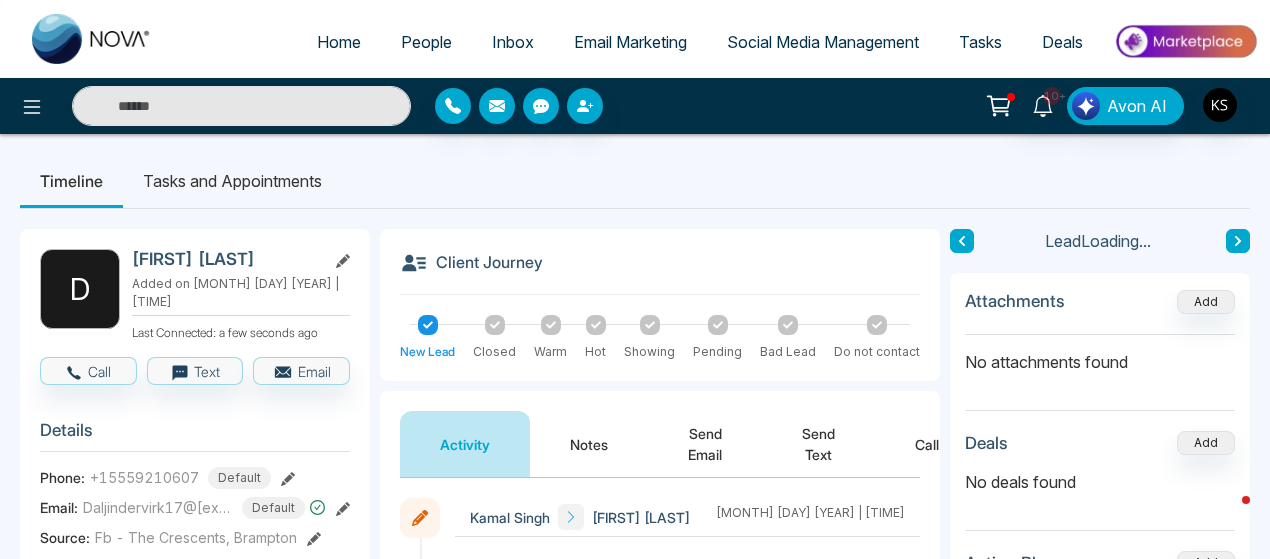 click 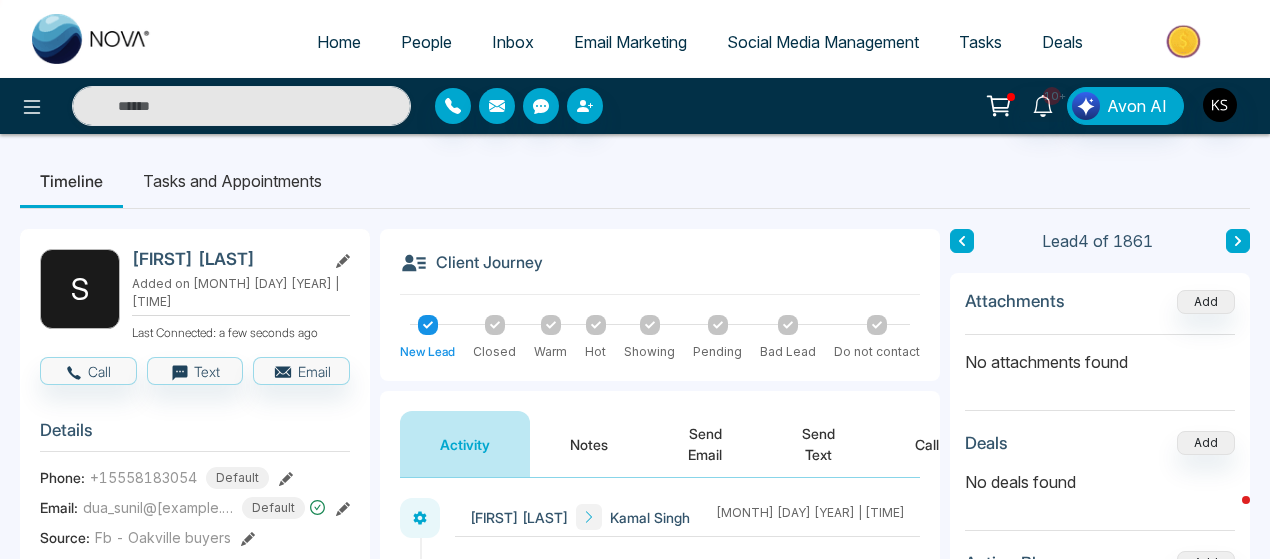 click 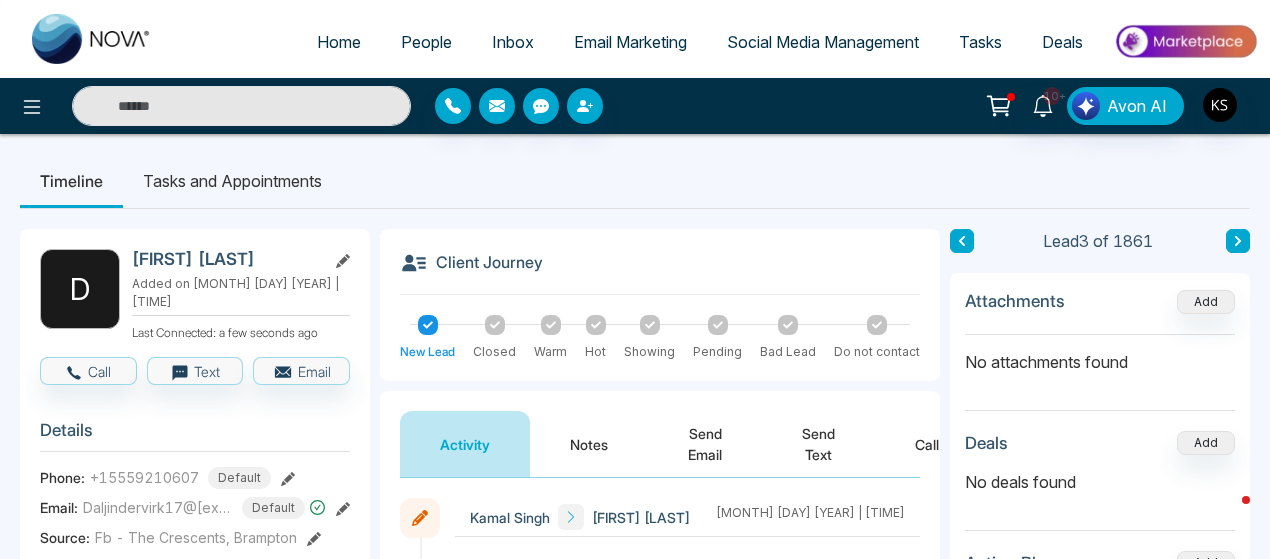click 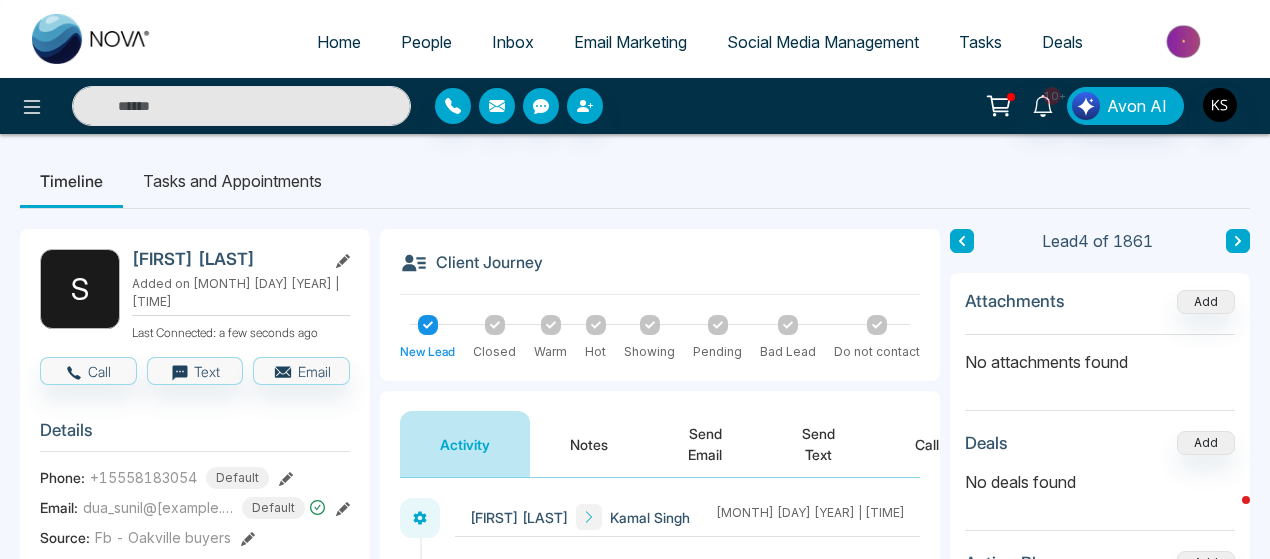 scroll, scrollTop: 28, scrollLeft: 0, axis: vertical 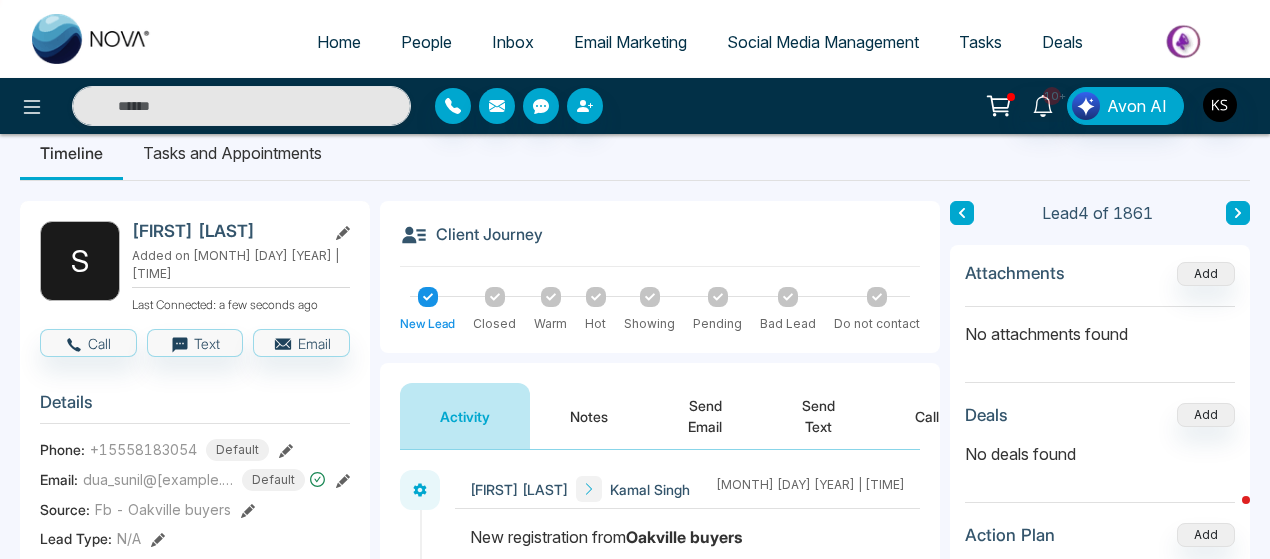 click on "[EMAIL]" at bounding box center [158, 479] 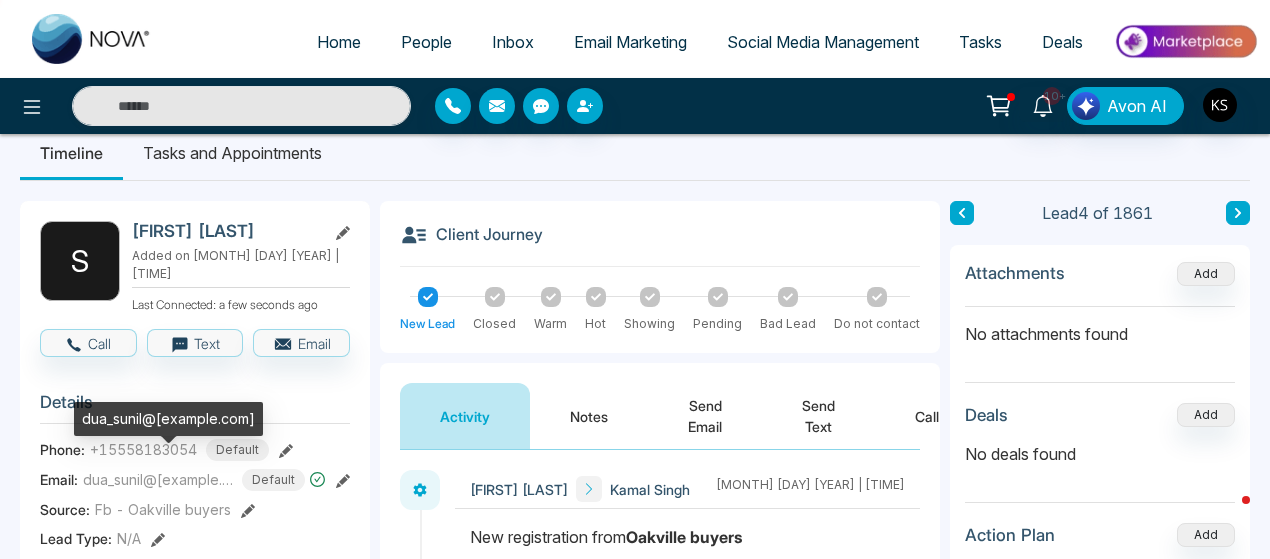 click on "[EMAIL]" at bounding box center [158, 479] 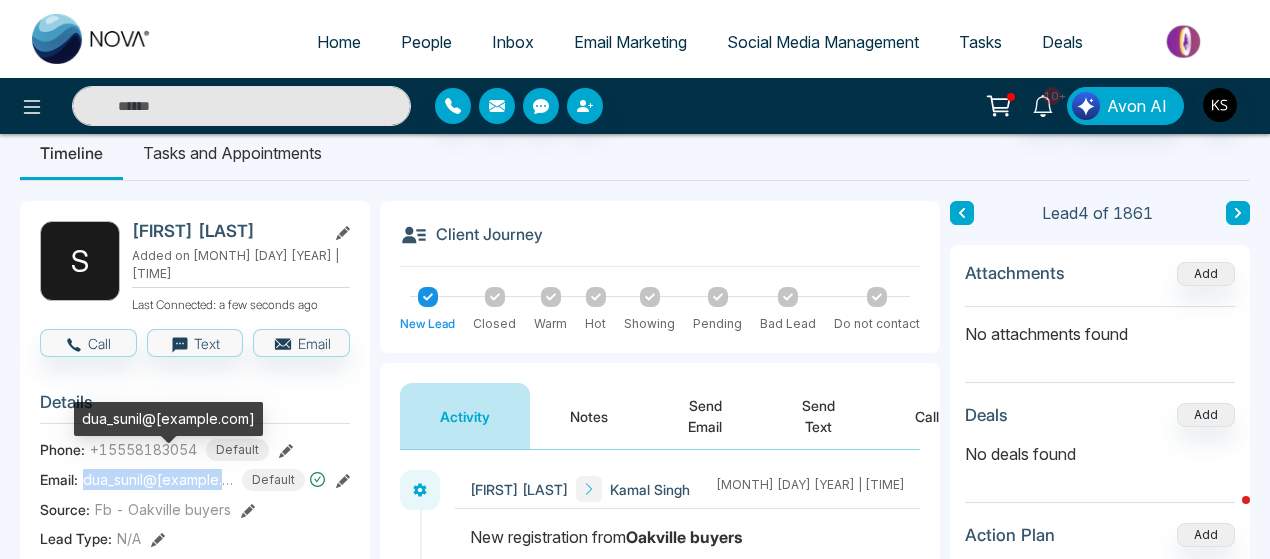 click on "[EMAIL]" at bounding box center (158, 479) 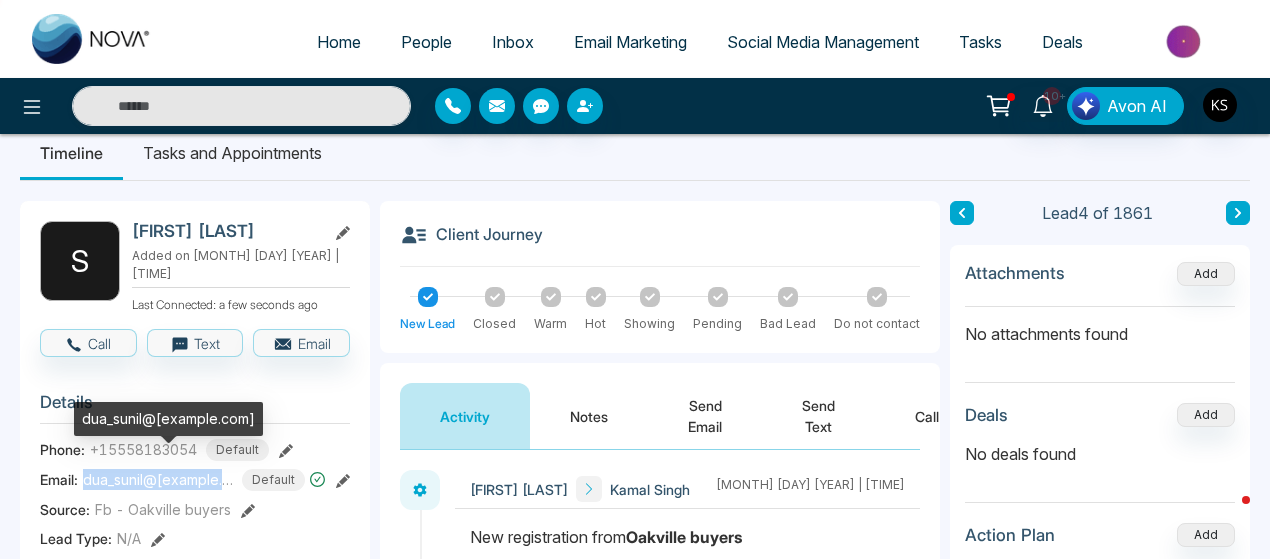 copy on "[EMAIL]" 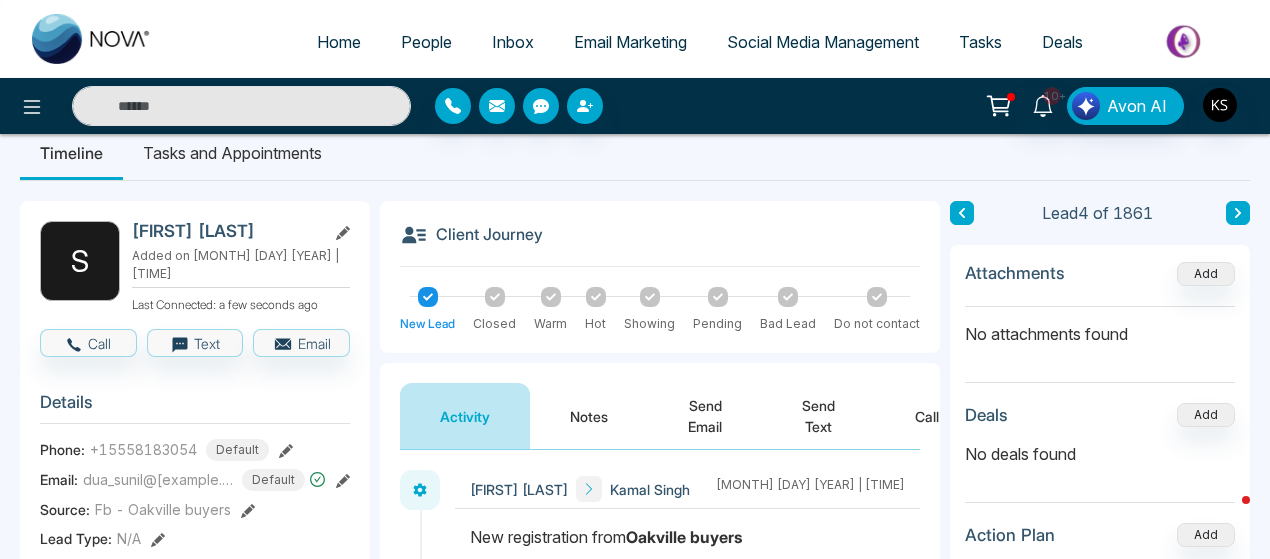 click on "[PHONE]" at bounding box center (143, 449) 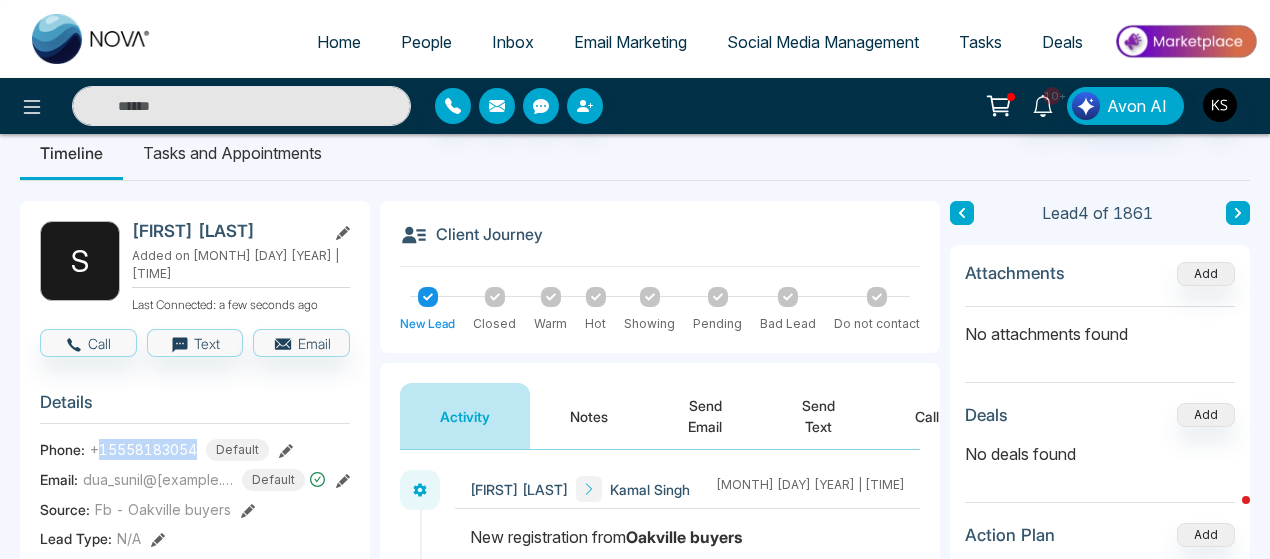 click on "[PHONE]" at bounding box center (143, 449) 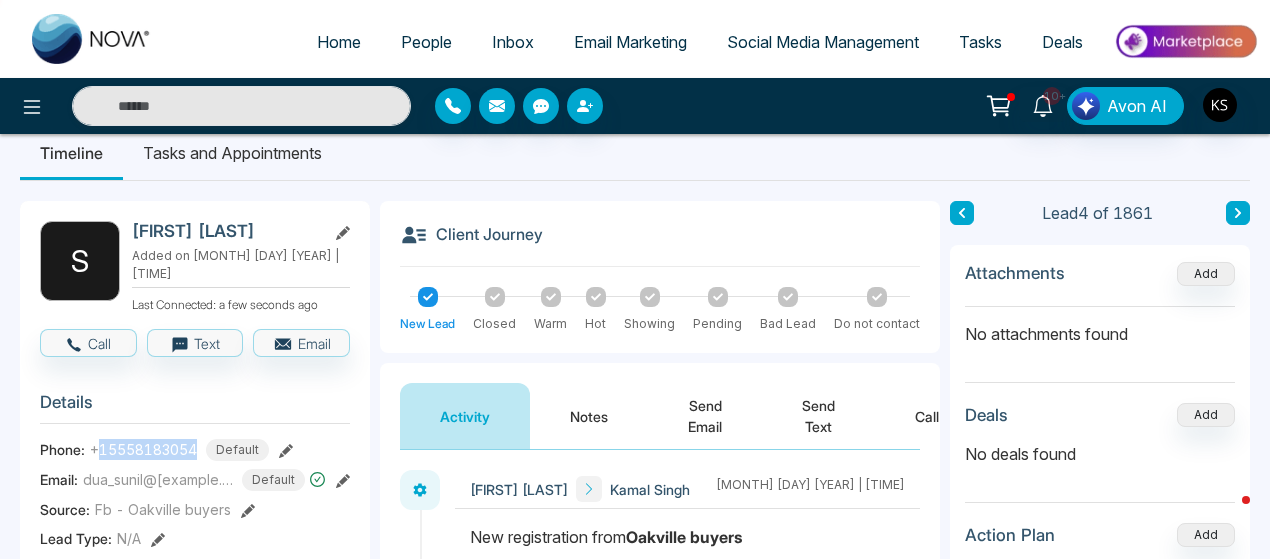 copy on "19058183054" 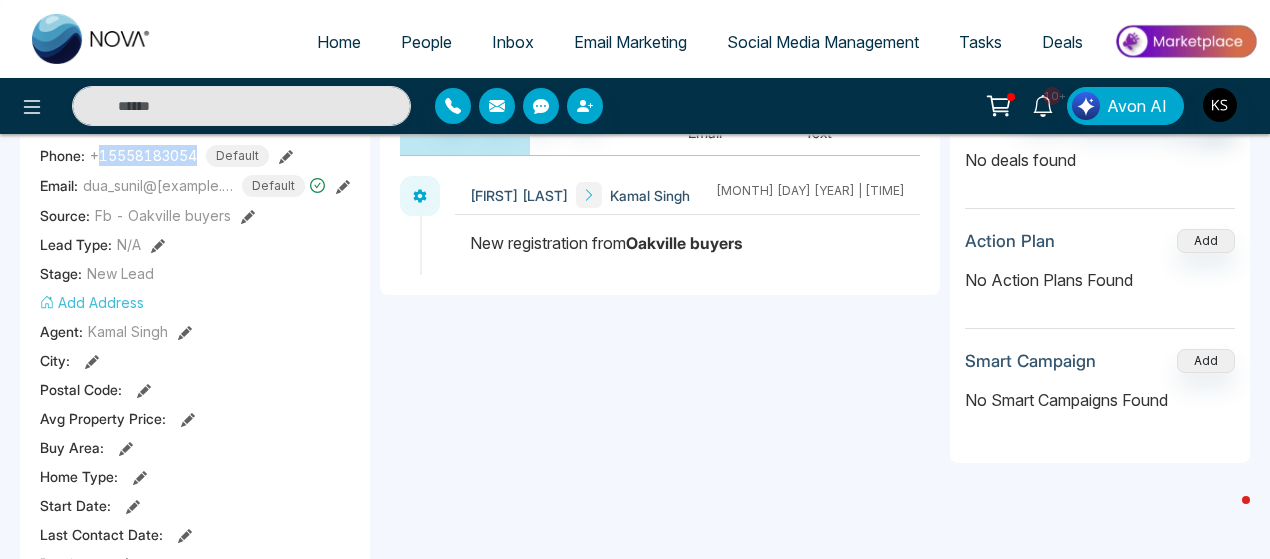 scroll, scrollTop: 323, scrollLeft: 0, axis: vertical 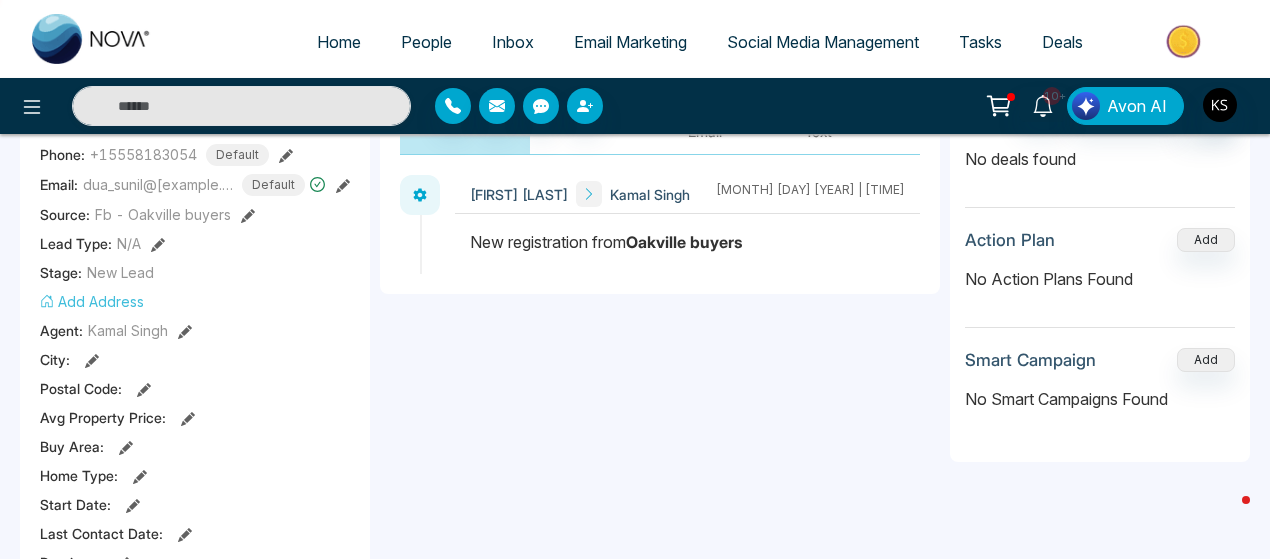 click on "**********" at bounding box center [660, 355] 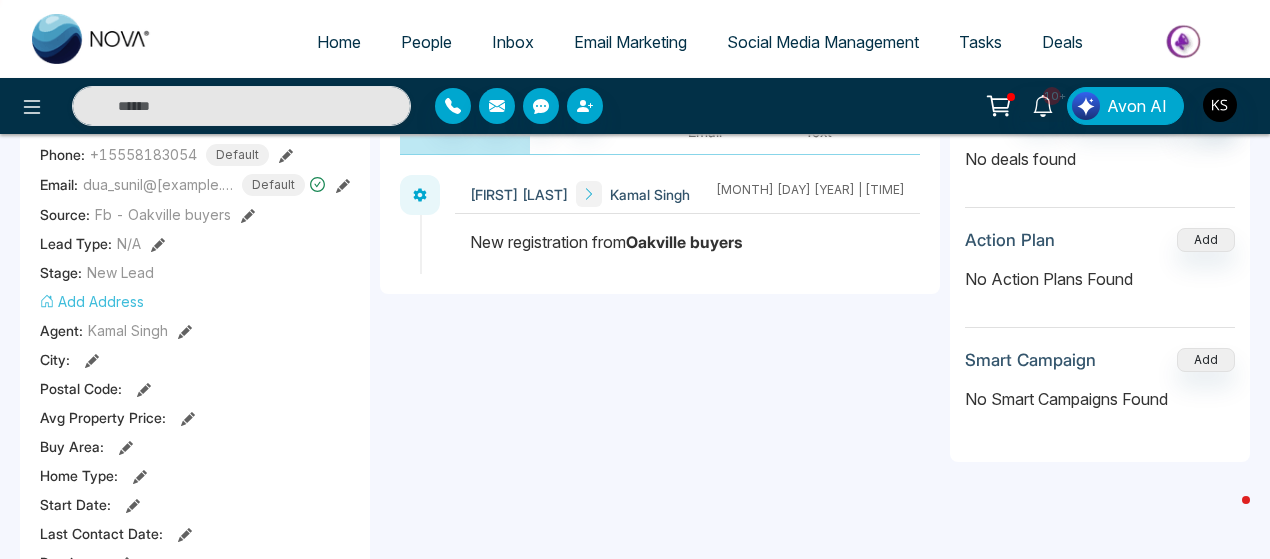 scroll, scrollTop: 0, scrollLeft: 0, axis: both 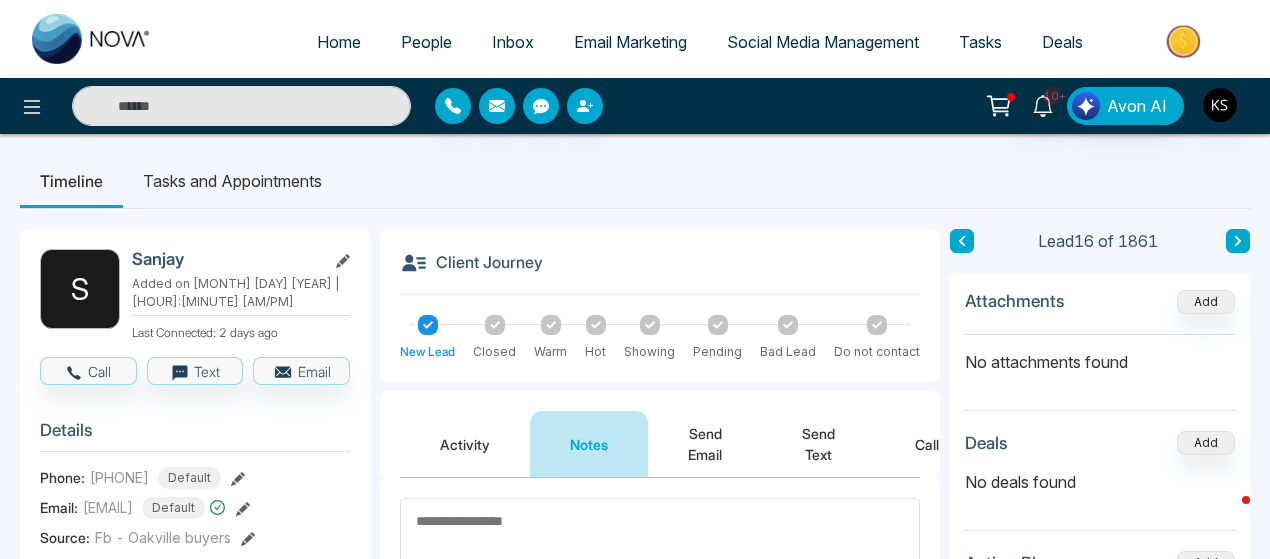 click on "People" at bounding box center (426, 42) 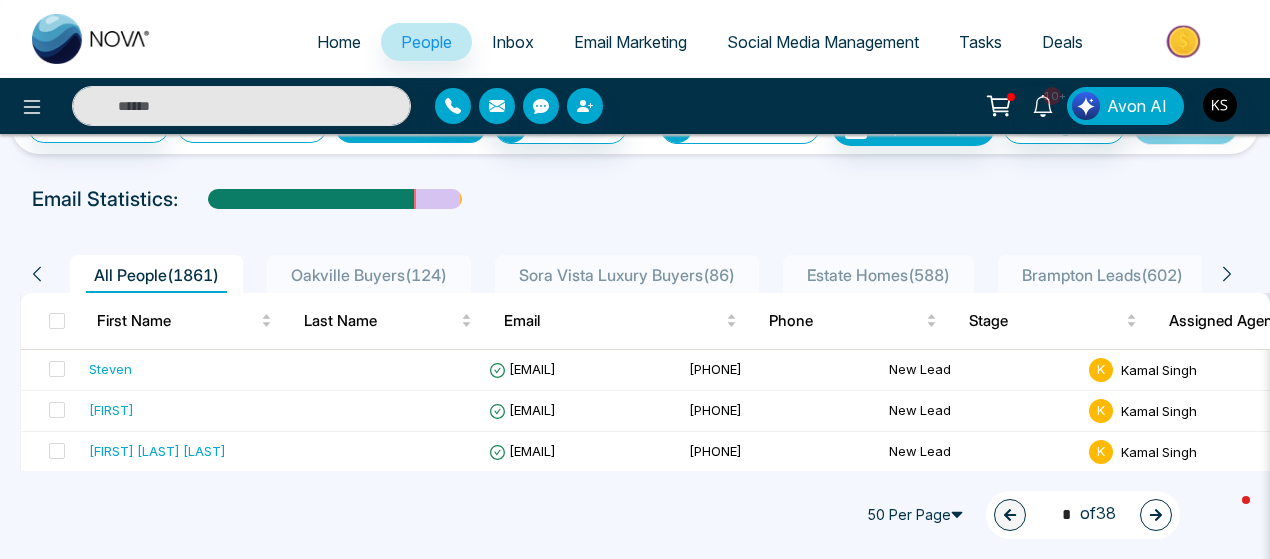 scroll, scrollTop: 134, scrollLeft: 0, axis: vertical 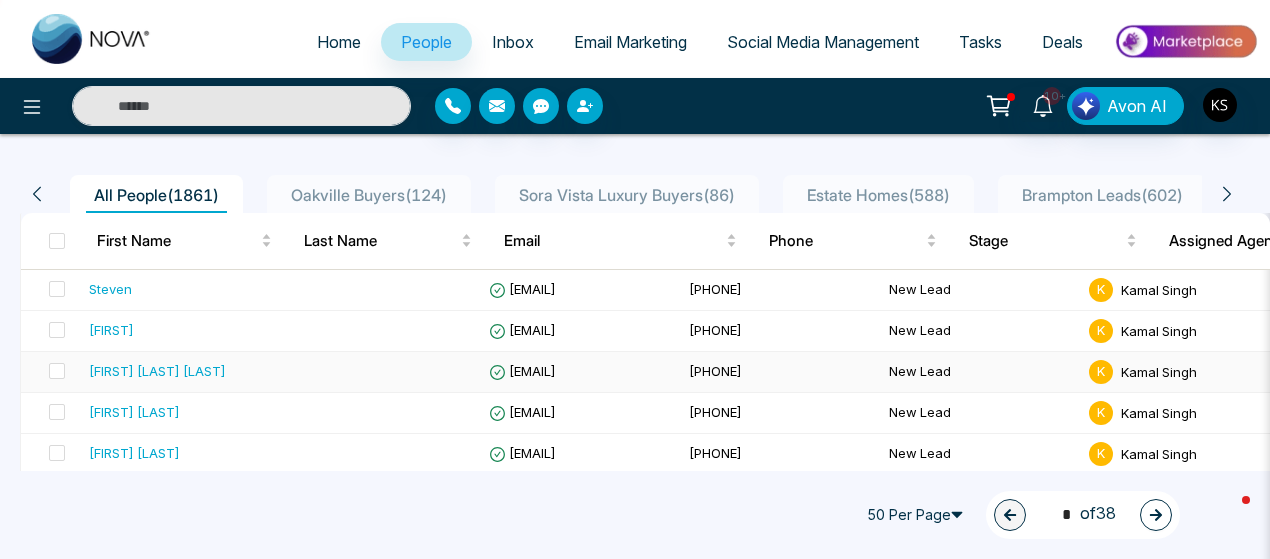 click on "[FIRST] [LAST] [LAST]" at bounding box center (157, 371) 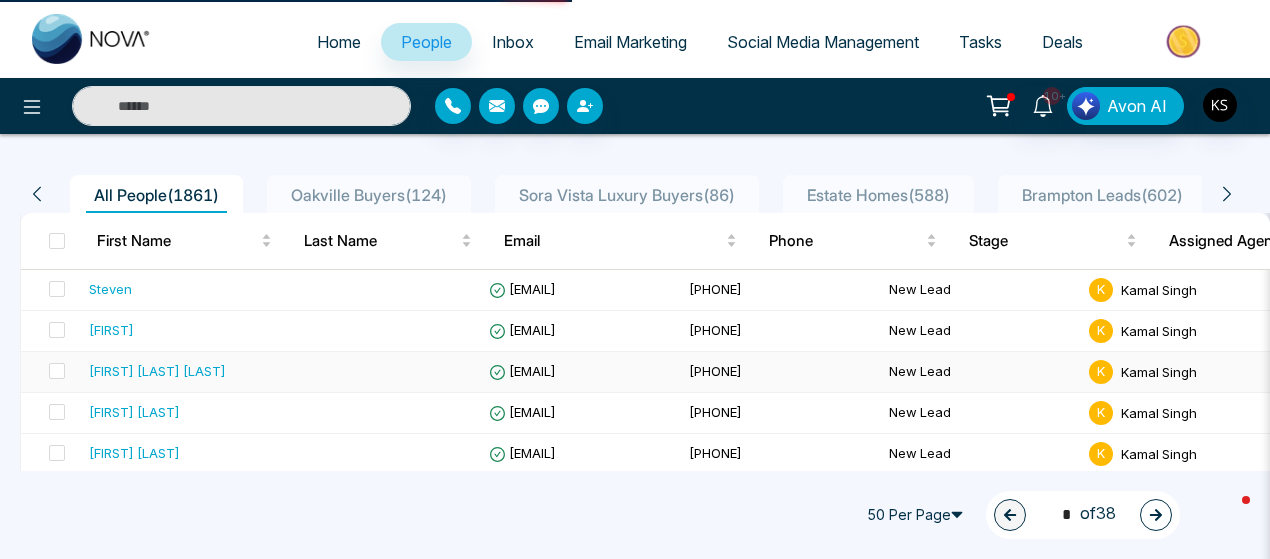 scroll, scrollTop: 0, scrollLeft: 0, axis: both 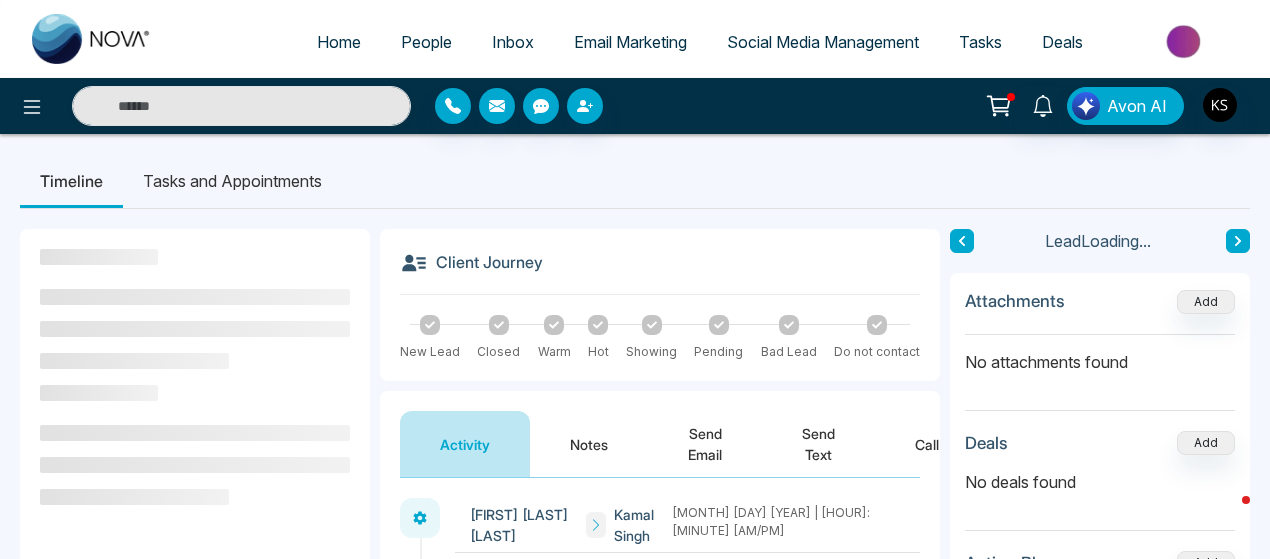 click on "Notes" at bounding box center [589, 444] 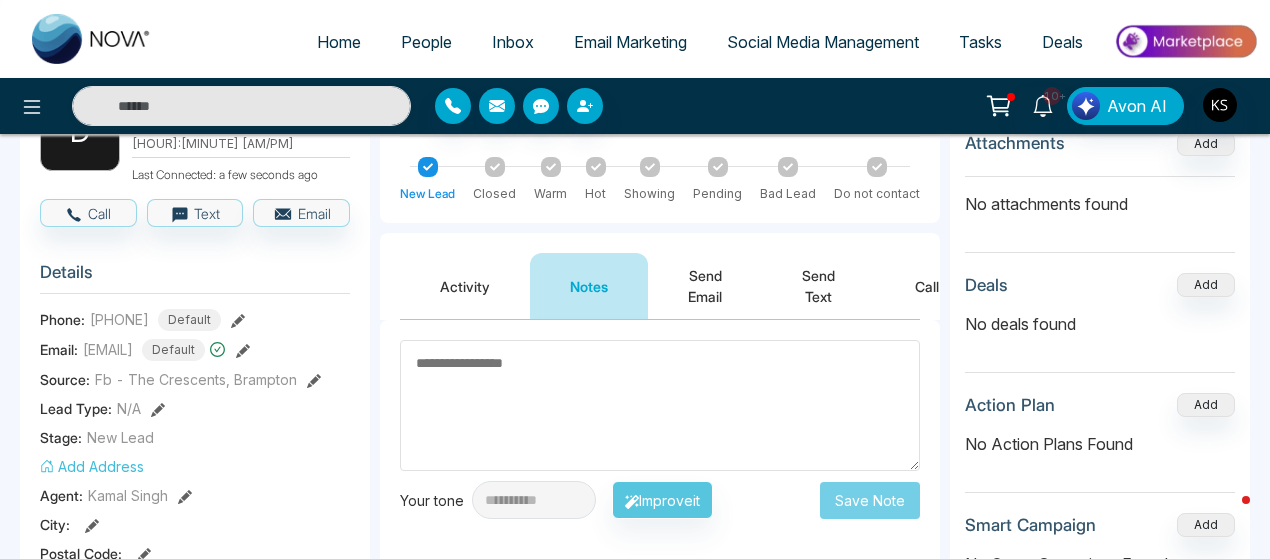 scroll, scrollTop: 159, scrollLeft: 0, axis: vertical 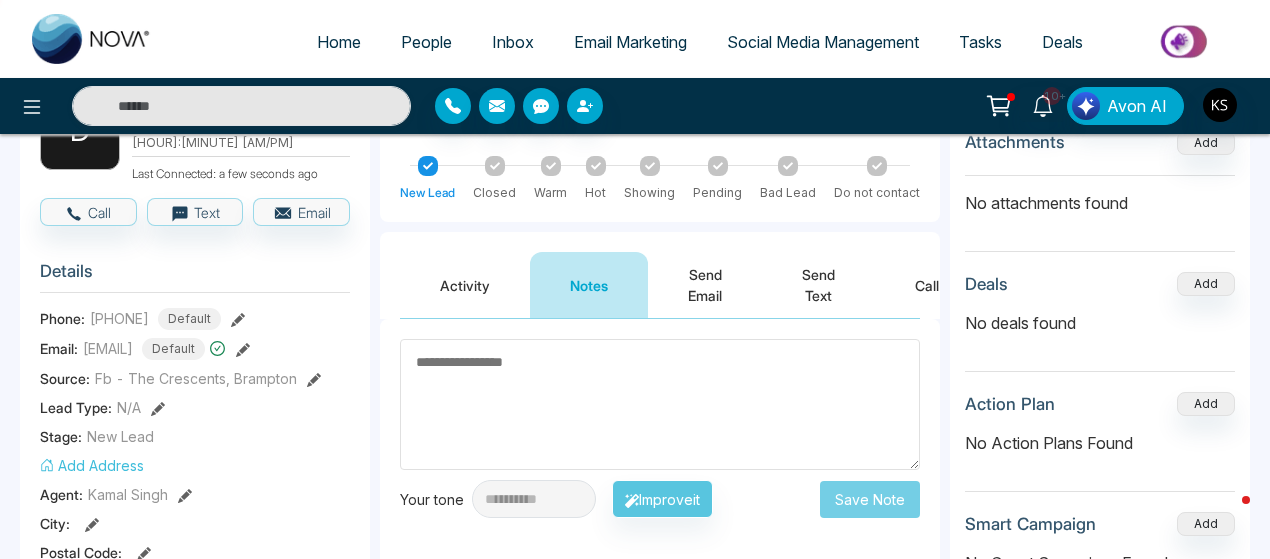 click at bounding box center (660, 404) 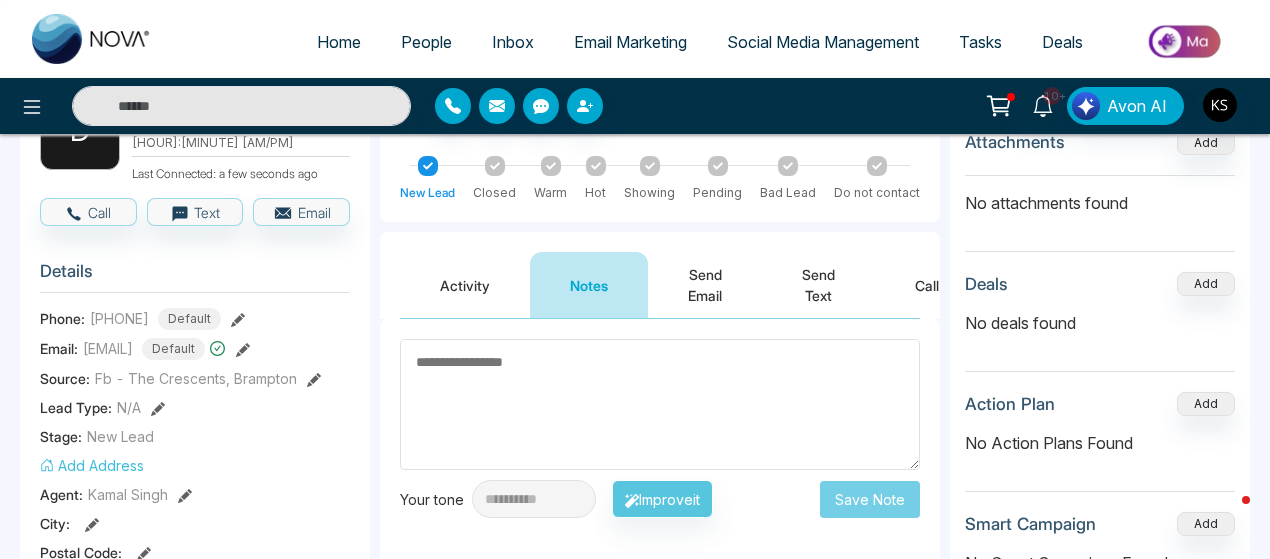 click at bounding box center (660, 404) 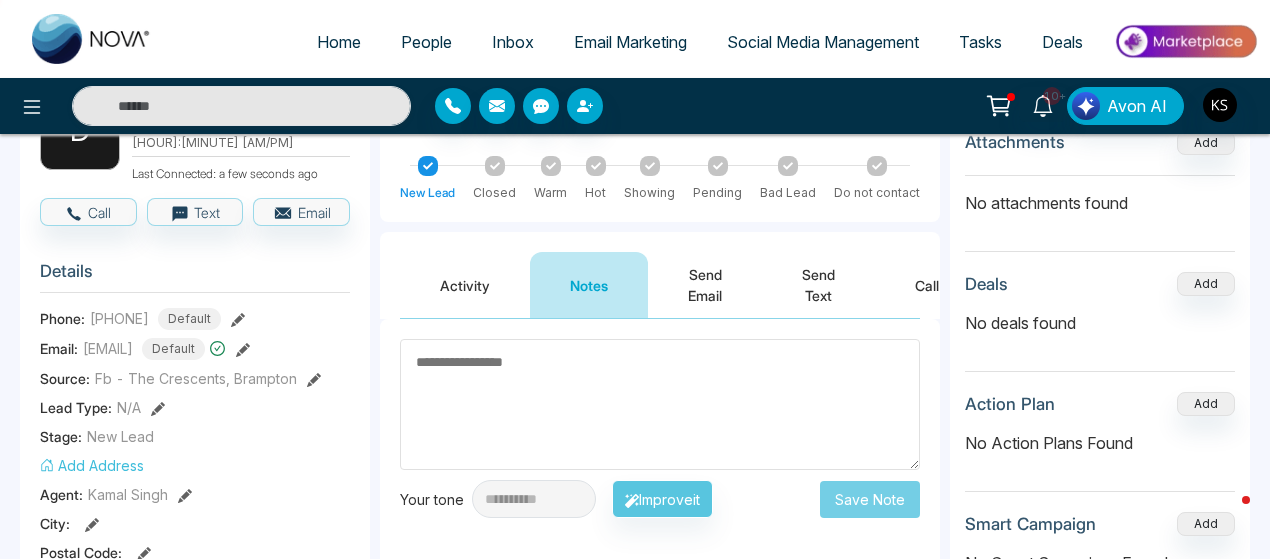 click at bounding box center [660, 404] 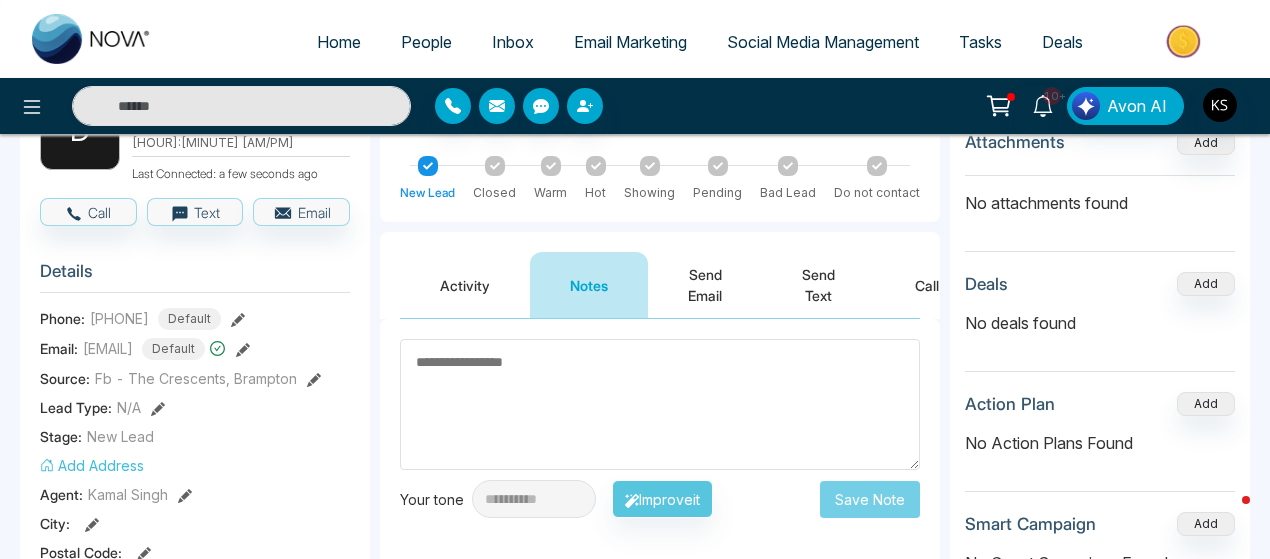click at bounding box center [660, 404] 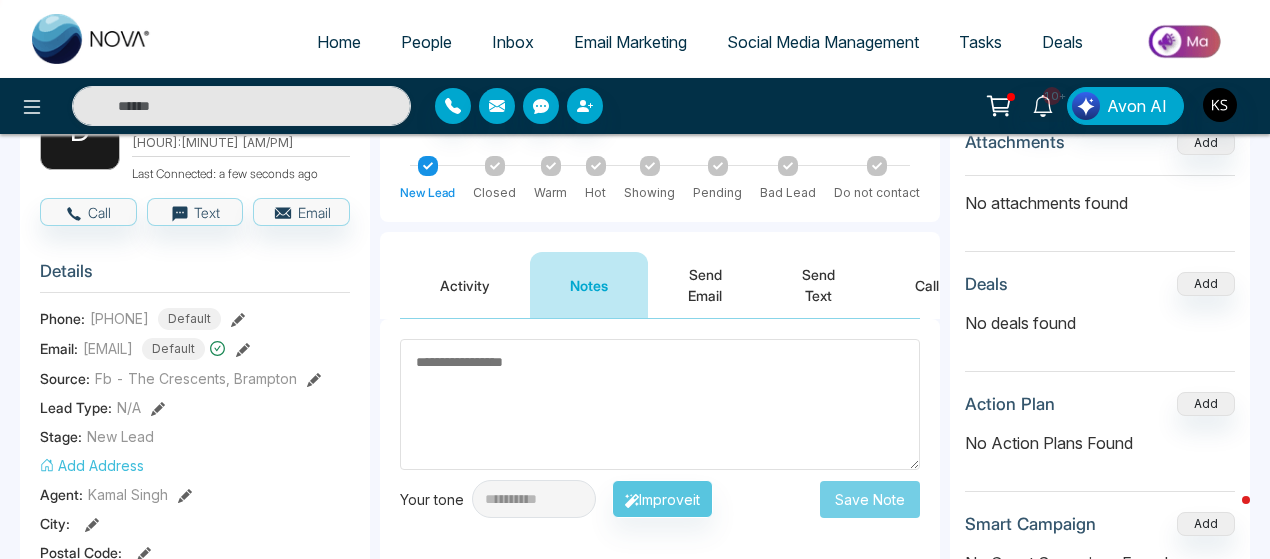 click at bounding box center [660, 404] 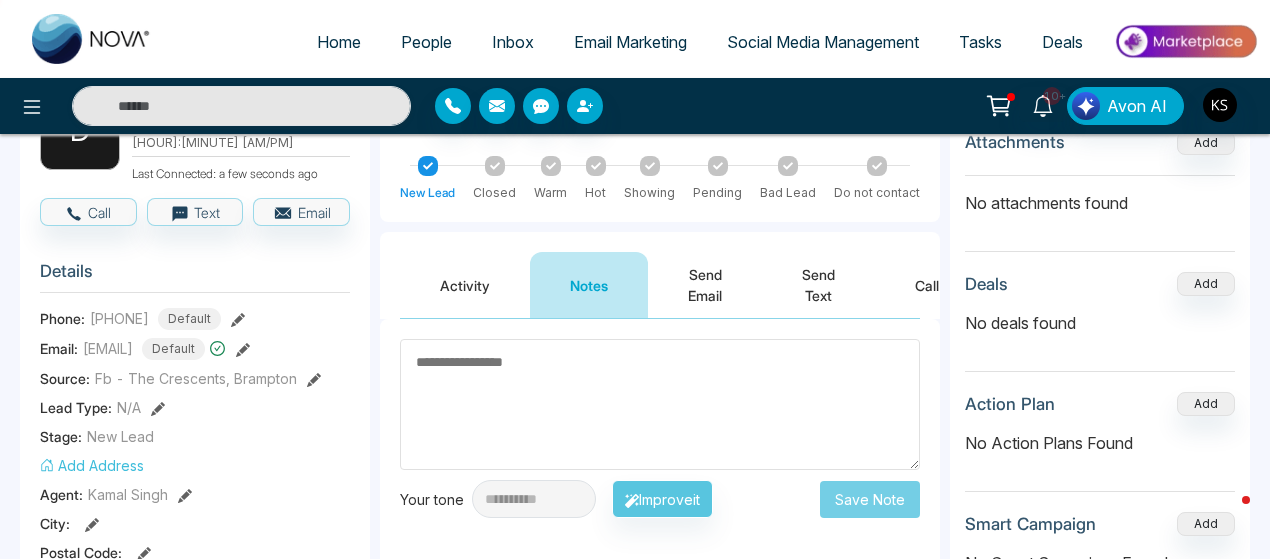 click at bounding box center [660, 404] 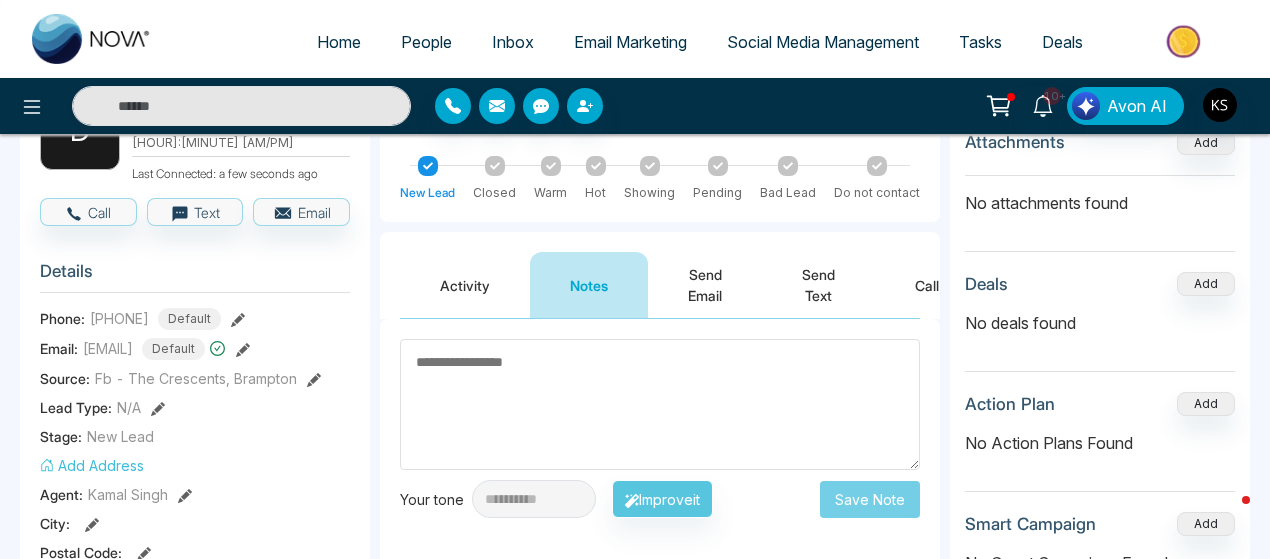 click at bounding box center [660, 404] 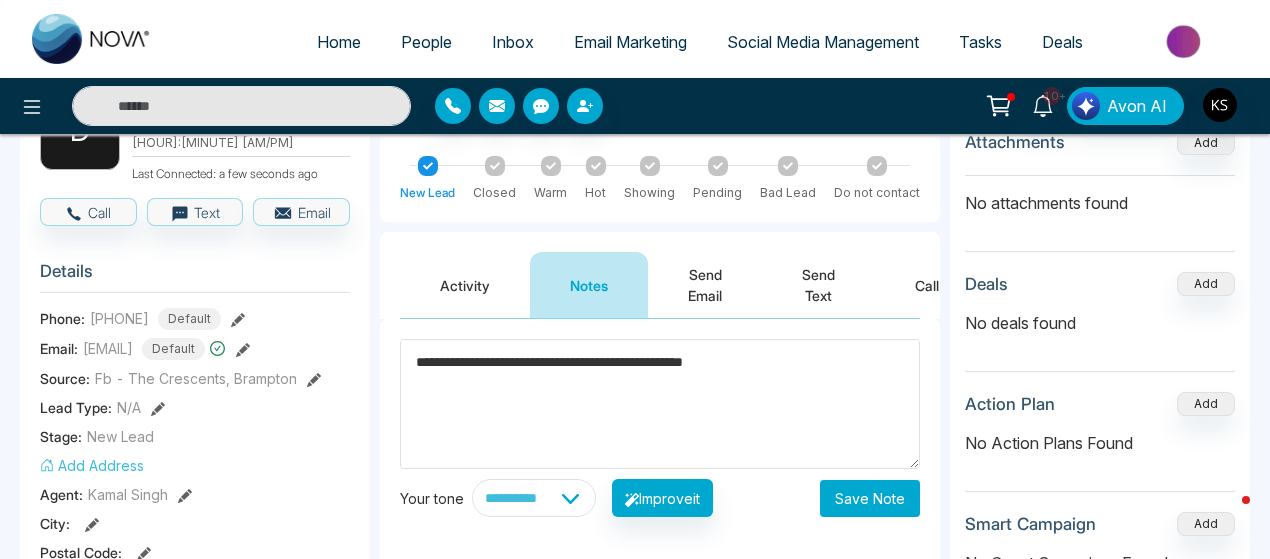 click on "**********" at bounding box center [660, 404] 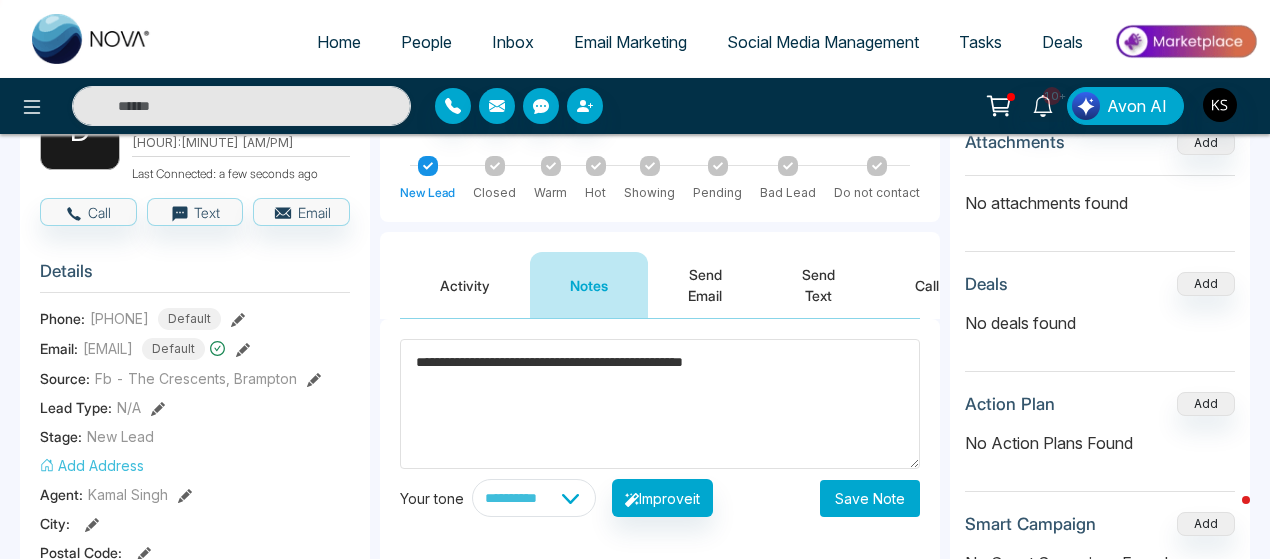 scroll, scrollTop: 81, scrollLeft: 0, axis: vertical 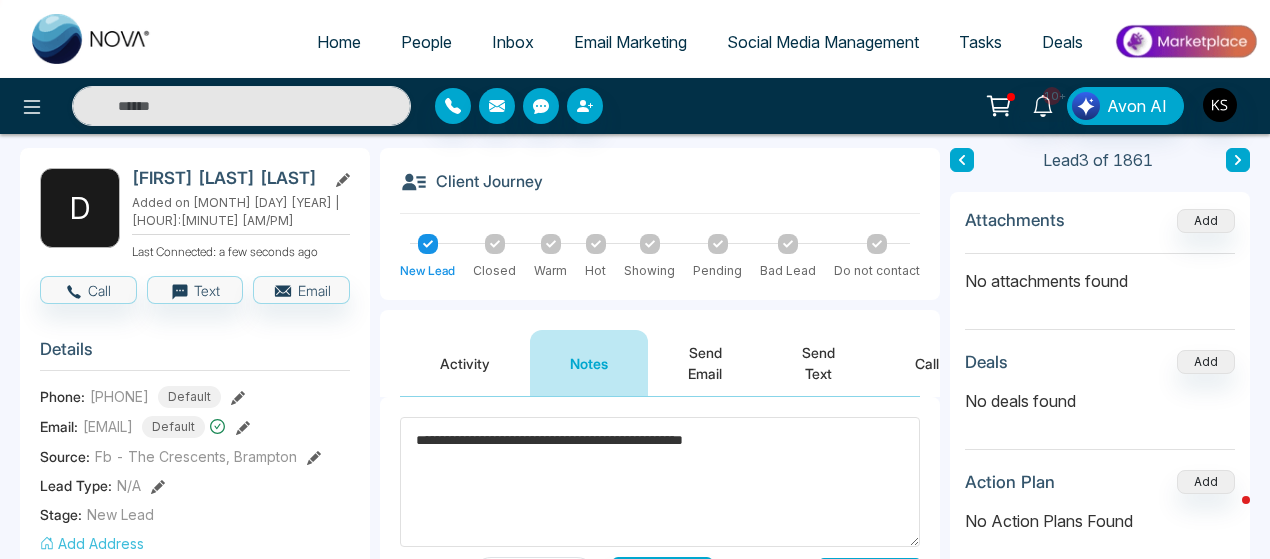 click on "**********" at bounding box center [660, 482] 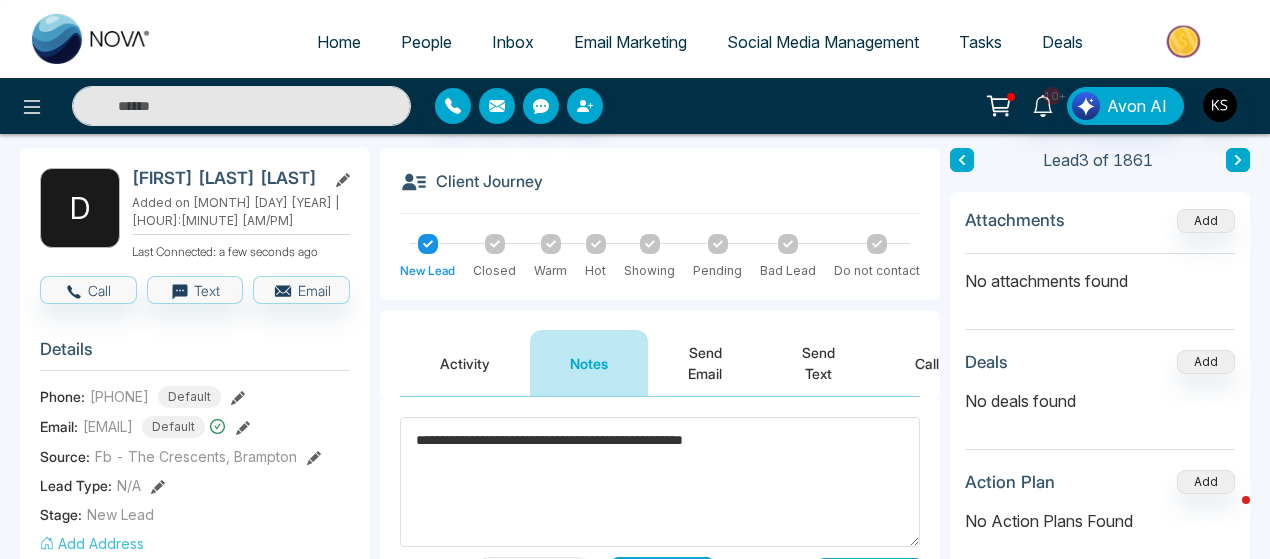 scroll, scrollTop: 120, scrollLeft: 0, axis: vertical 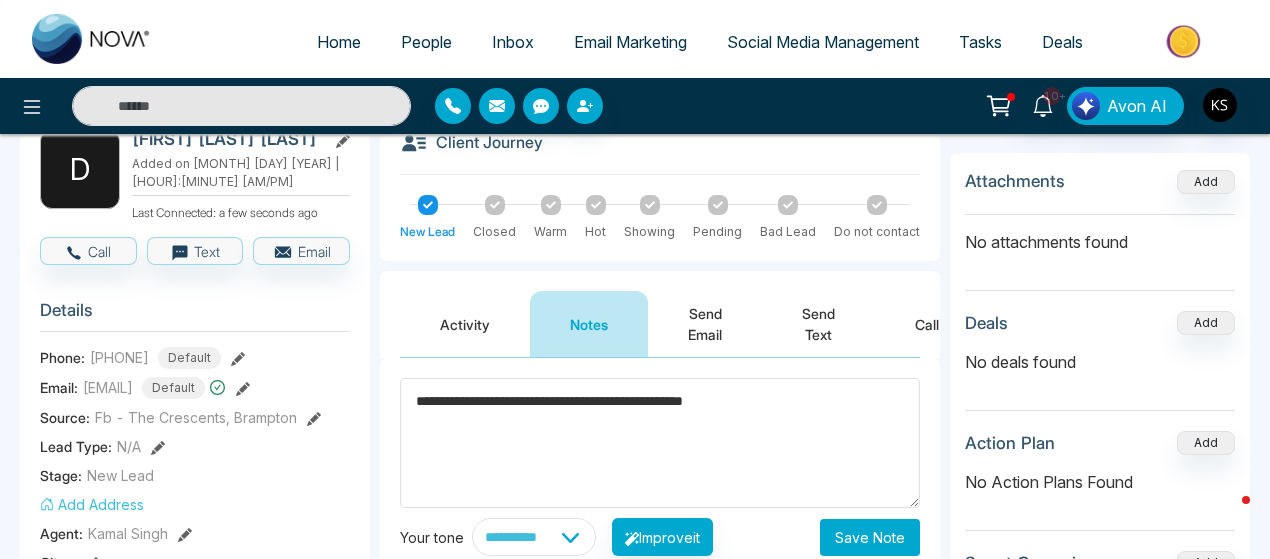 click on "**********" at bounding box center [660, 443] 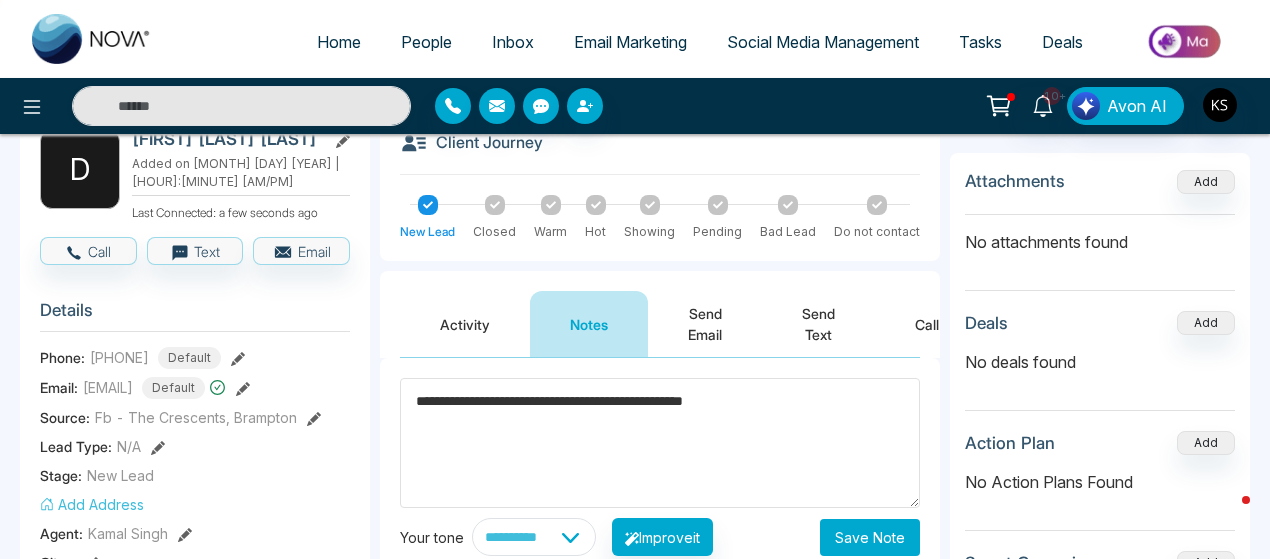 click on "**********" at bounding box center [660, 443] 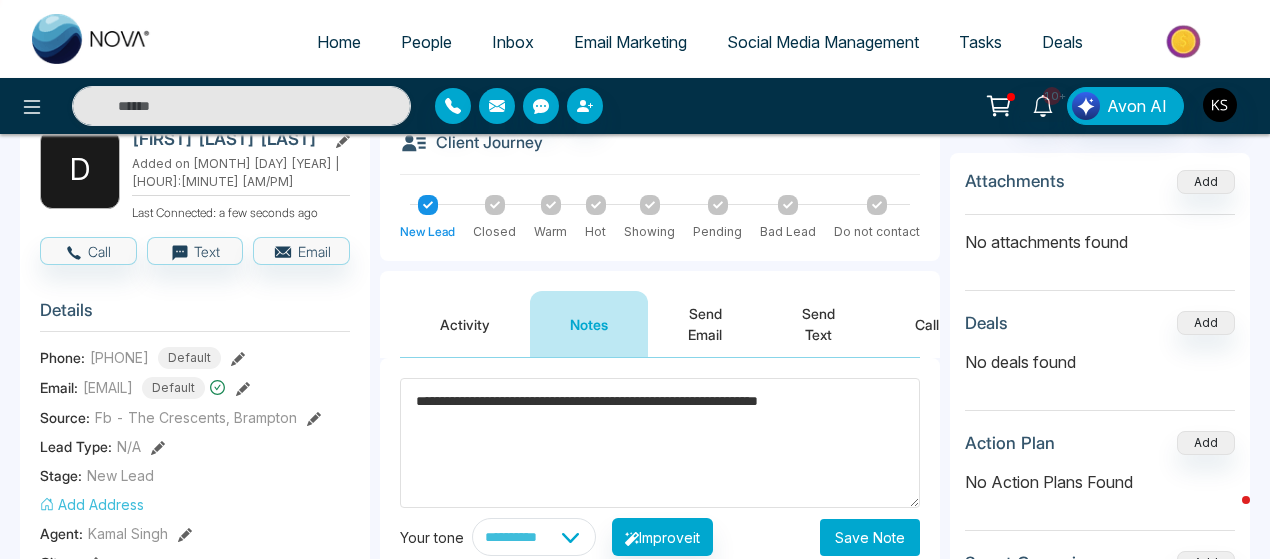 click on "**********" at bounding box center (660, 443) 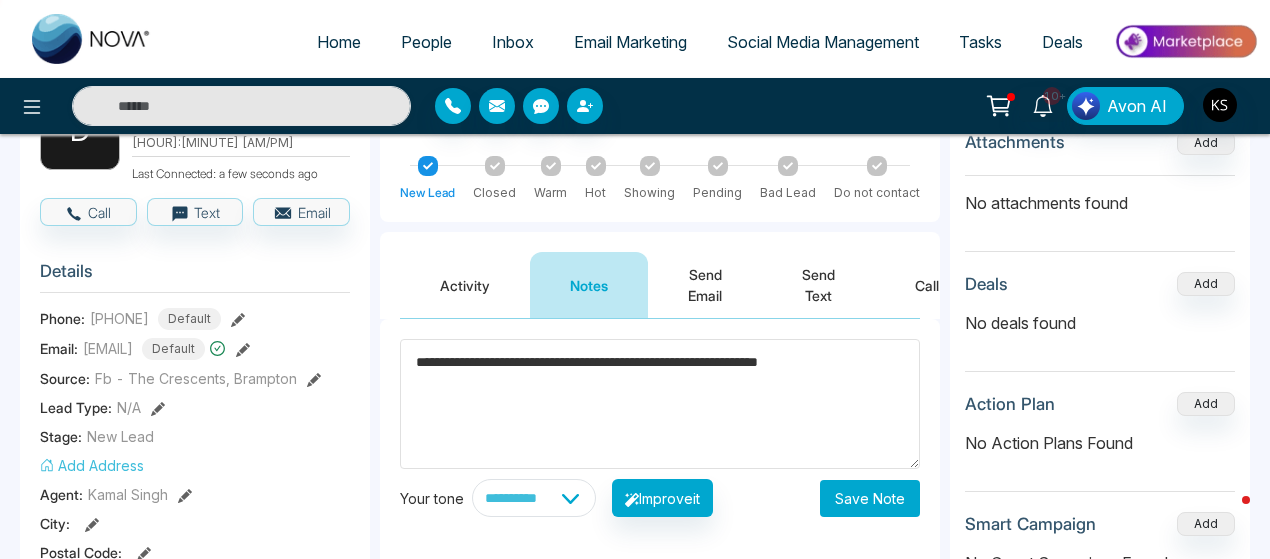 scroll, scrollTop: 83, scrollLeft: 0, axis: vertical 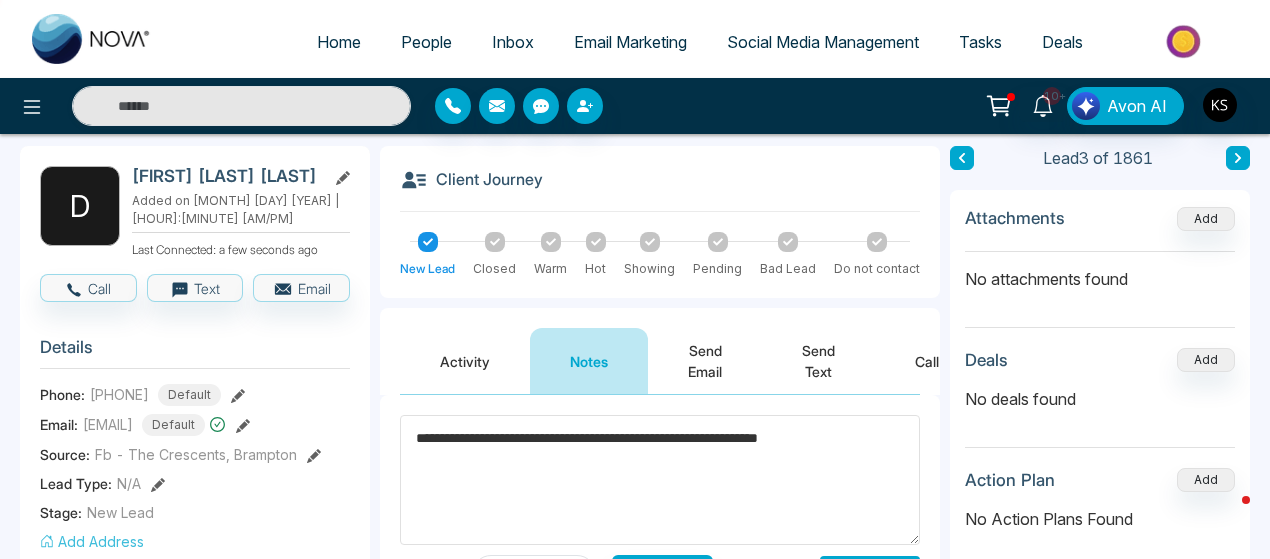 drag, startPoint x: 885, startPoint y: 445, endPoint x: 871, endPoint y: 440, distance: 14.866069 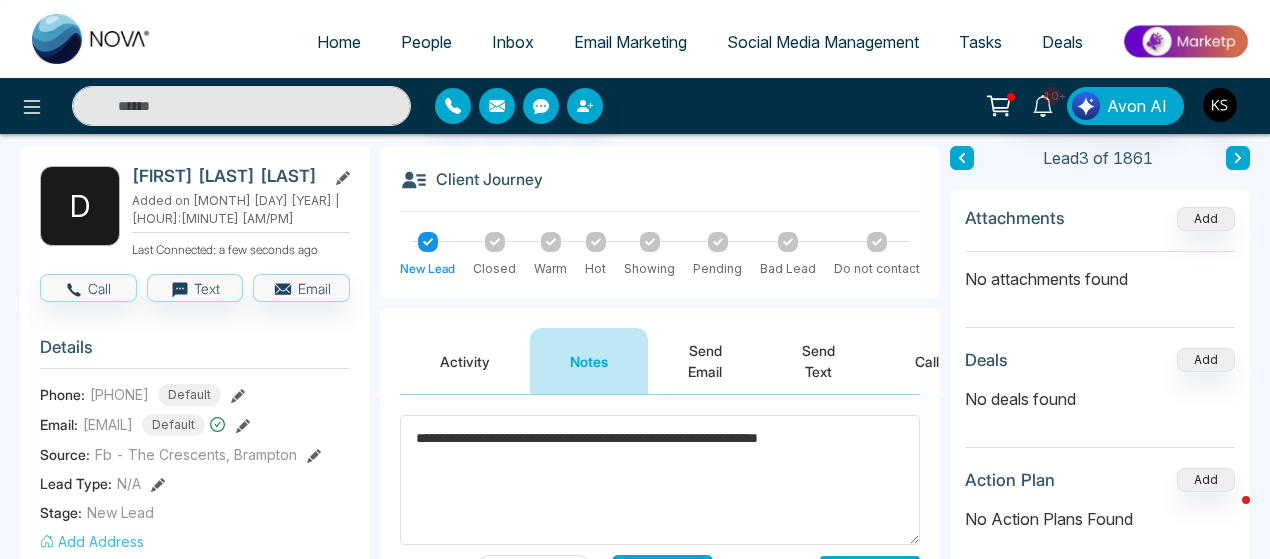 click on "**********" at bounding box center [660, 480] 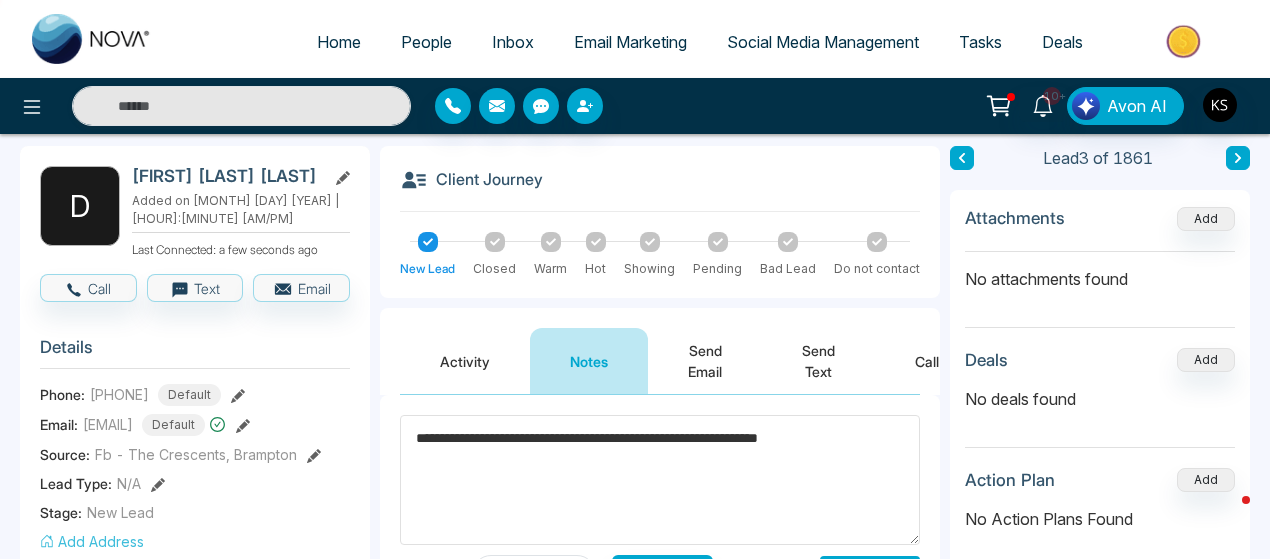 click on "**********" at bounding box center [660, 480] 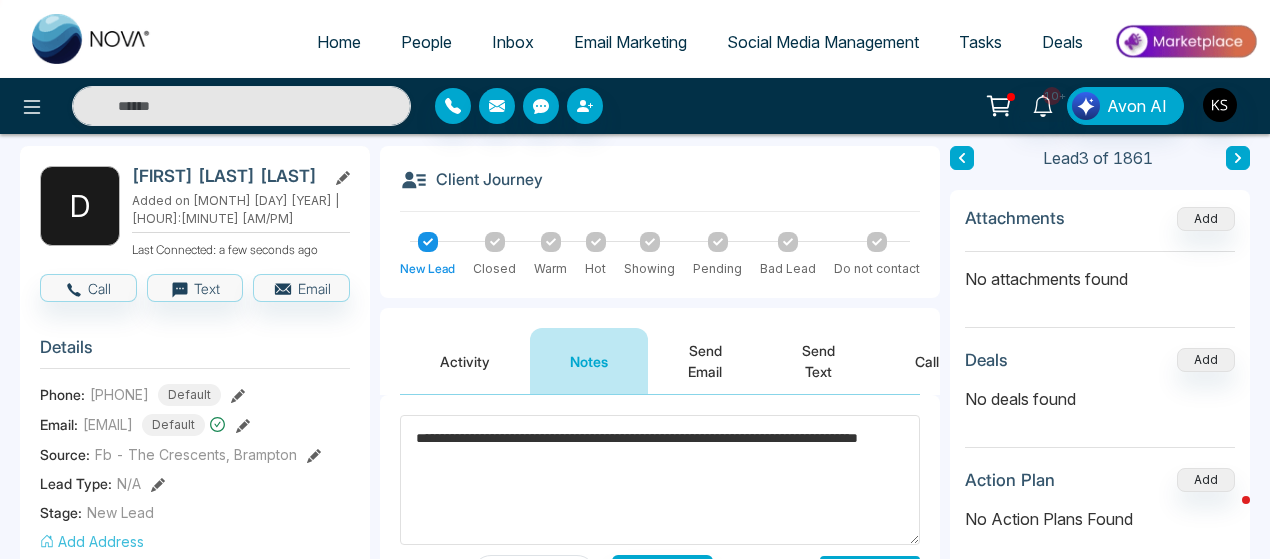 scroll, scrollTop: 139, scrollLeft: 0, axis: vertical 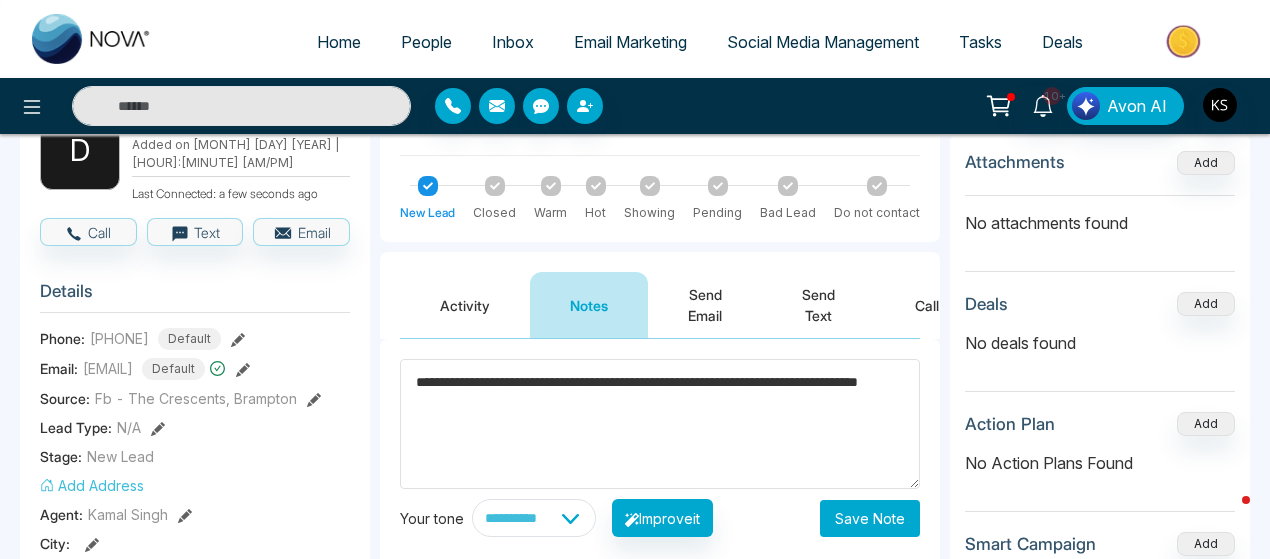 type on "**********" 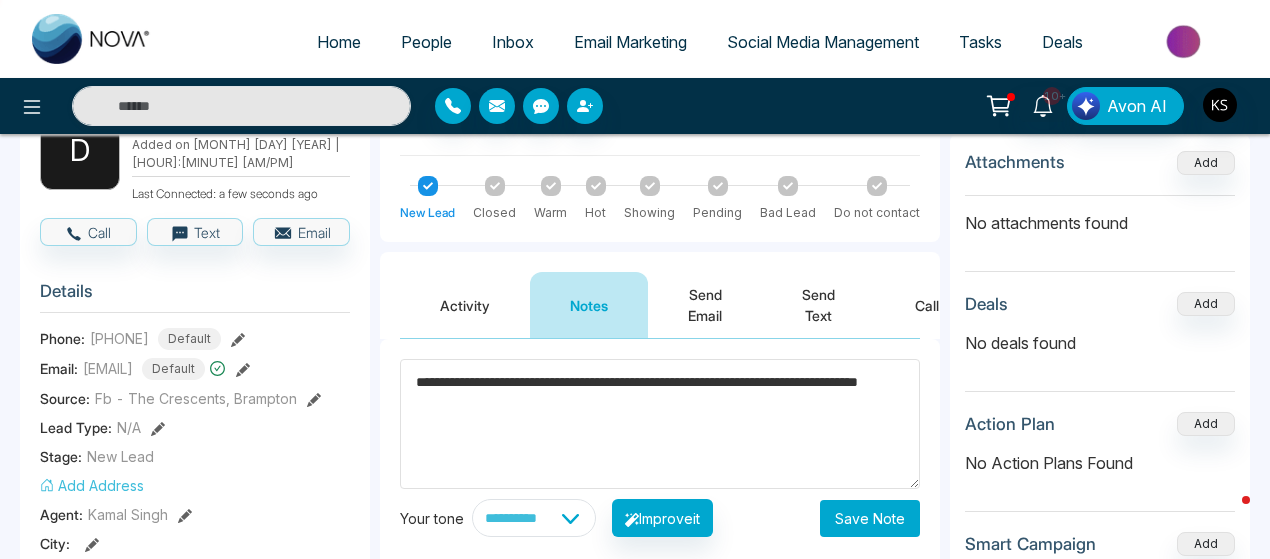 drag, startPoint x: 864, startPoint y: 522, endPoint x: 749, endPoint y: 427, distance: 149.16434 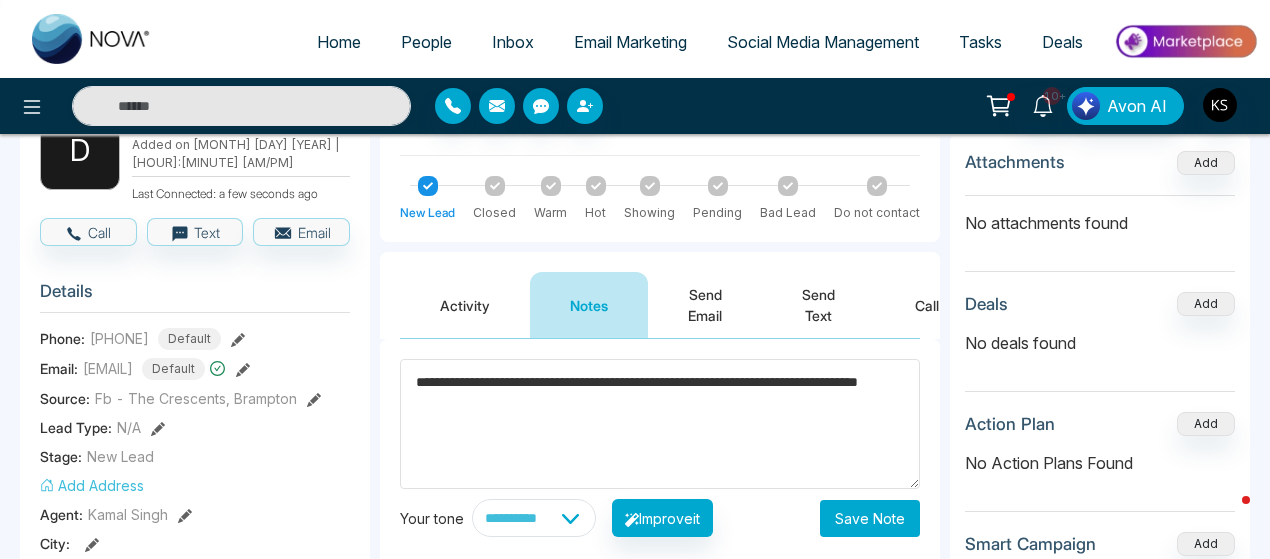click on "**********" at bounding box center [660, 448] 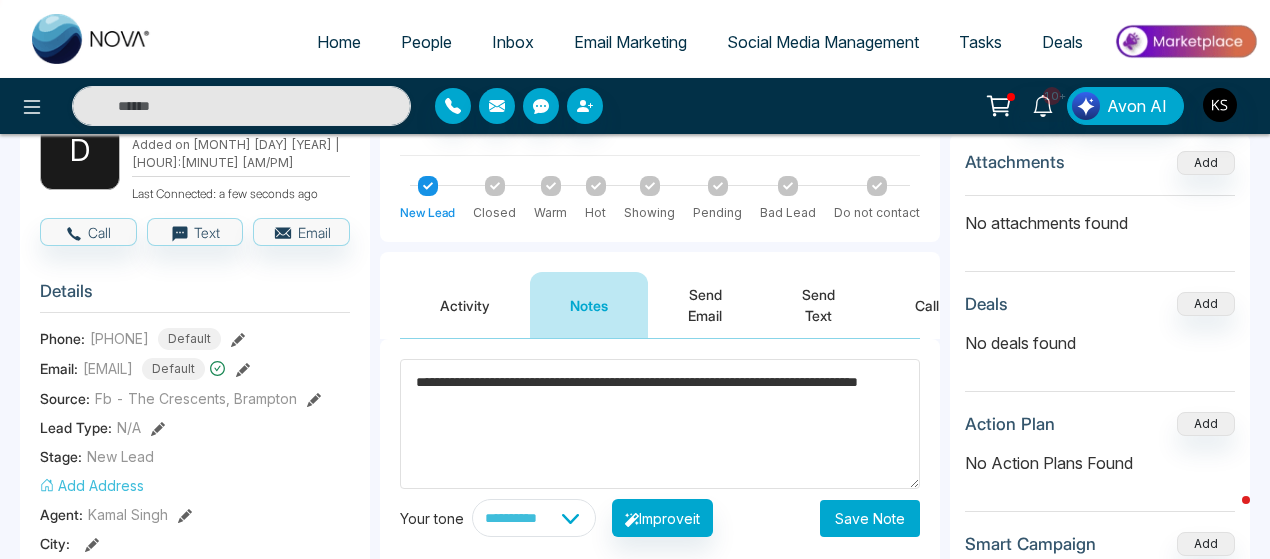 click on "**********" at bounding box center [660, 424] 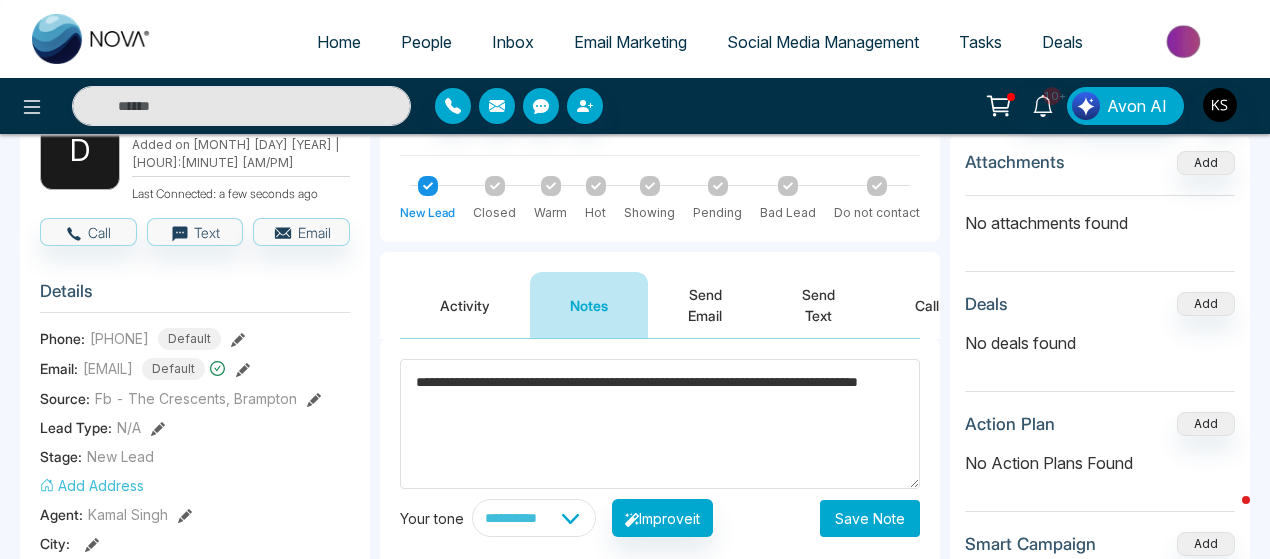 click on "**********" at bounding box center (660, 424) 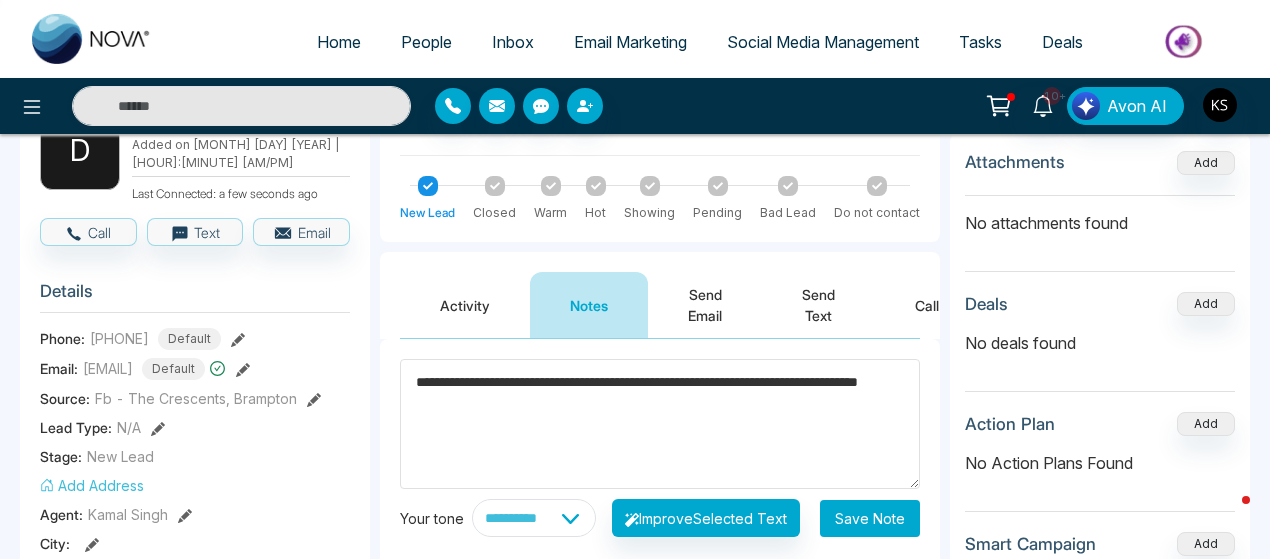 click on "**********" at bounding box center (660, 424) 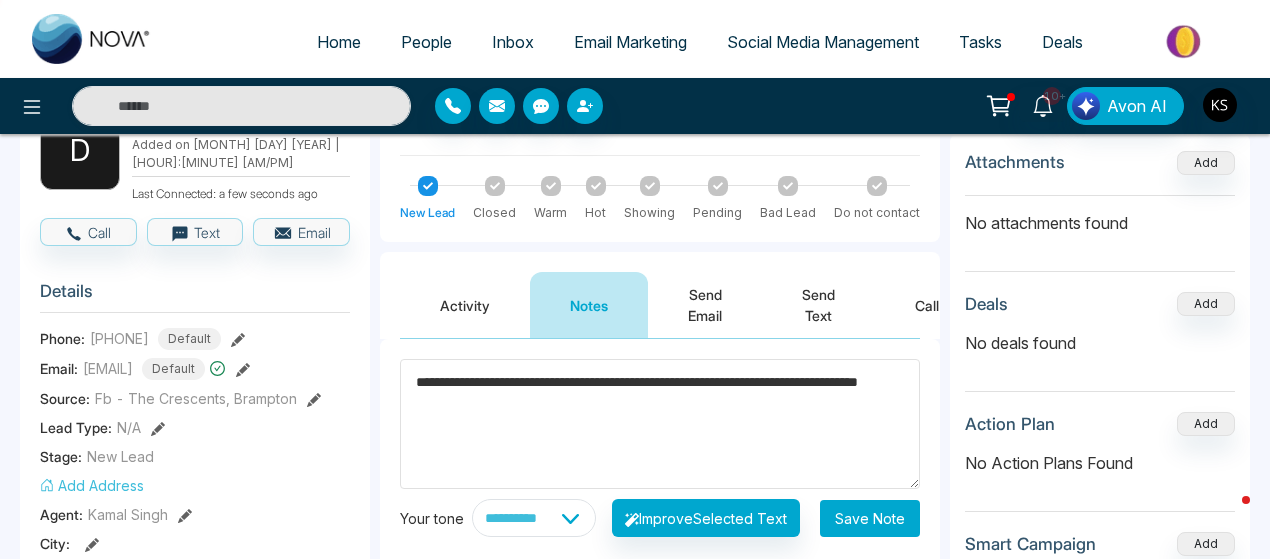 click on "**********" at bounding box center (660, 424) 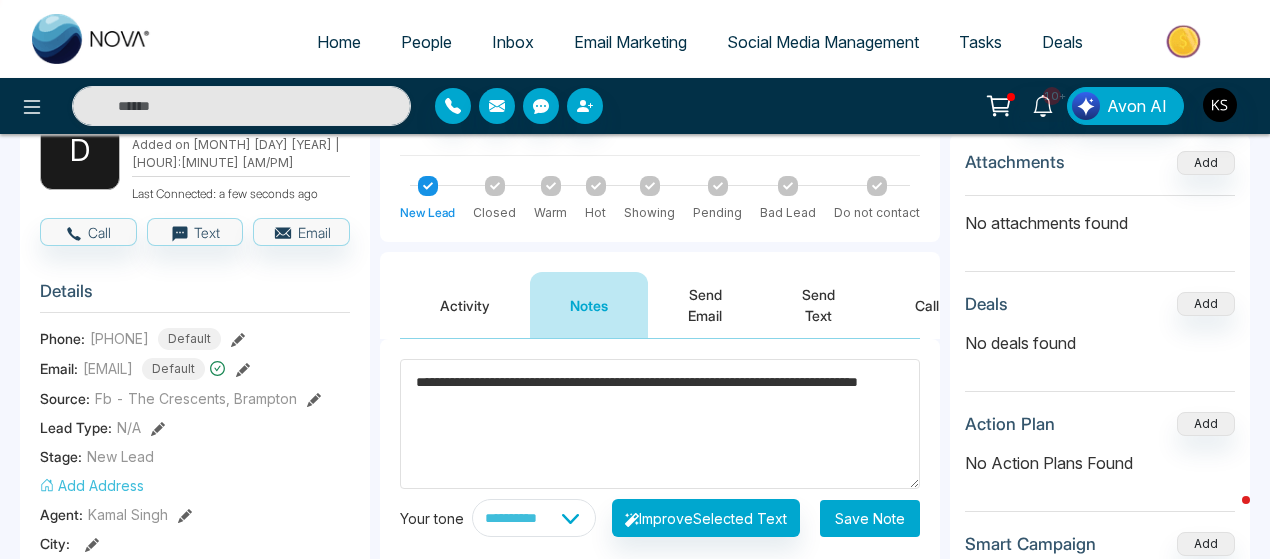 click on "**********" at bounding box center (660, 424) 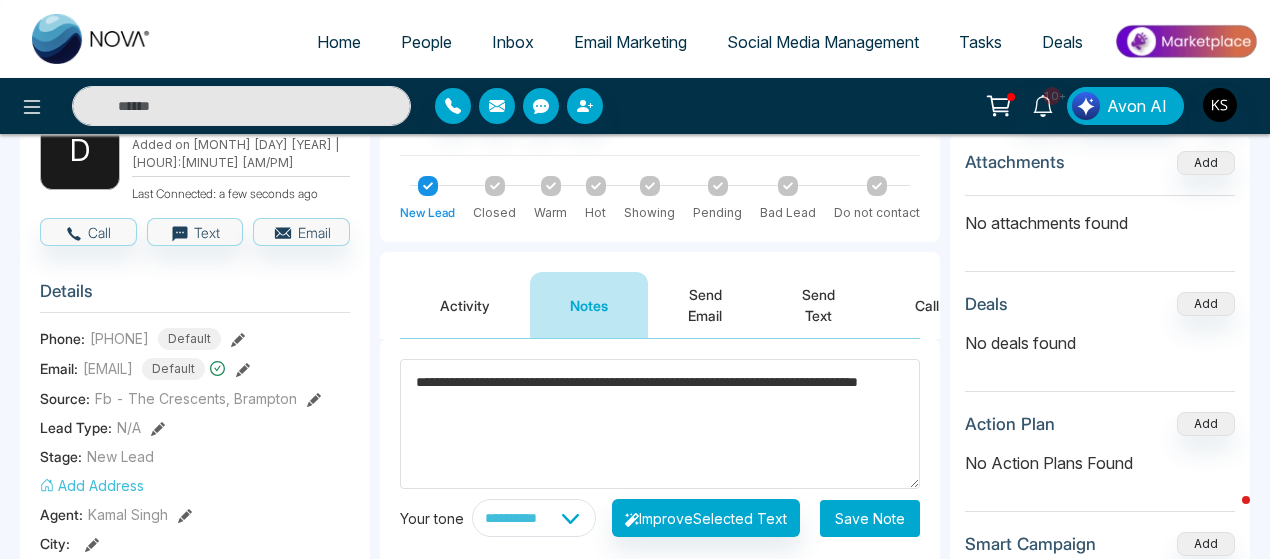 click on "**********" at bounding box center (660, 424) 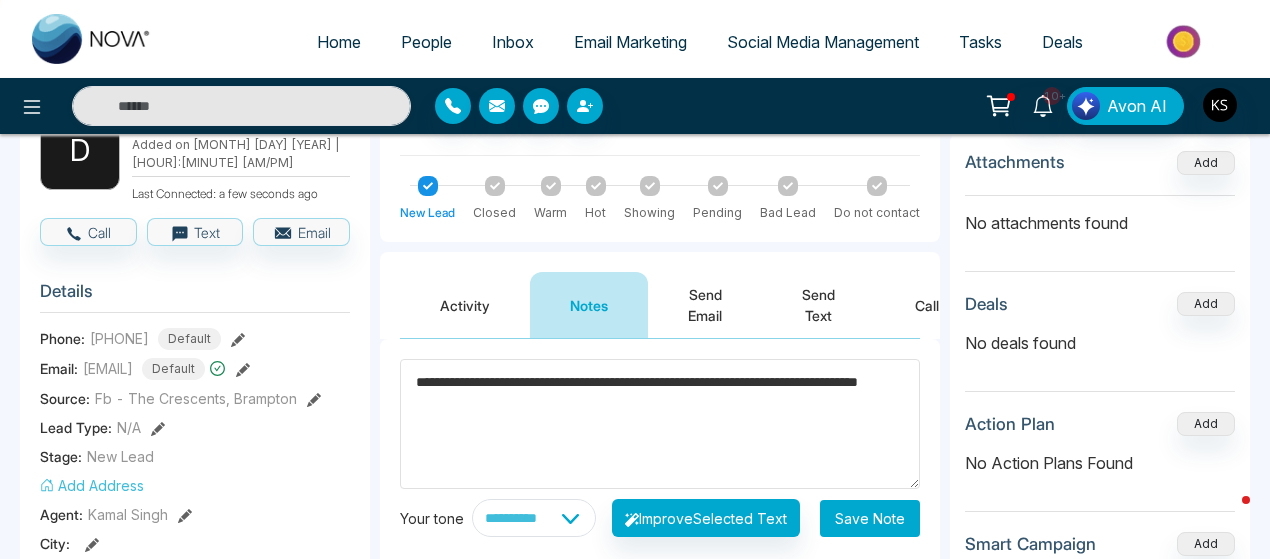 click on "**********" at bounding box center (660, 424) 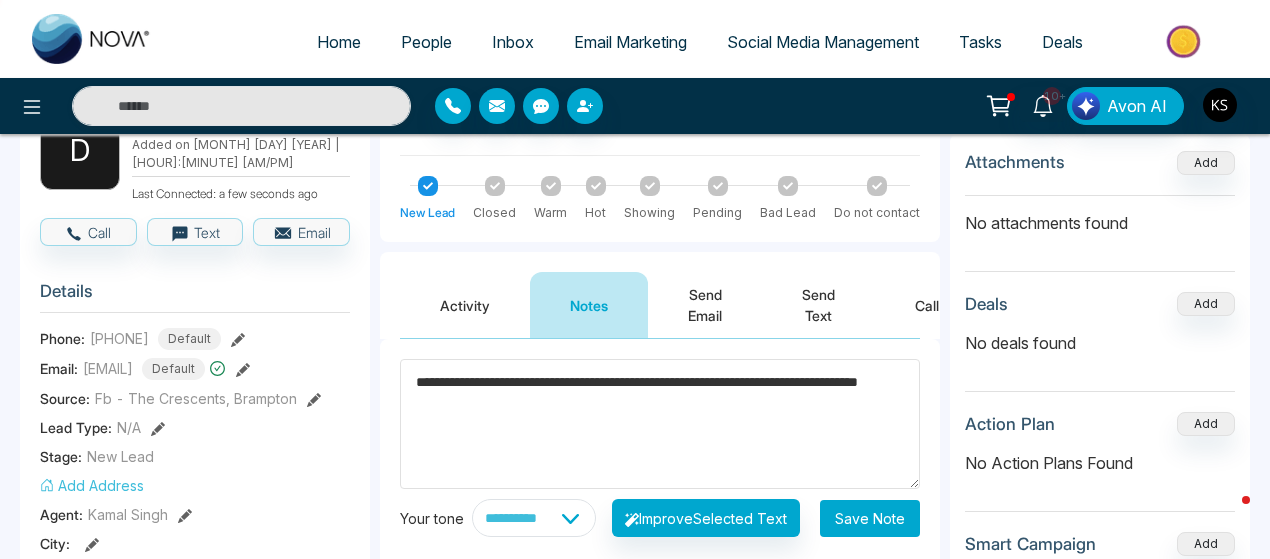 click on "**********" at bounding box center [660, 424] 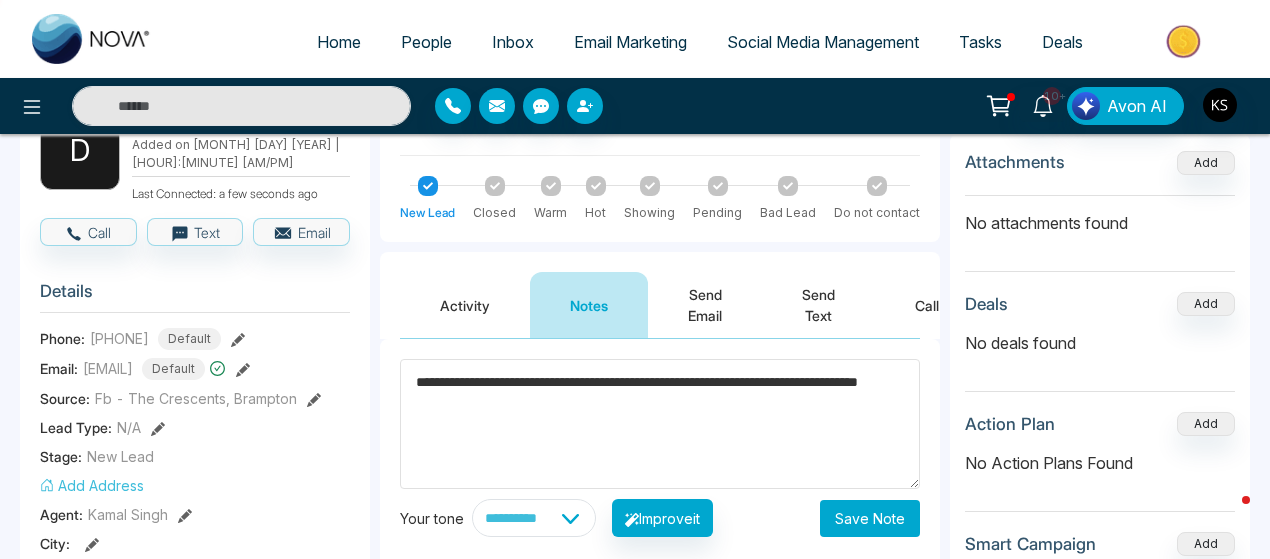 click on "**********" at bounding box center (660, 424) 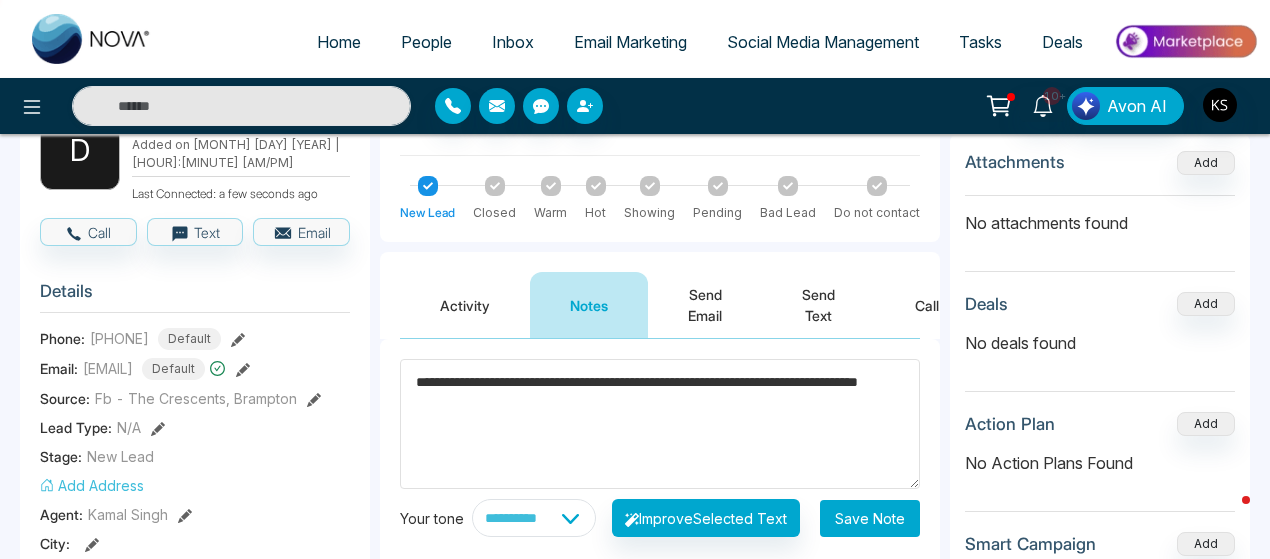 click on "**********" at bounding box center (660, 424) 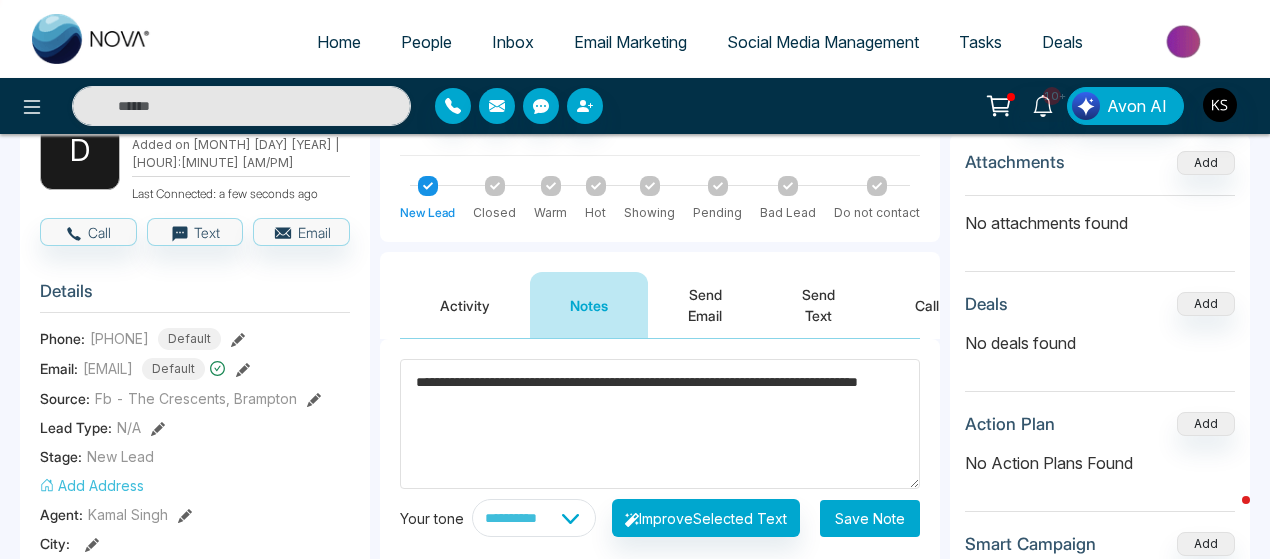click on "**********" at bounding box center (660, 424) 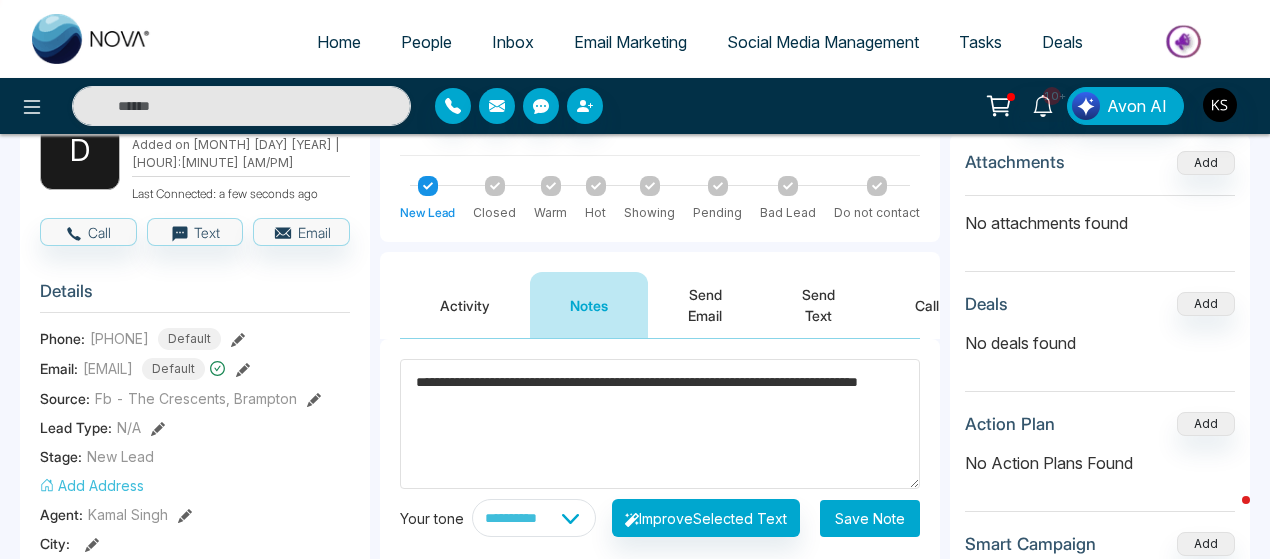 click on "**********" at bounding box center [660, 424] 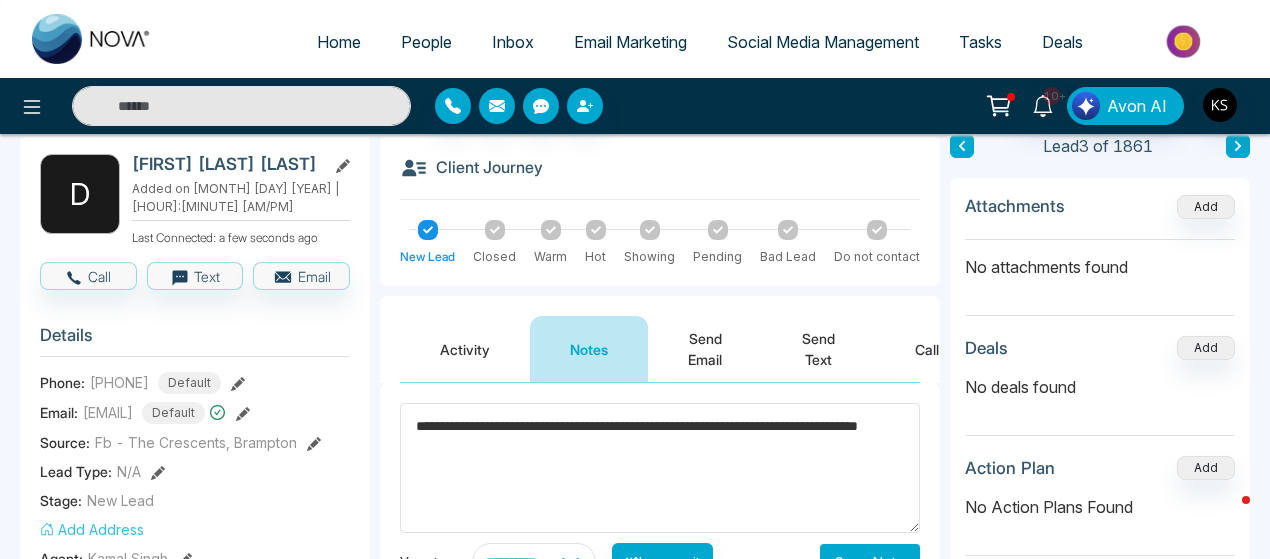 scroll, scrollTop: 94, scrollLeft: 0, axis: vertical 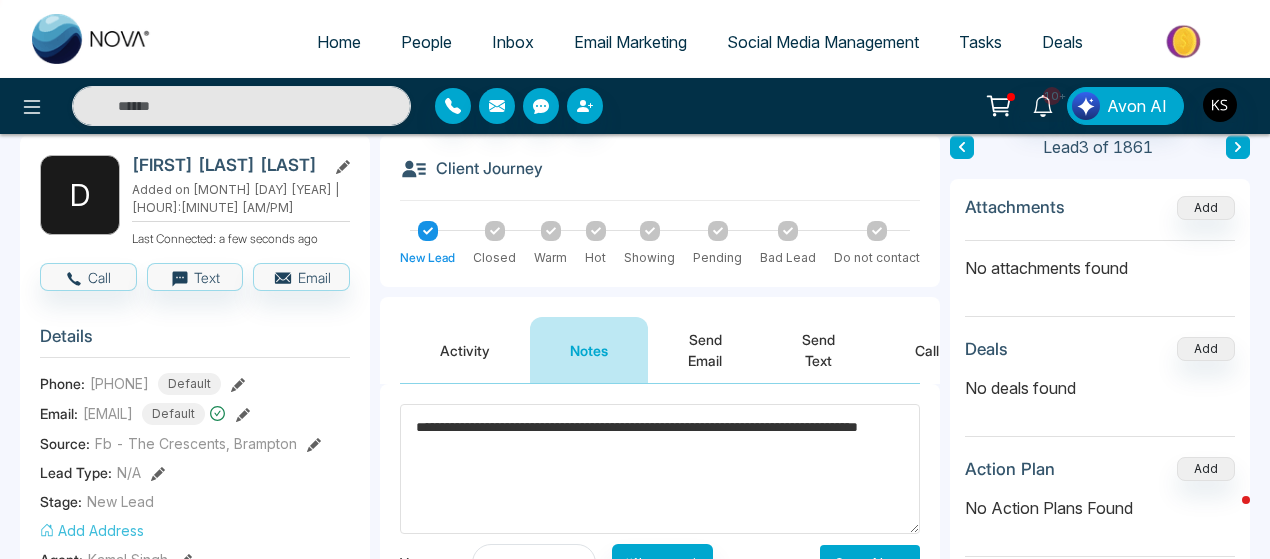 click on "**********" at bounding box center (660, 469) 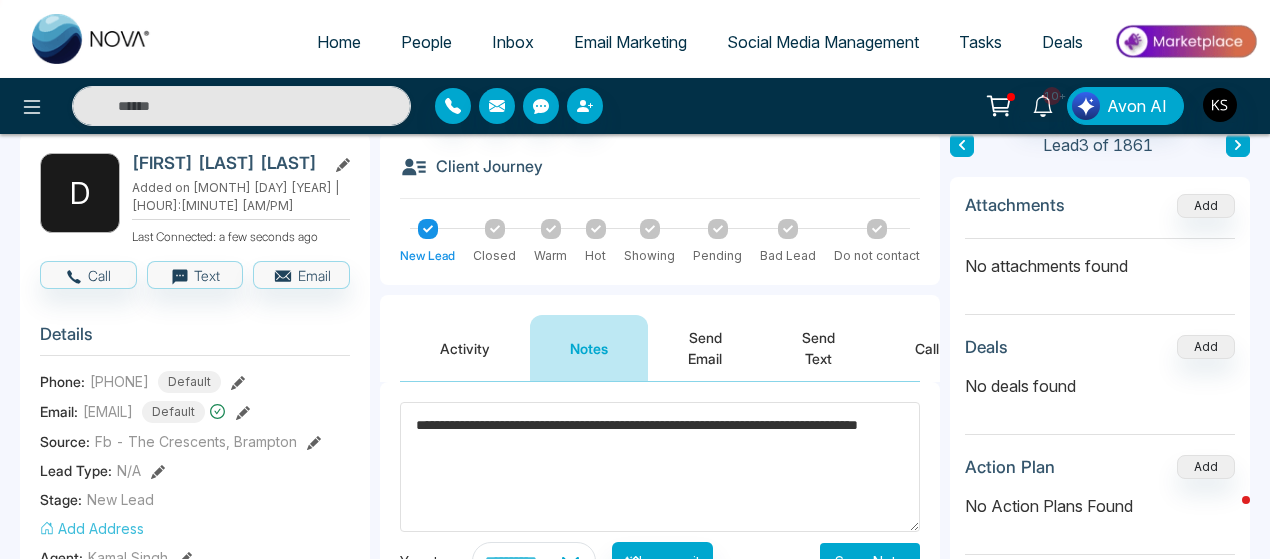 scroll, scrollTop: 131, scrollLeft: 0, axis: vertical 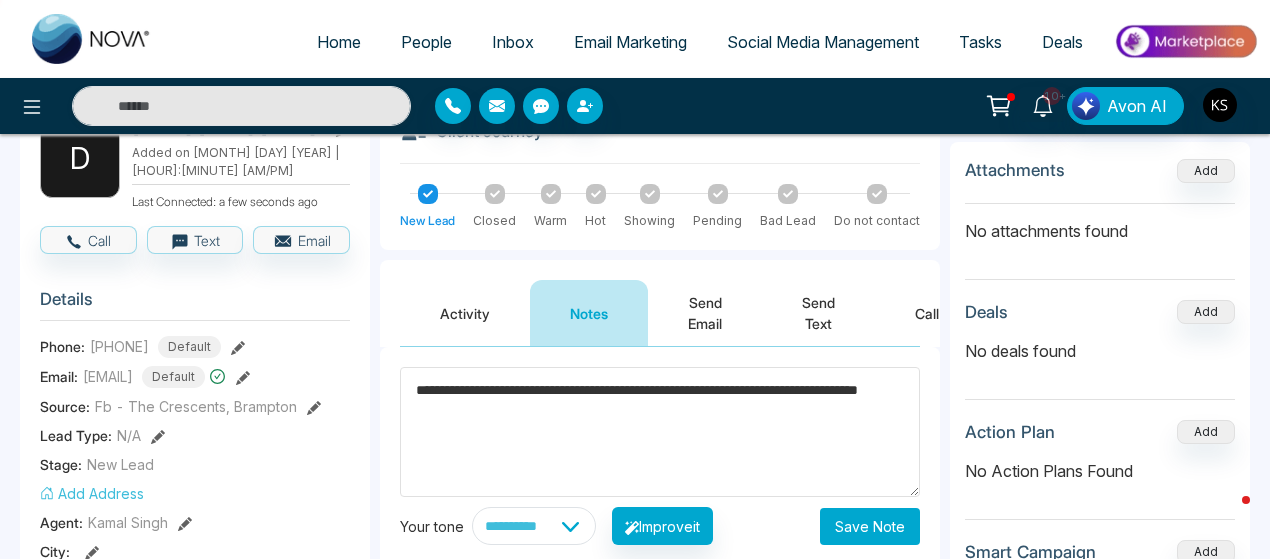 click on "**********" at bounding box center [660, 432] 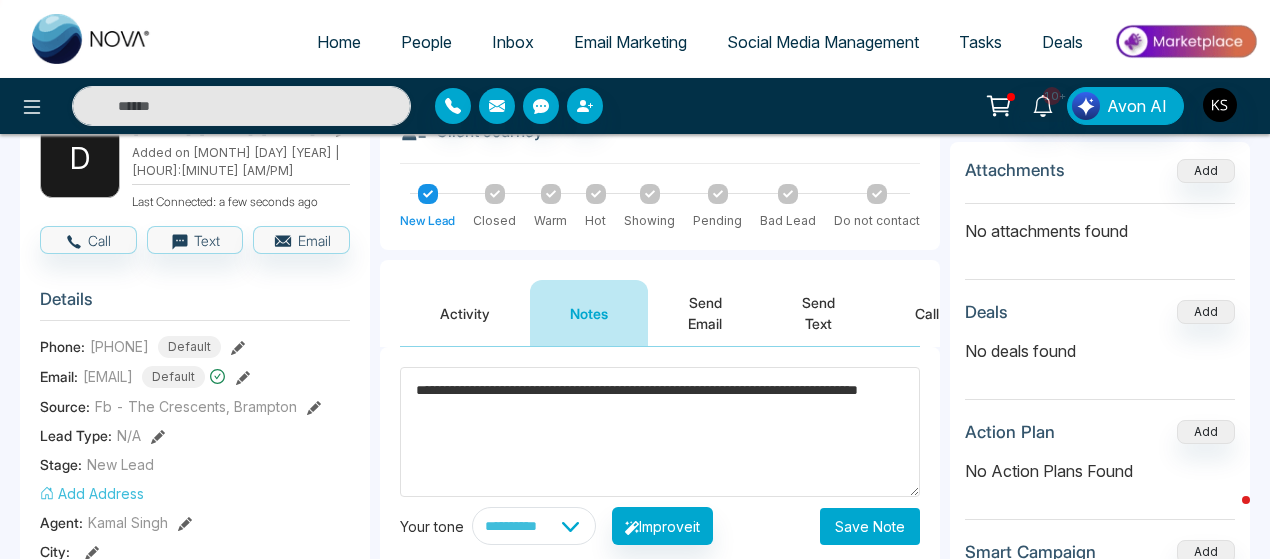 click on "Save Note" at bounding box center (870, 526) 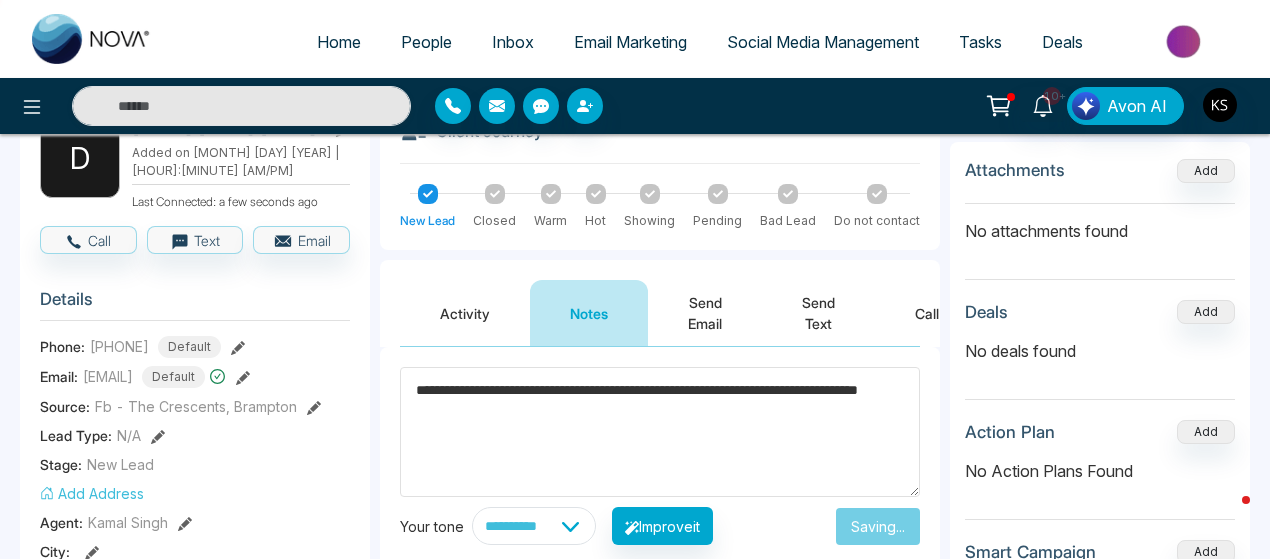 type 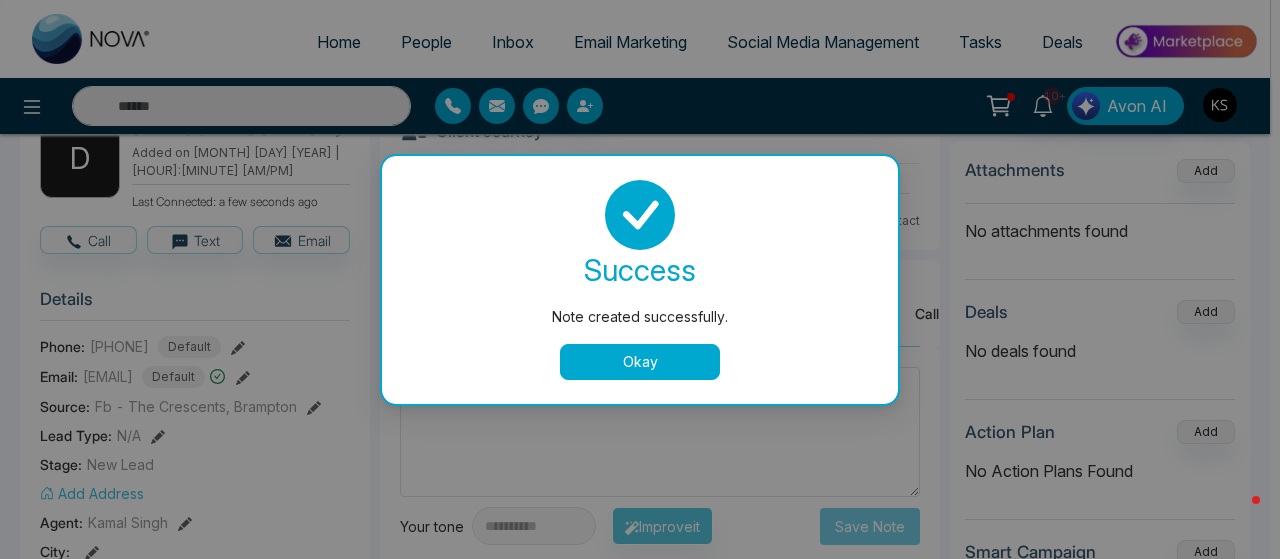 click on "Note created successfully. success Note created successfully.   Okay" at bounding box center (640, 279) 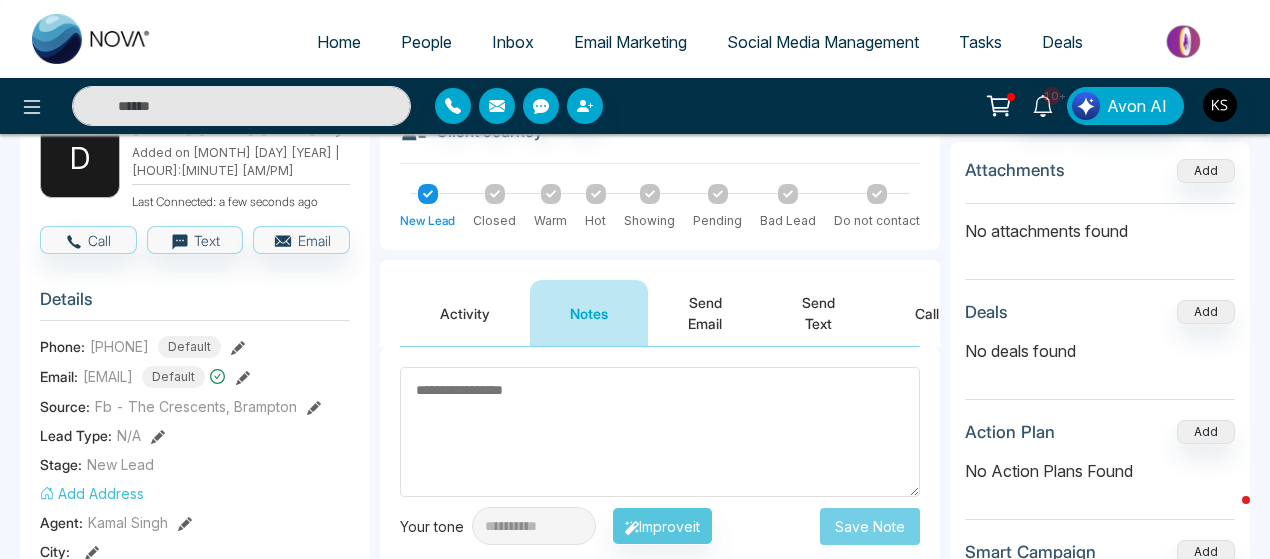 click at bounding box center (660, 432) 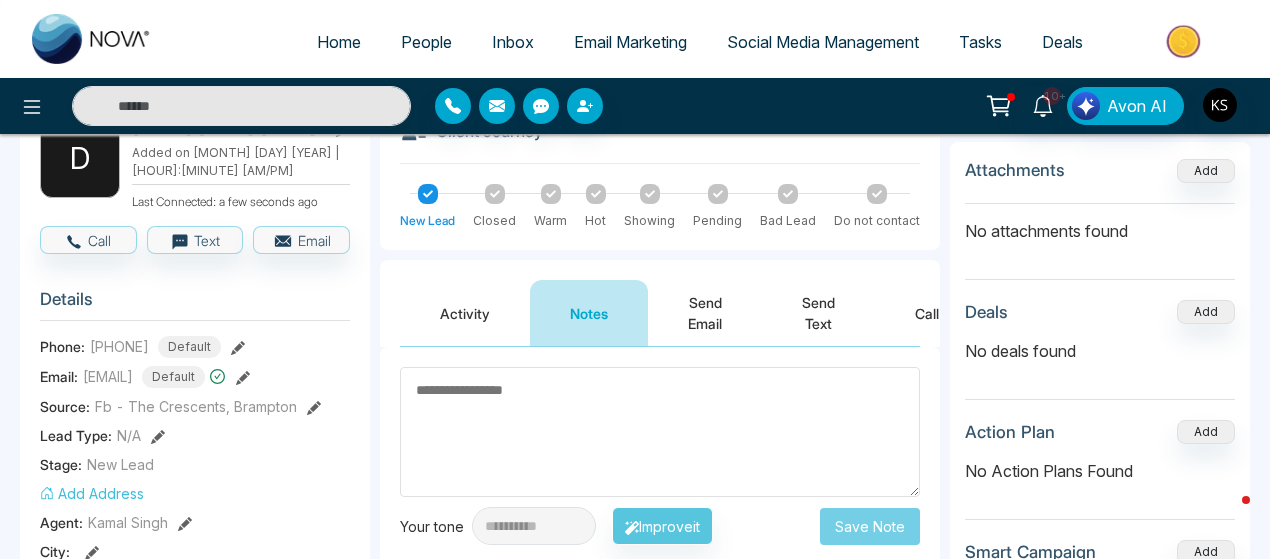 scroll, scrollTop: 0, scrollLeft: 0, axis: both 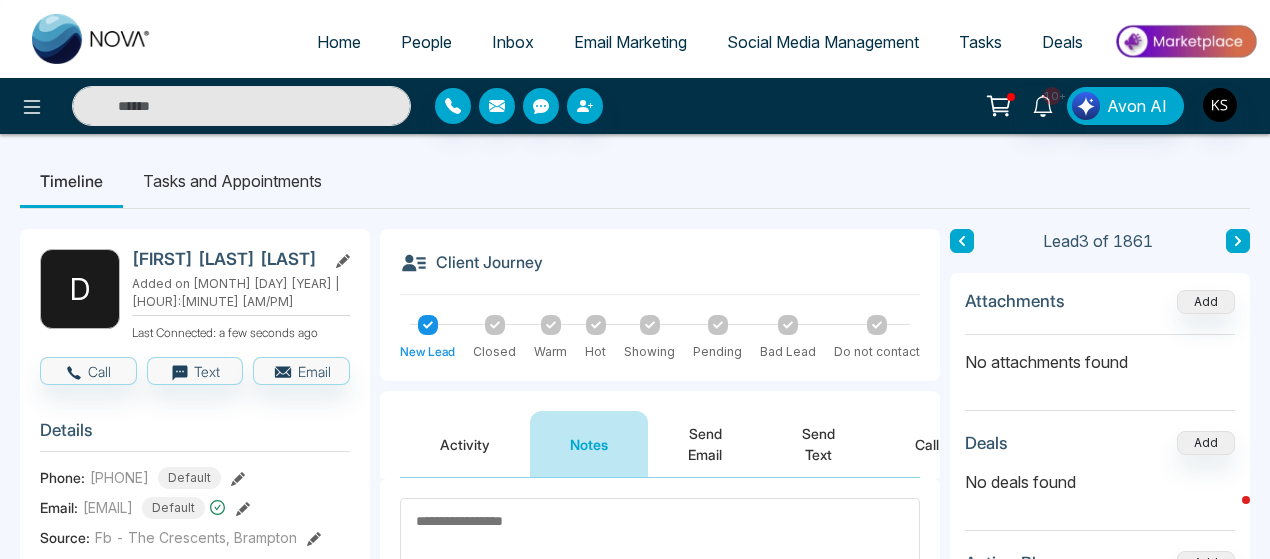 click at bounding box center (1238, 241) 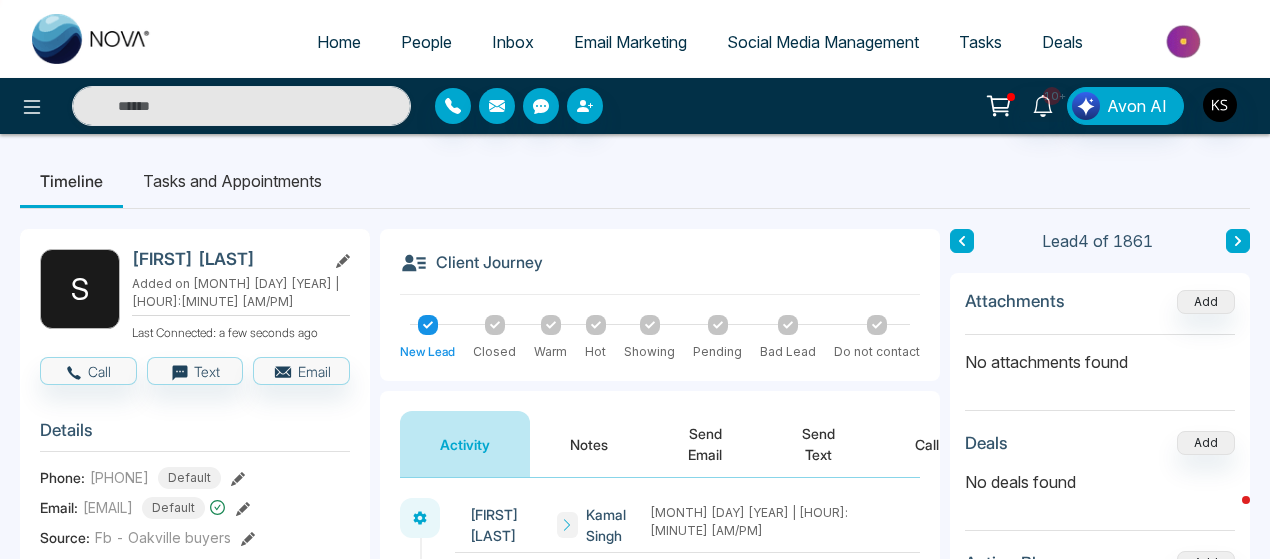 click at bounding box center (1238, 241) 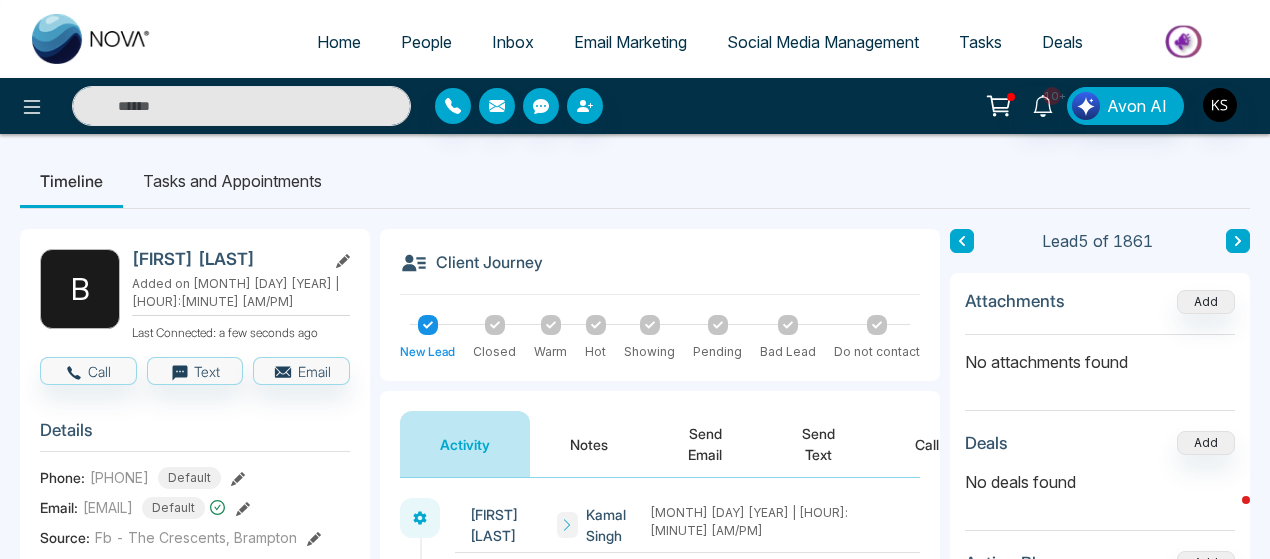 click at bounding box center [1238, 241] 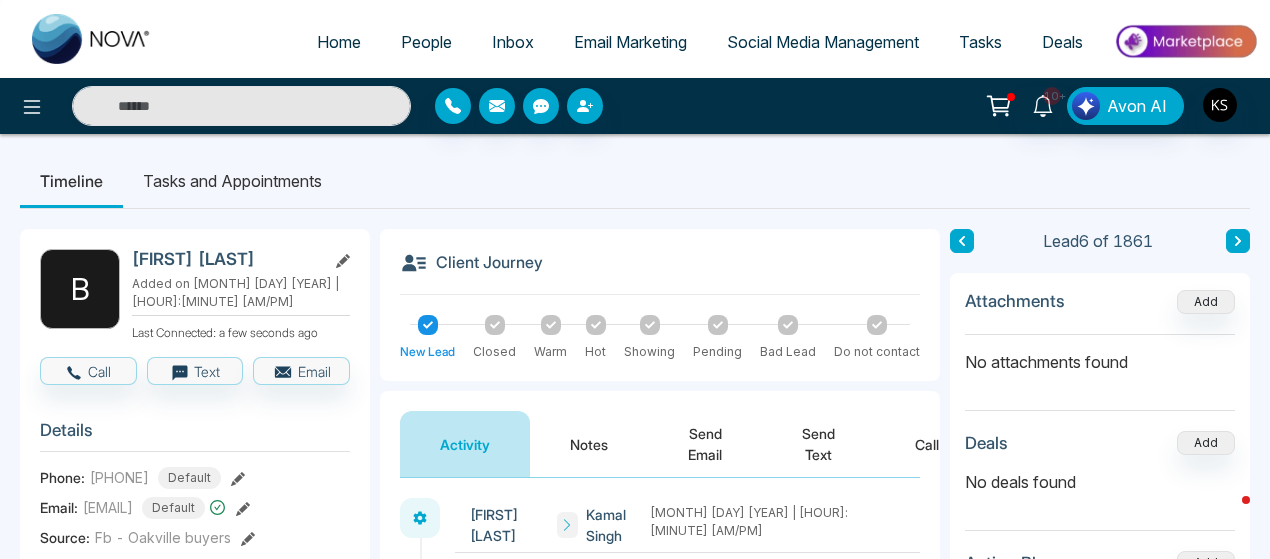 click at bounding box center (962, 241) 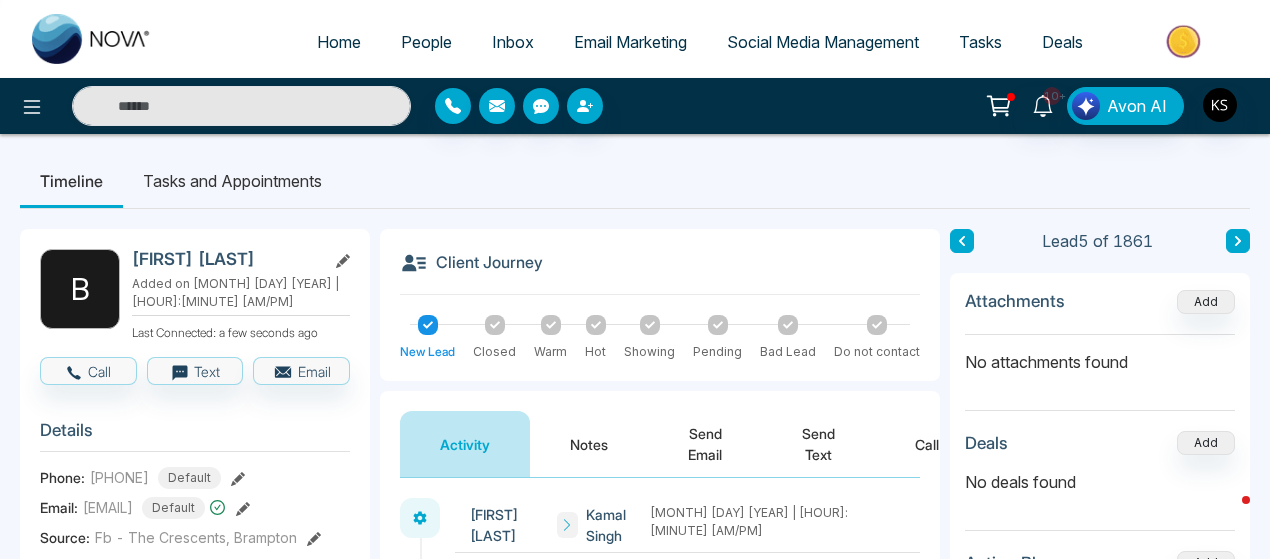 click at bounding box center [1238, 241] 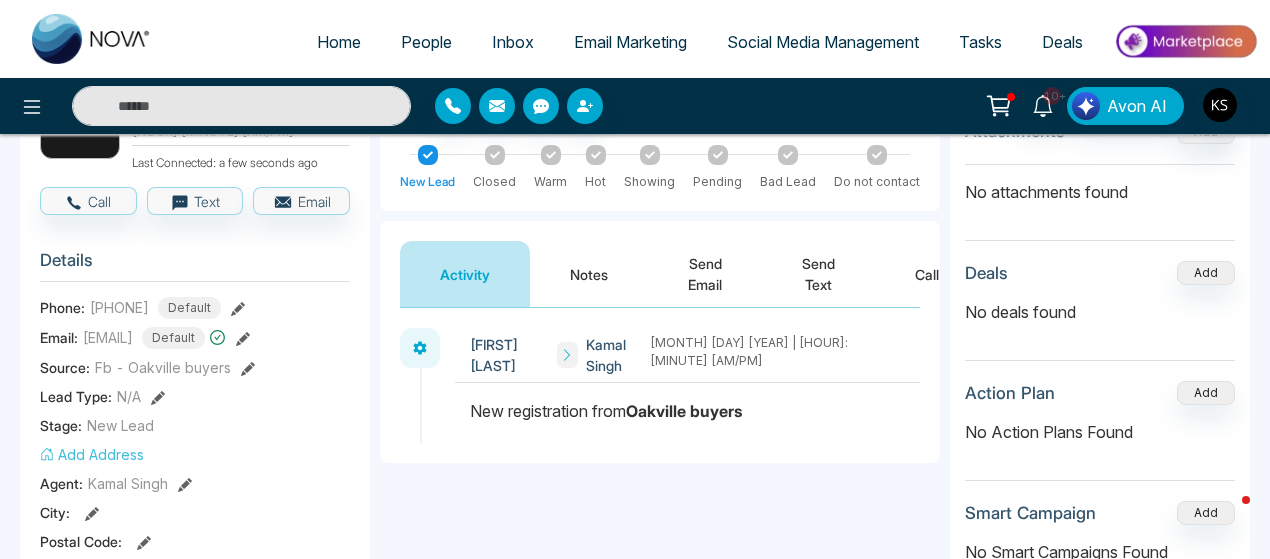 scroll, scrollTop: 171, scrollLeft: 0, axis: vertical 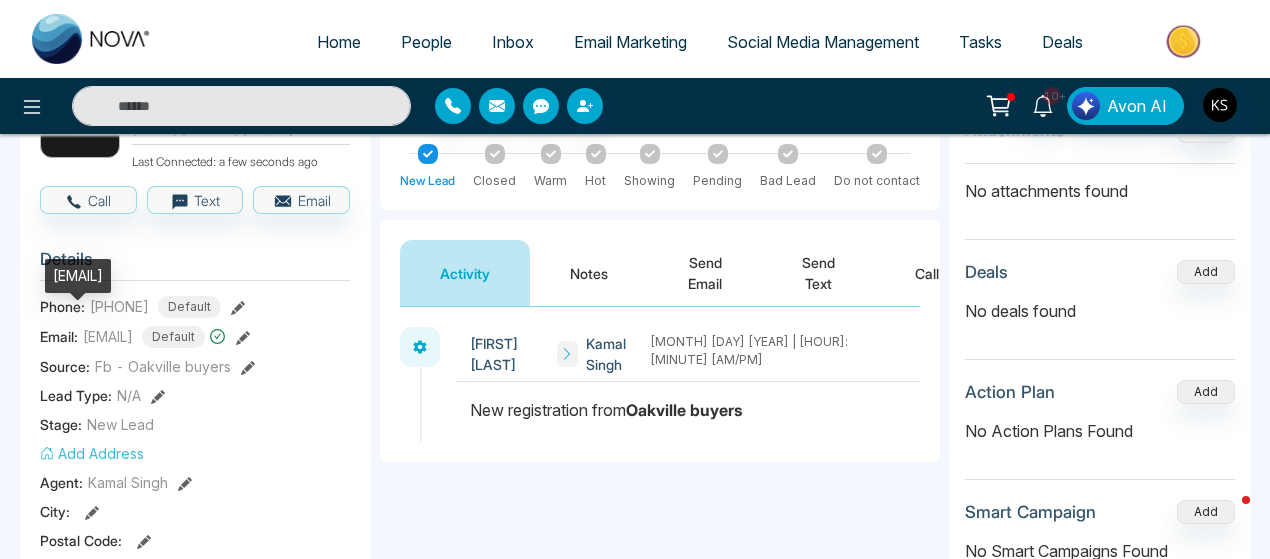click on "[EMAIL]" at bounding box center (108, 336) 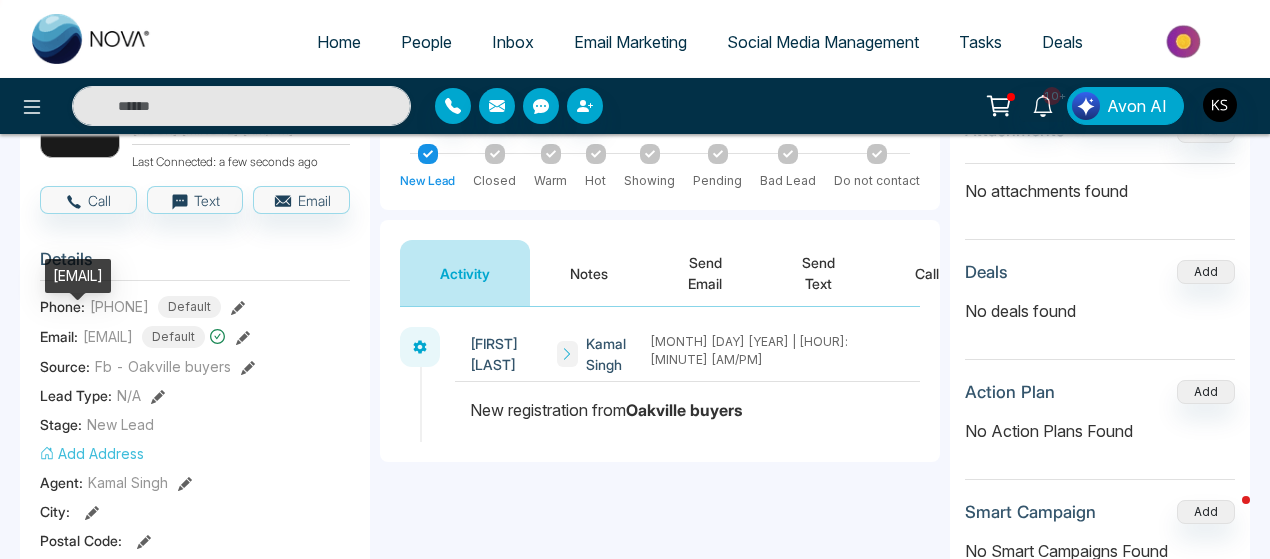 click on "[EMAIL]" at bounding box center [108, 336] 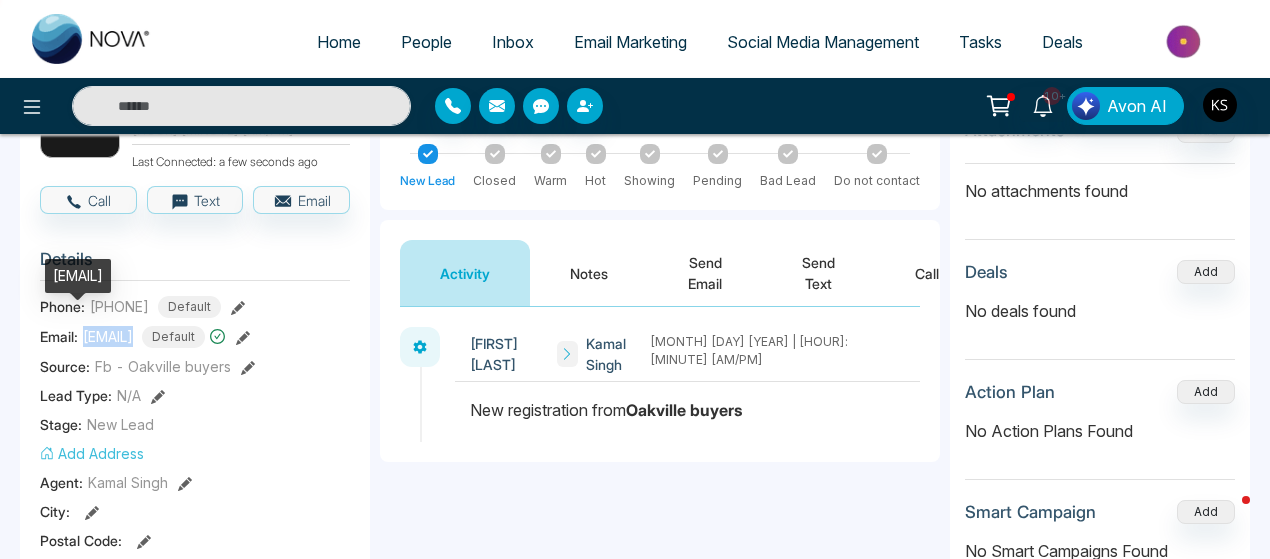 click on "[EMAIL]" at bounding box center (108, 336) 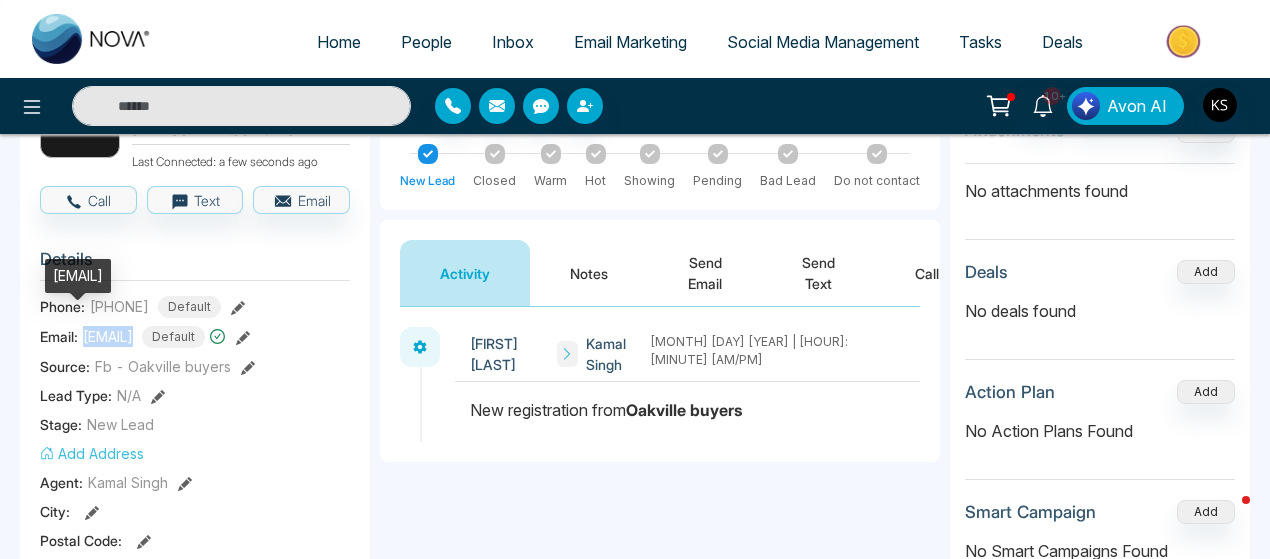 copy on "[EMAIL]" 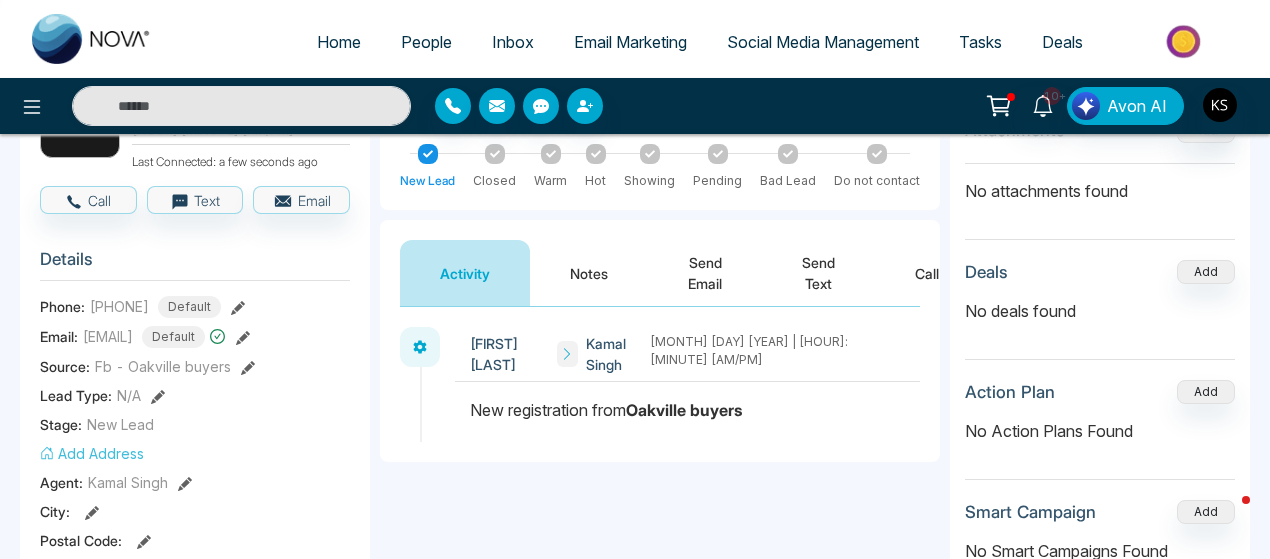 click on "[PHONE]" at bounding box center (119, 306) 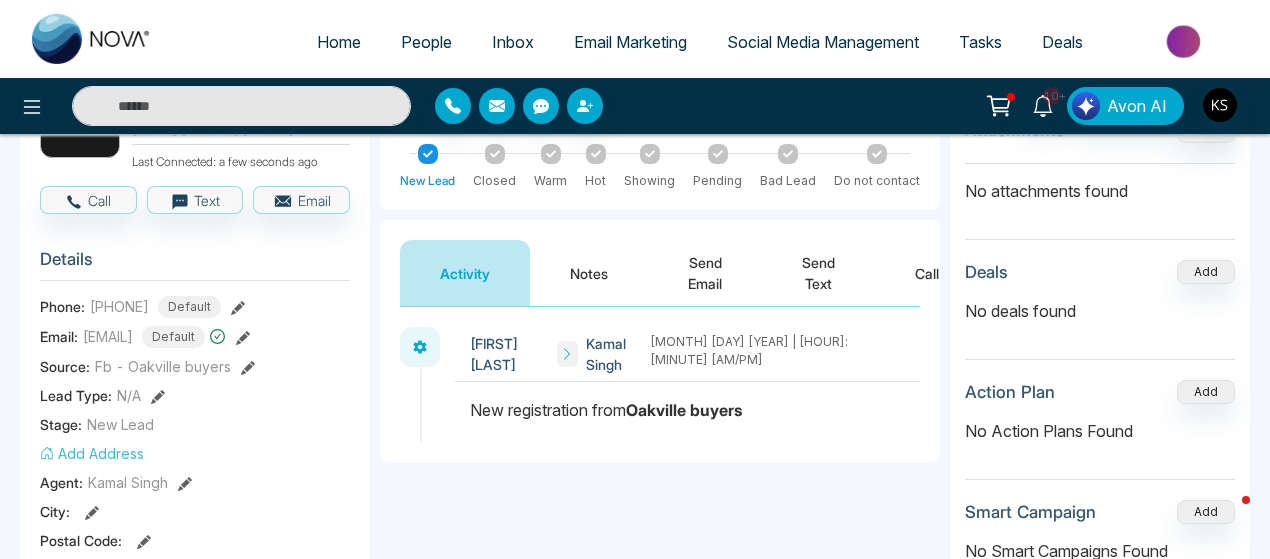 click on "[PHONE]" at bounding box center [119, 306] 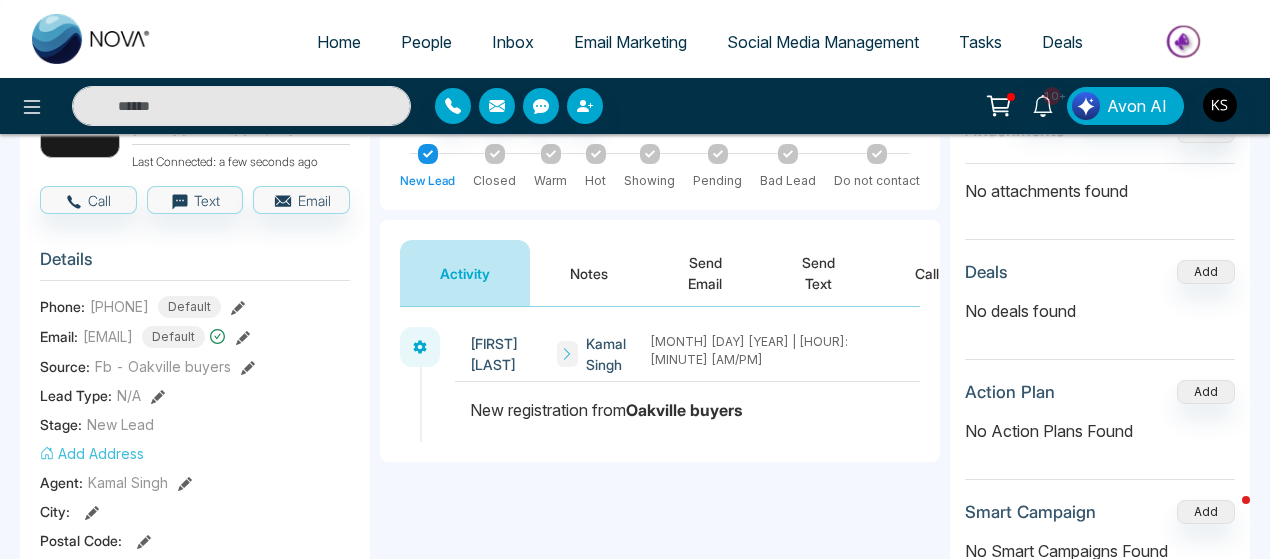 copy on "[PHONE]" 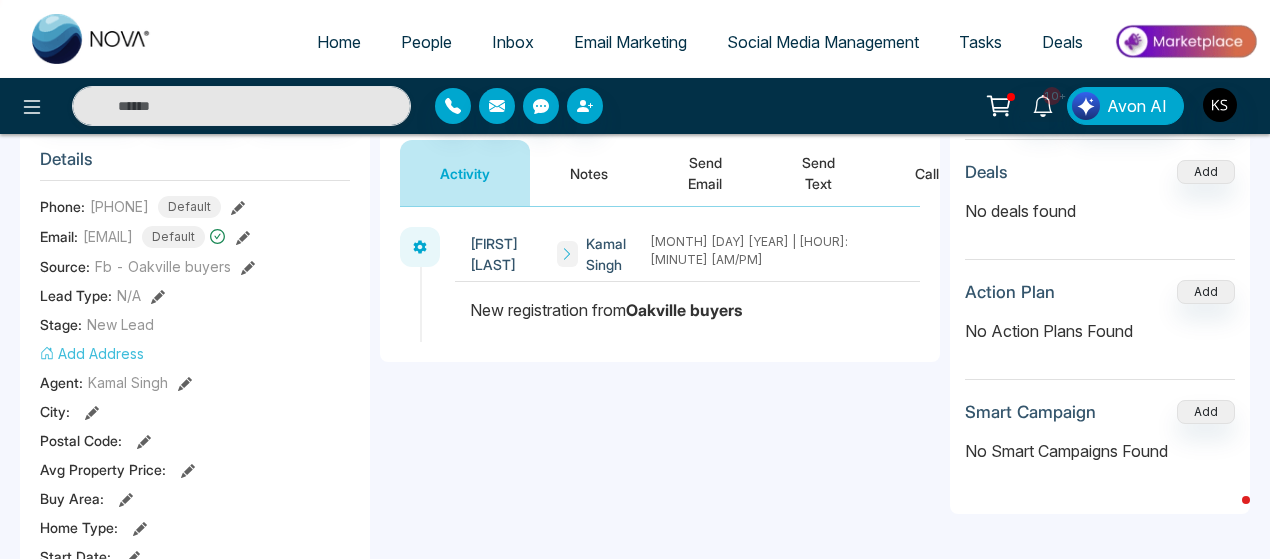 scroll, scrollTop: 0, scrollLeft: 0, axis: both 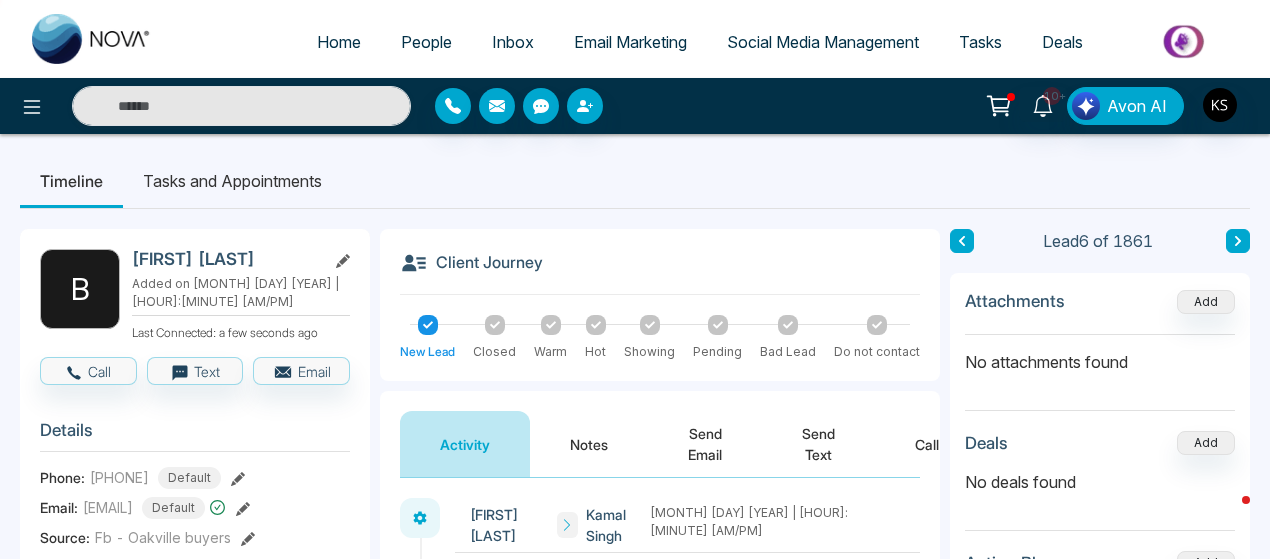 click at bounding box center (1238, 241) 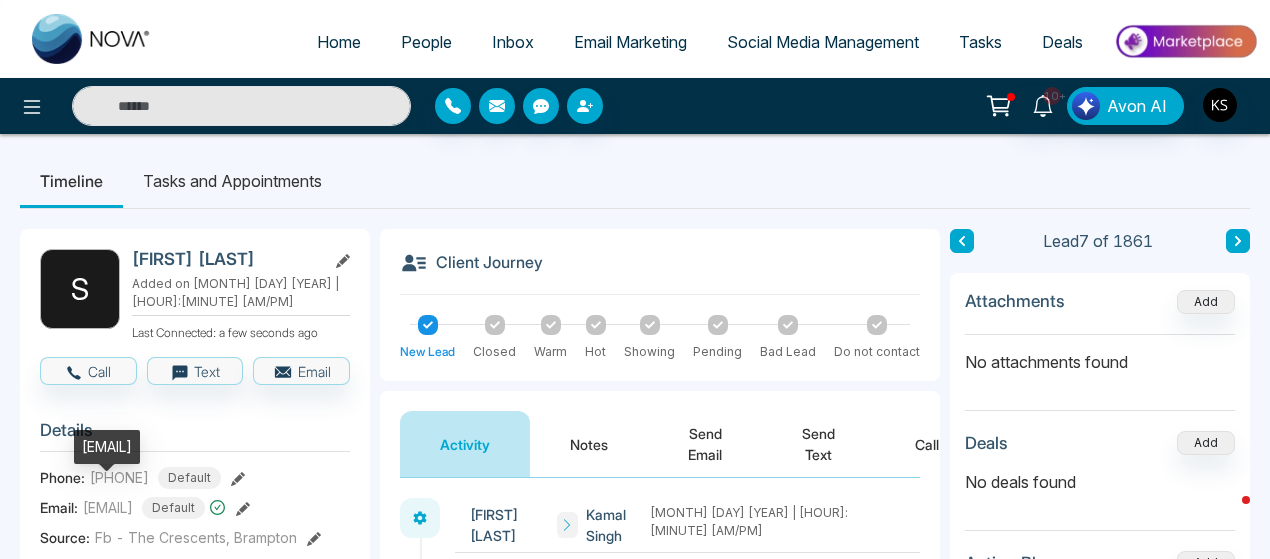 click on "[EMAIL]" at bounding box center [108, 507] 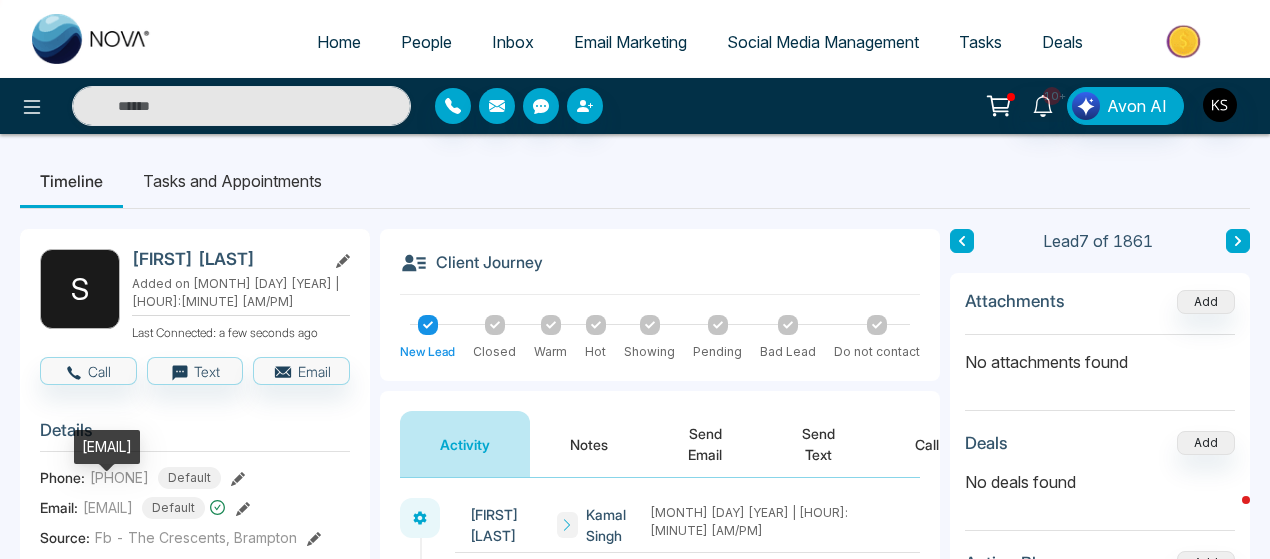 click on "[EMAIL]" at bounding box center (108, 507) 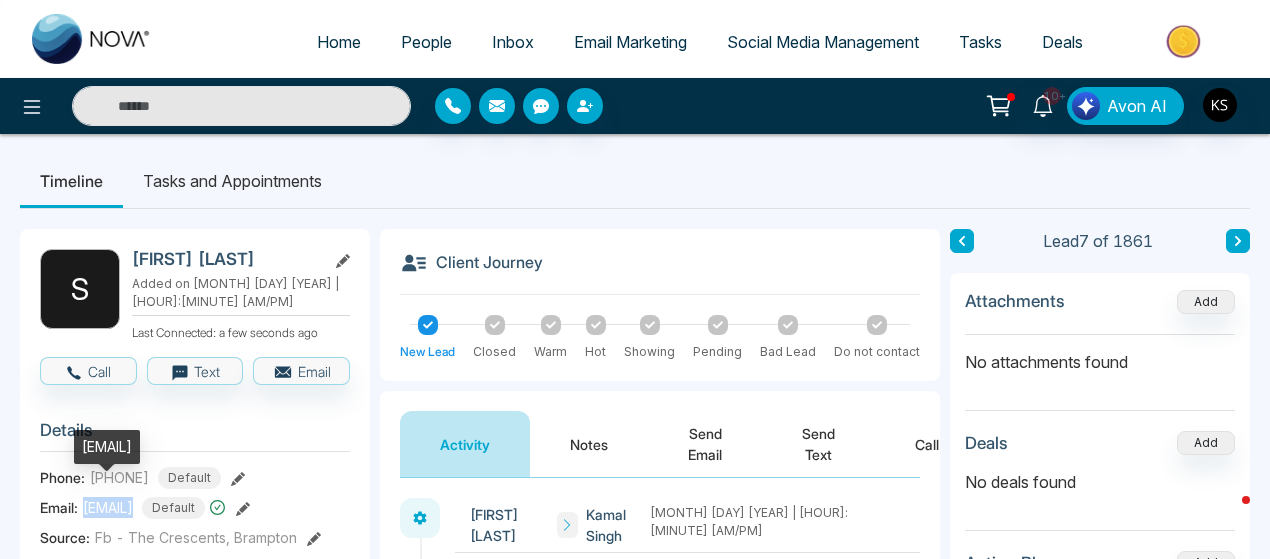 click on "[EMAIL]" at bounding box center [108, 507] 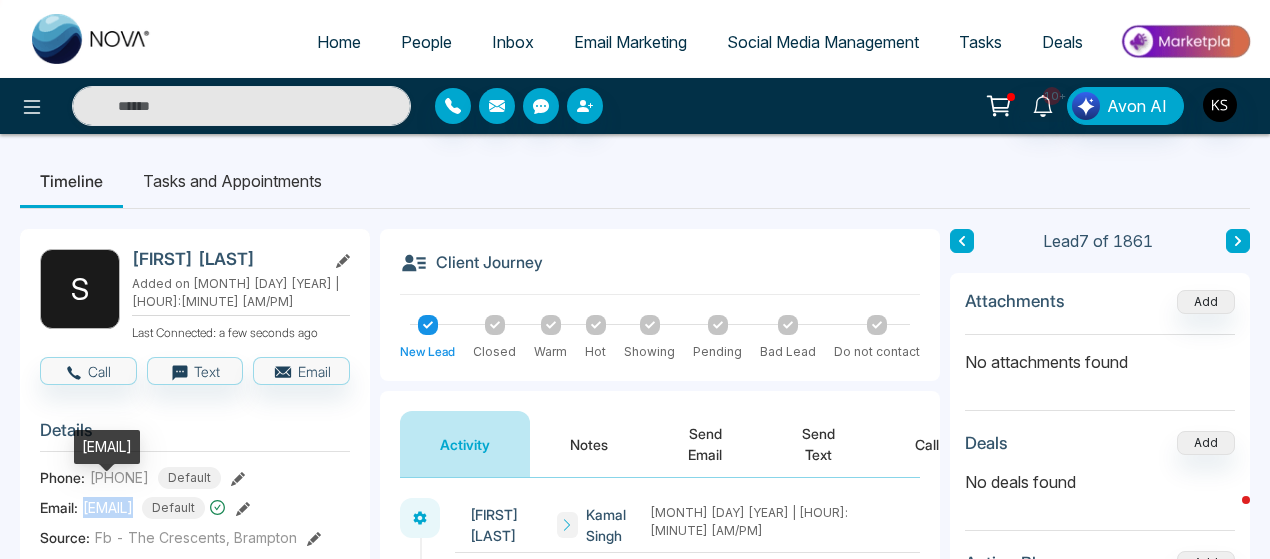 copy on "[EMAIL]" 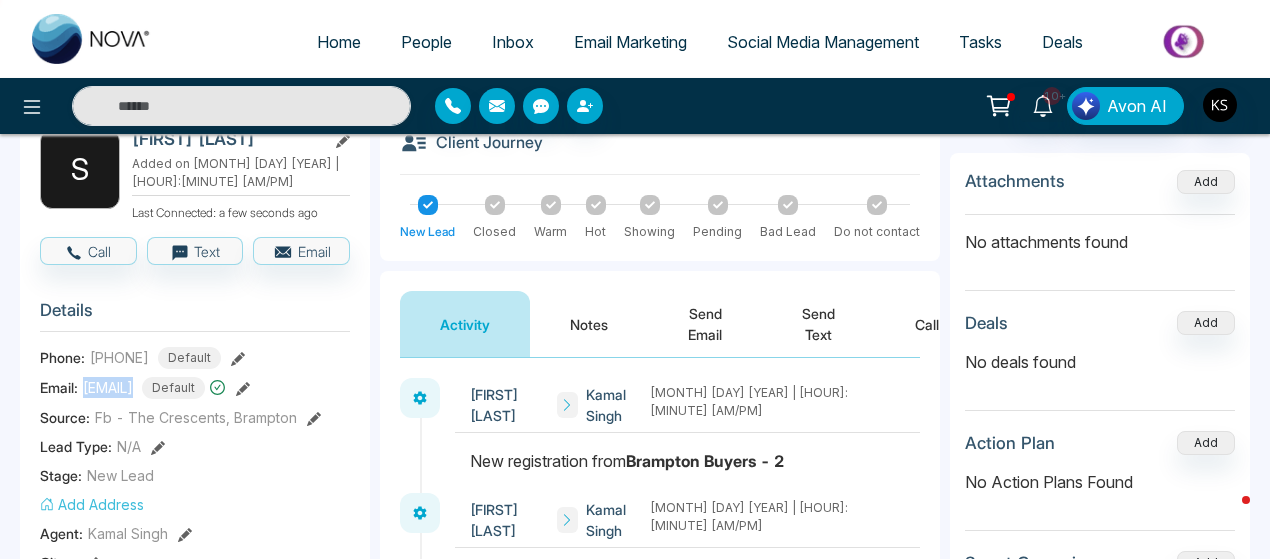 scroll, scrollTop: 148, scrollLeft: 0, axis: vertical 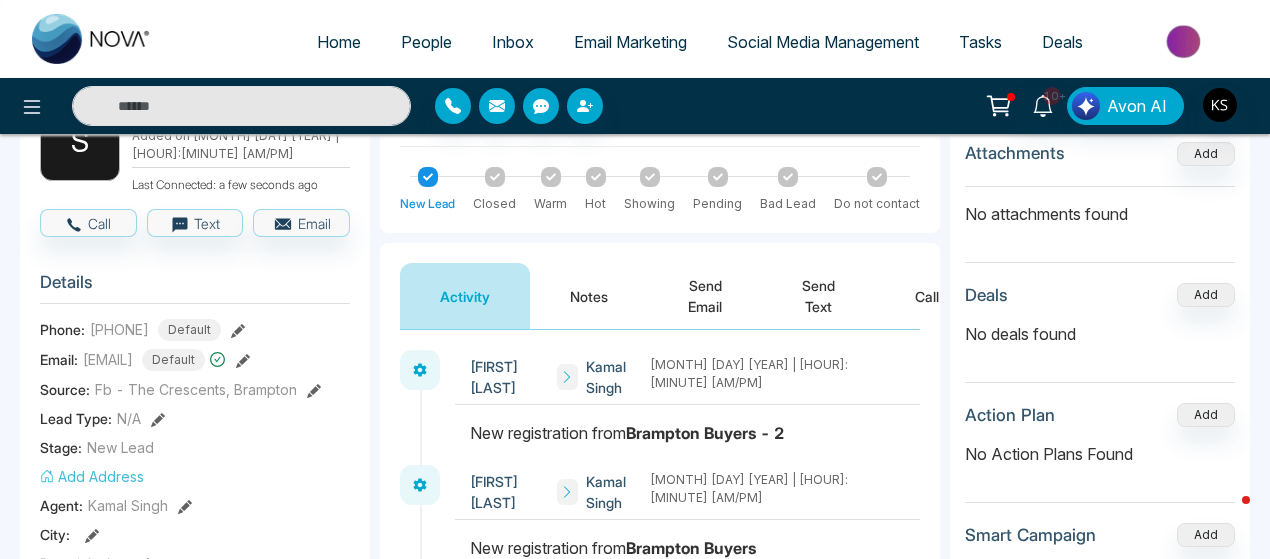 click on "[PHONE]" at bounding box center (119, 329) 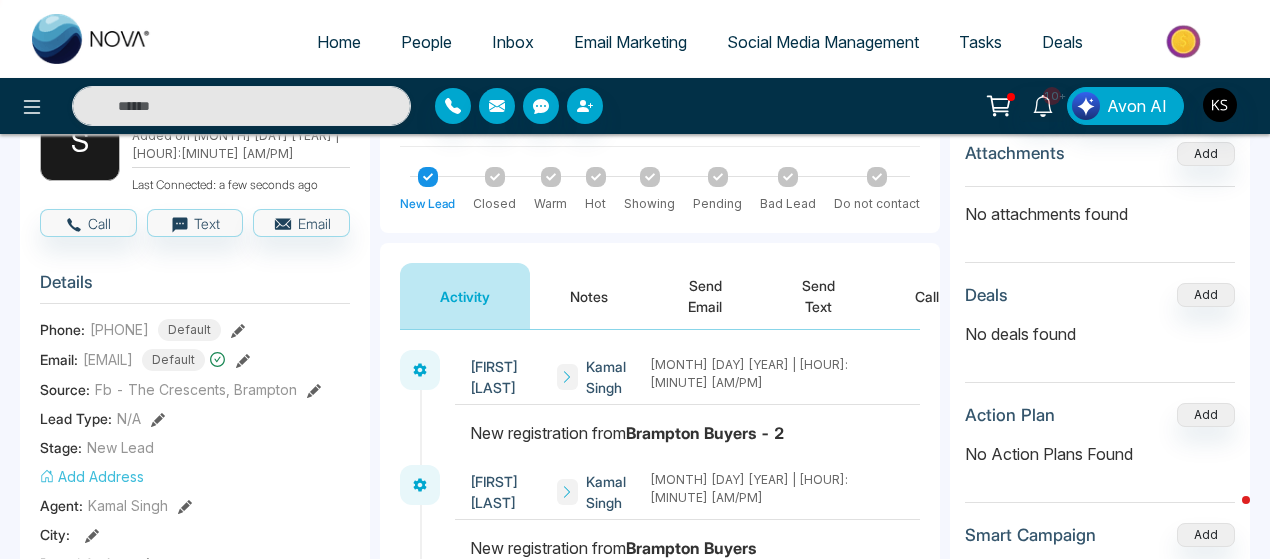 click on "[PHONE]" at bounding box center [119, 329] 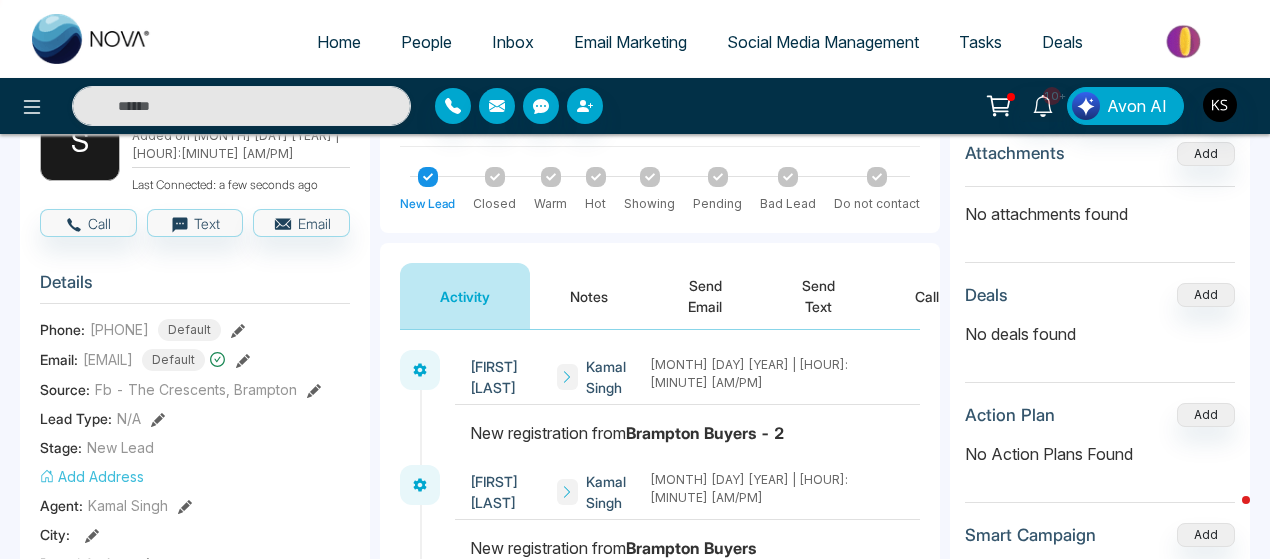 copy on "[PHONE]" 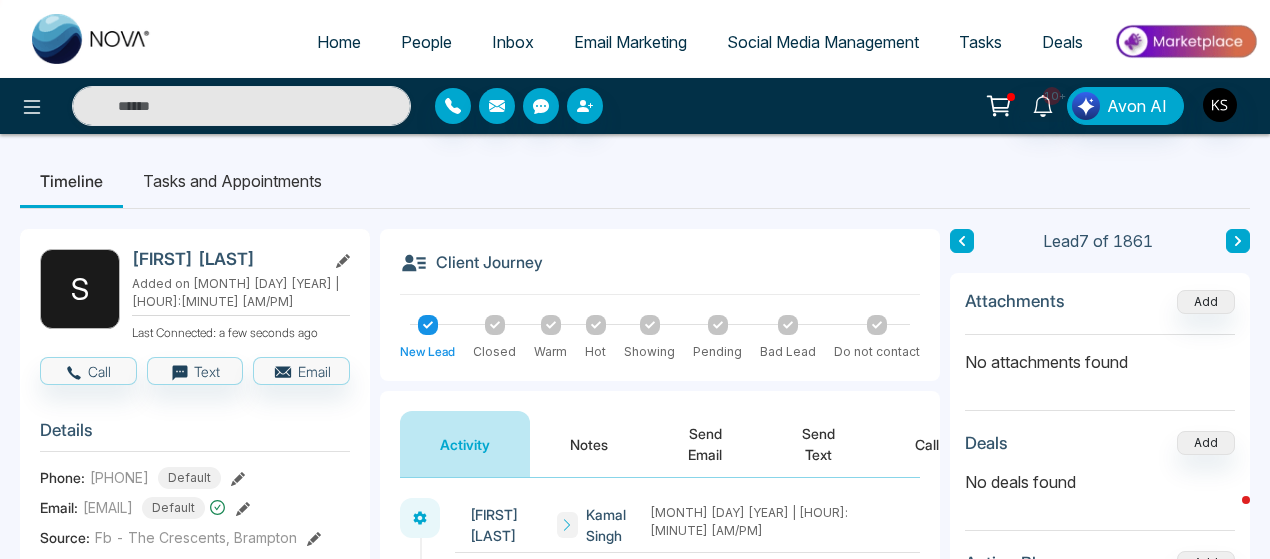 scroll, scrollTop: 140, scrollLeft: 0, axis: vertical 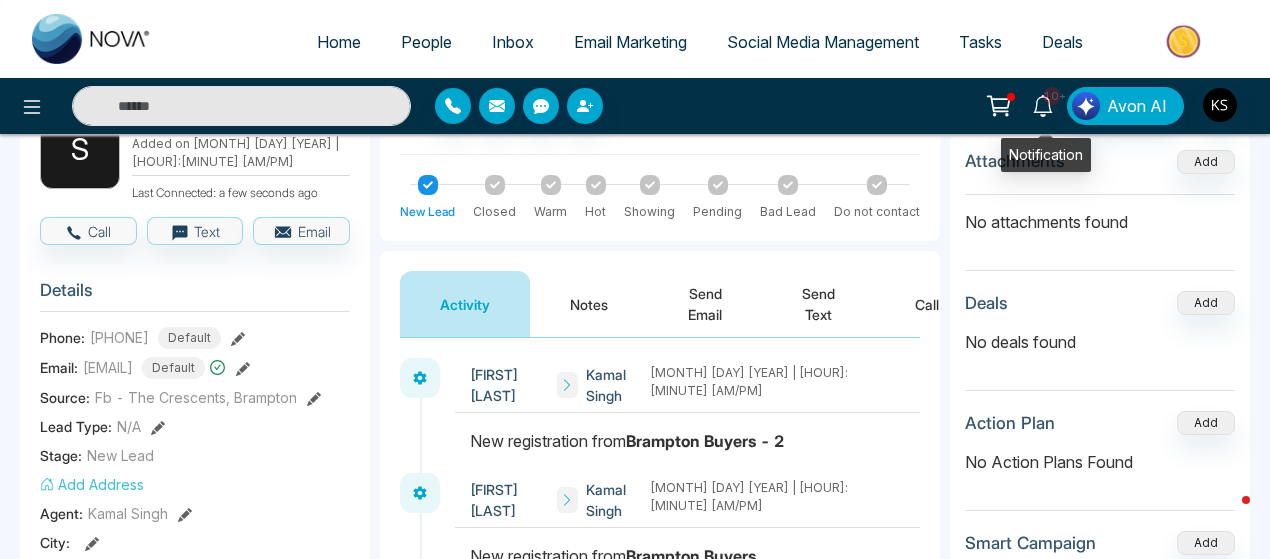 click 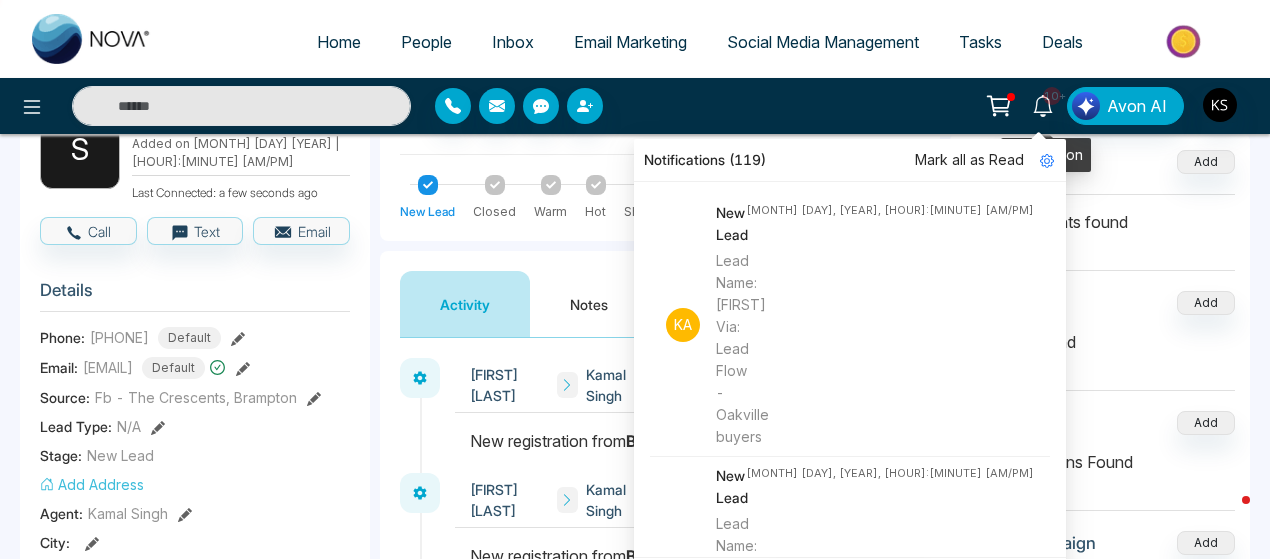 click 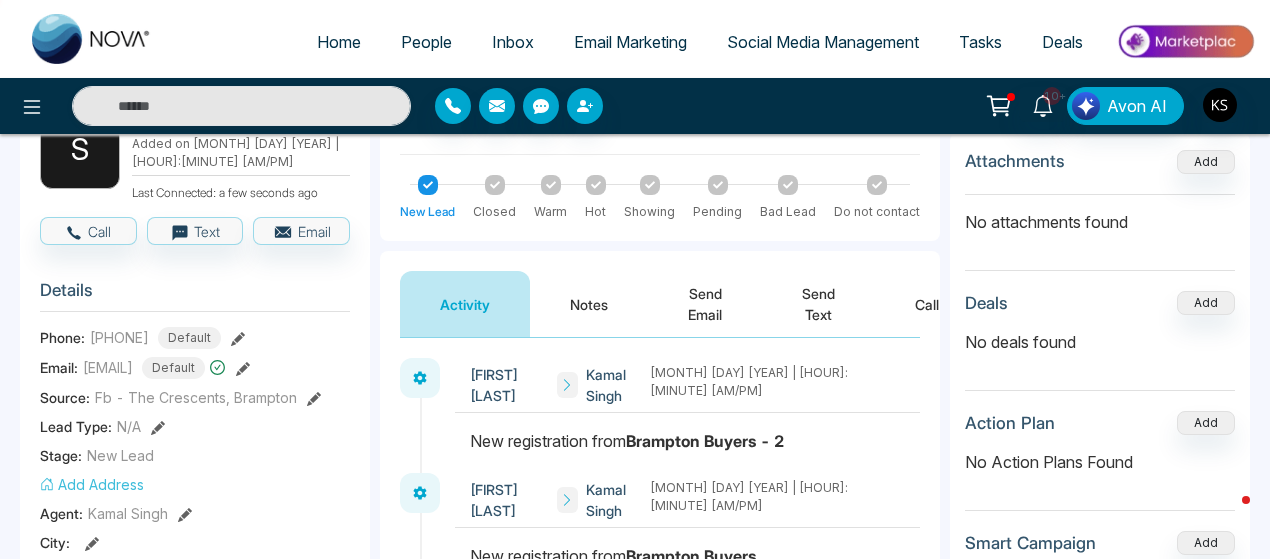 click on "Lead Name: [FIRST] [LAST]
Via: Lead Flow - Brampton Buyers
Add Address Agent: [FIRST] [LAST] City : Postal Code : Avg Property Price : Buy Area : Home Type : Start Date : Last Contact Date : Province : Timeframe : Urgency : Tags Brampton   × The Crescents   × Is this lead a Realtor? Lead Summary 0 Calls 0 Texts 0 Emails Social Profile   Not found Not found Not found Custom Lead Data Custom Fields Delete lead   Client Journey New Lead Closed Warm Hot Showing Pending Bad Lead Do not contact Activity Notes Send Email Send Text Call [FIRST] [LAST] [FIRST] [LAST] [MONTH] [DAY] [YEAR] | [HOUR]:[MINUTE] [AM/PM] [FIRST] [LAST] [FIRST] [LAST] [MONTH] [DAY] [YEAR] | [HOUR]:[MINUTE] [AM/PM] Nova AI : Email Generator Create Engaging Emails with Our AI Technology.    Nova AI Email Generator Generate Emails With New Nova AI Technology. Simply add a couple of ideas and we'll help bring it to life. ***" at bounding box center [635, 815] 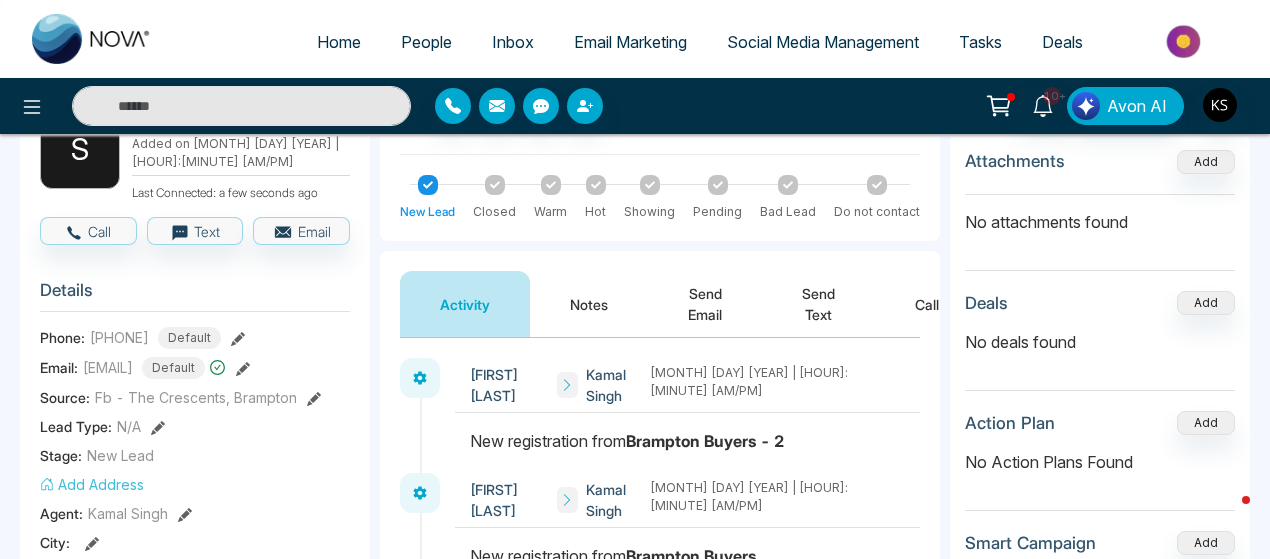 scroll, scrollTop: 0, scrollLeft: 0, axis: both 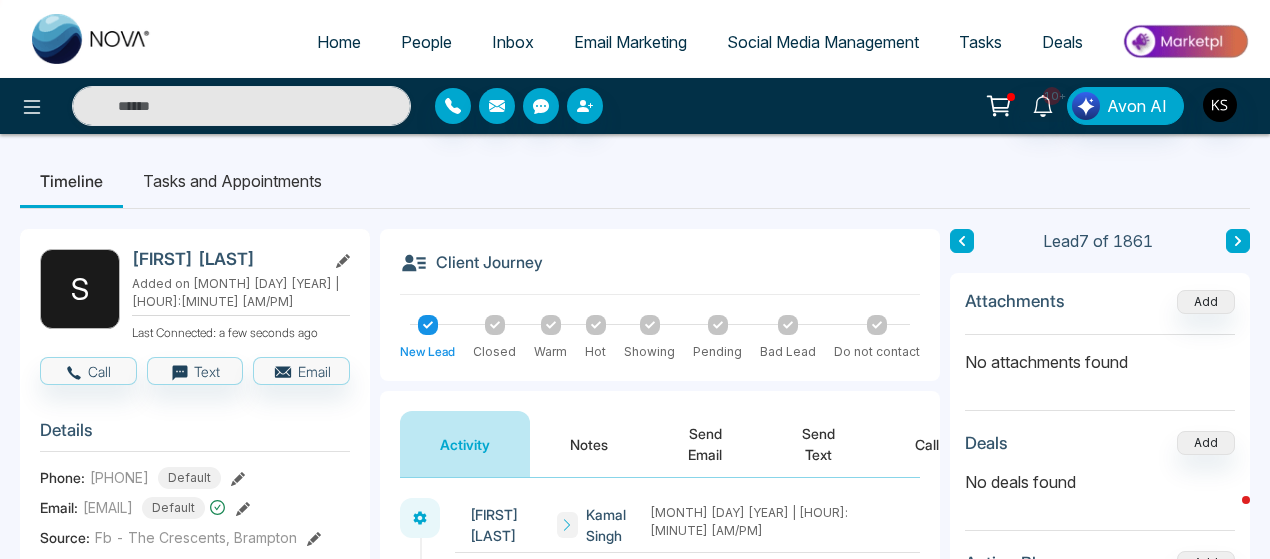 click on "Timeline Tasks and Appointments" at bounding box center (635, 181) 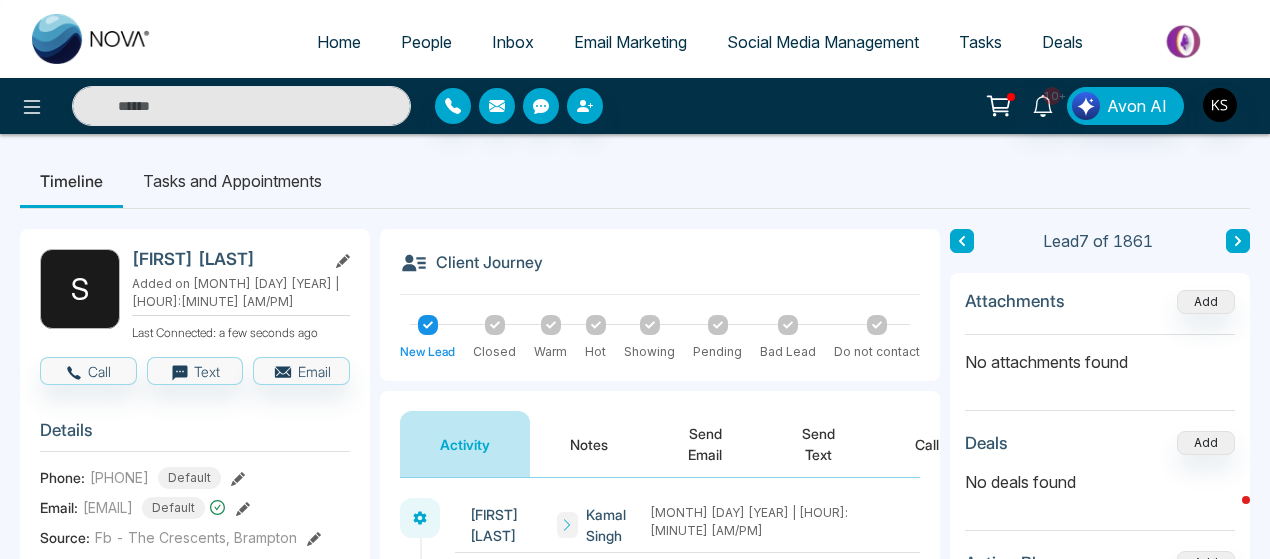 click 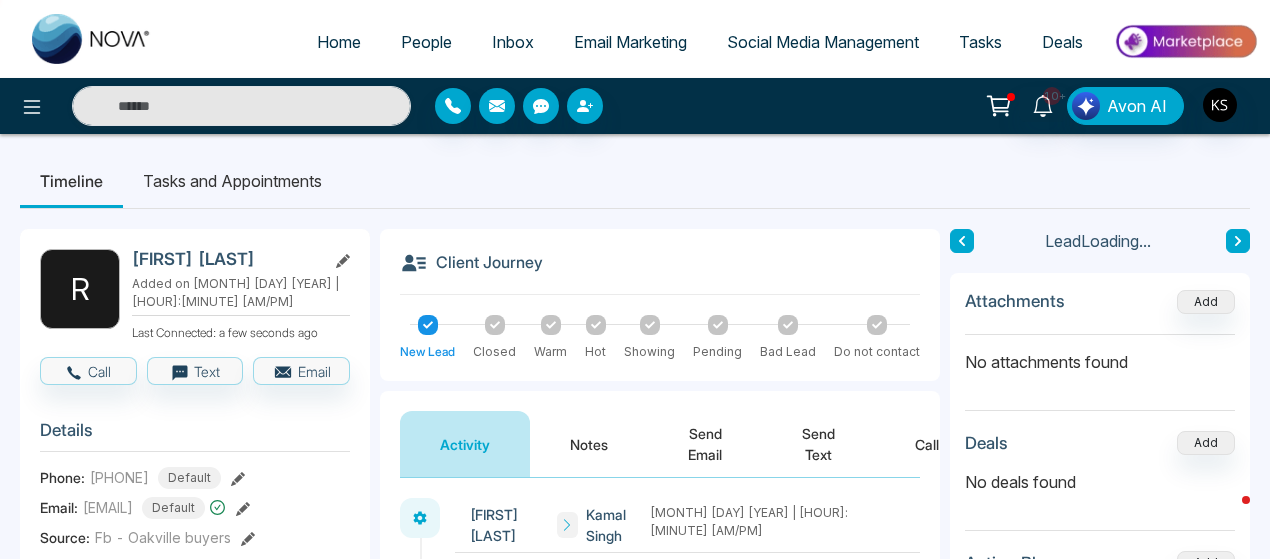 click 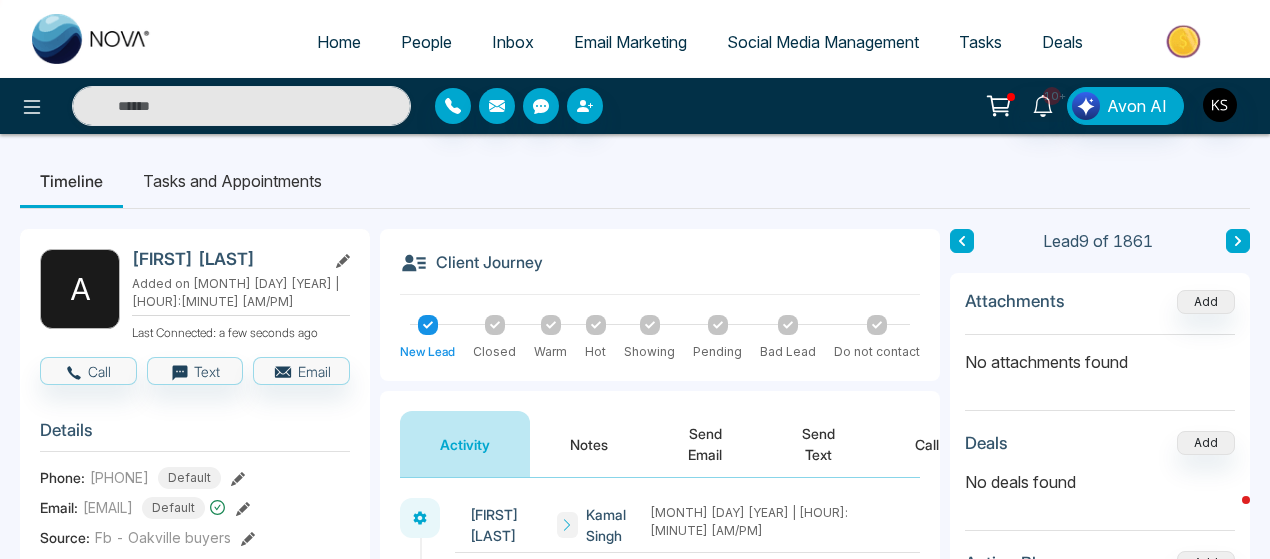 click at bounding box center [1238, 241] 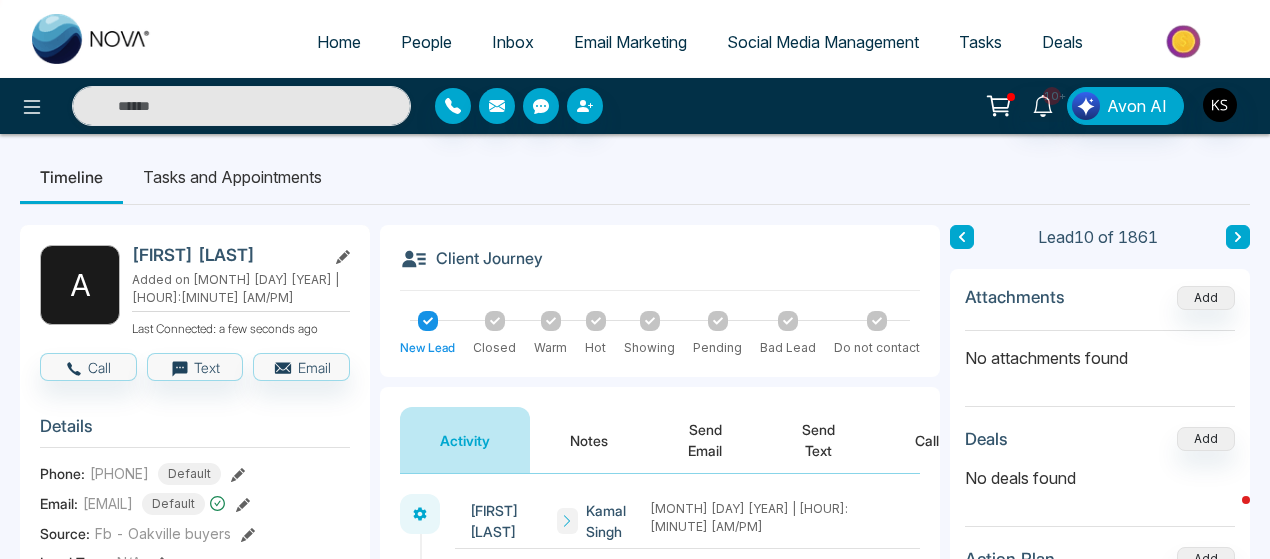 scroll, scrollTop: 0, scrollLeft: 0, axis: both 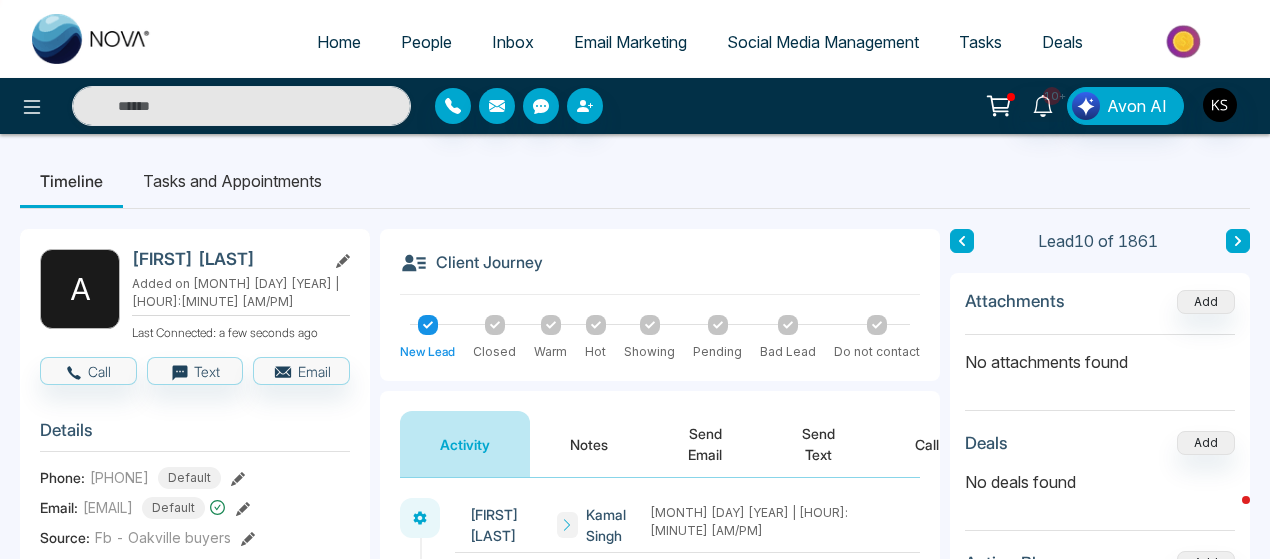 click on "[FIRST] [LAST]" at bounding box center [225, 259] 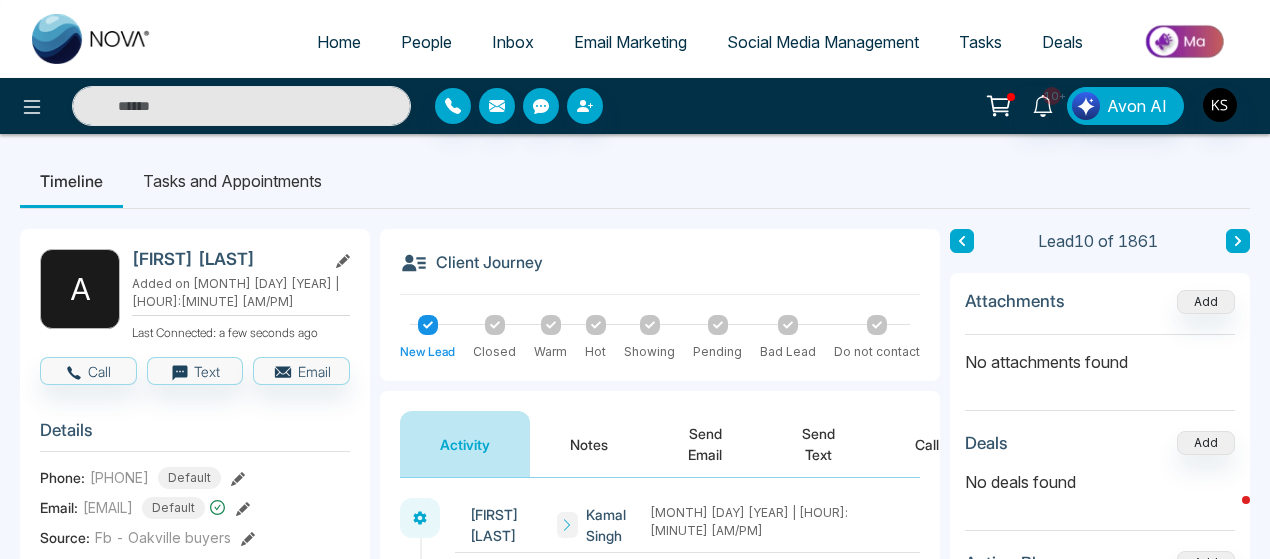 click on "[FIRST] [LAST]" at bounding box center (225, 259) 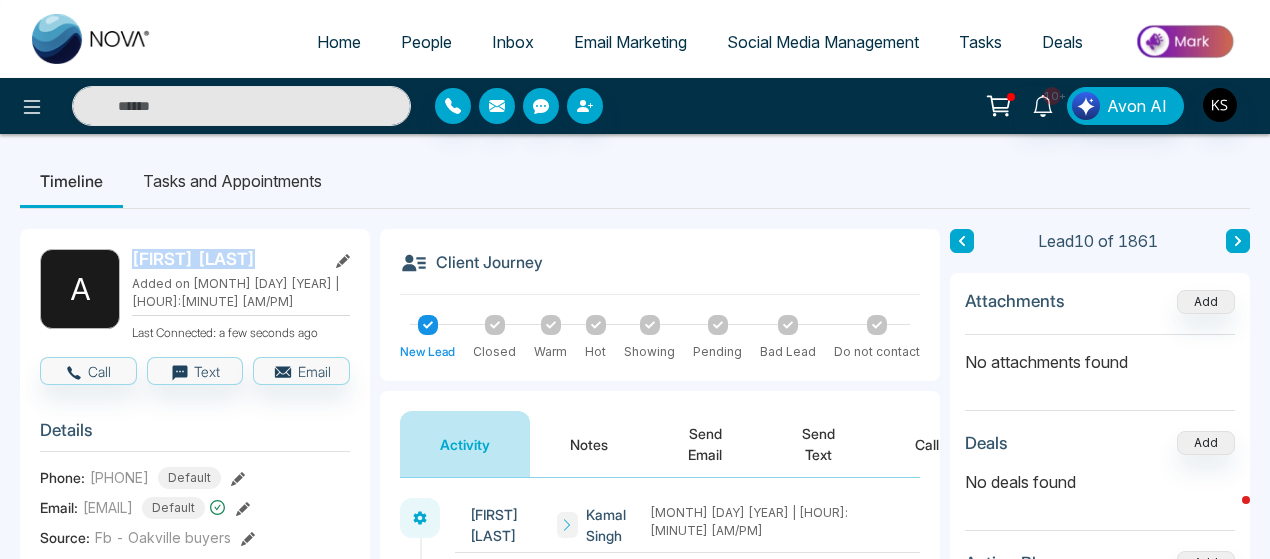 click on "[FIRST] [LAST]" at bounding box center (225, 259) 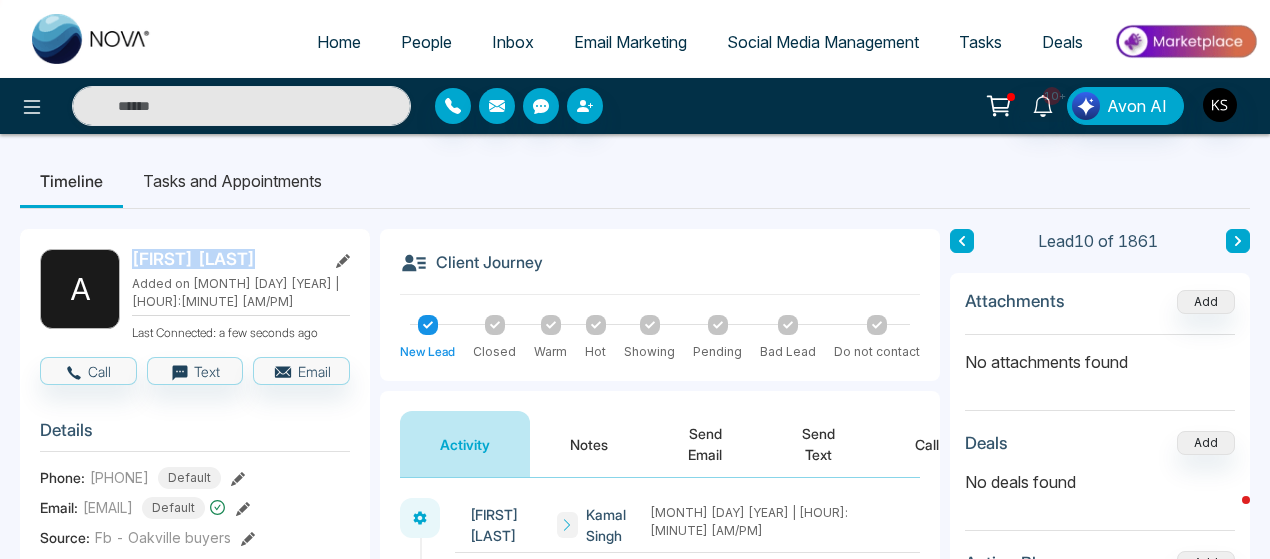 copy on "[FIRST] [LAST]" 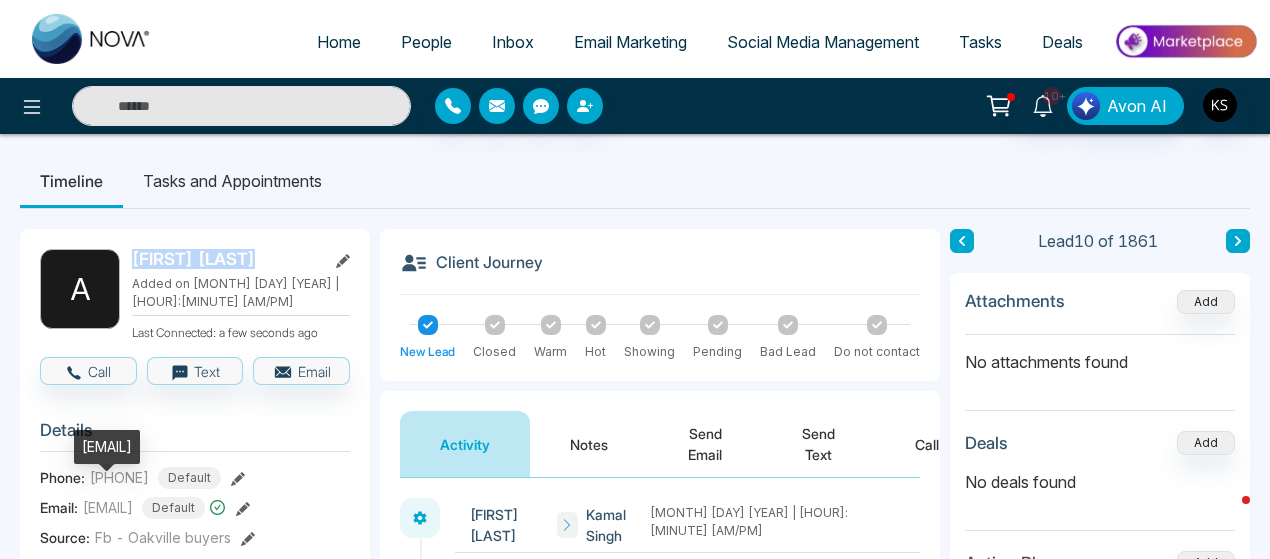 click on "[EMAIL]" at bounding box center [108, 507] 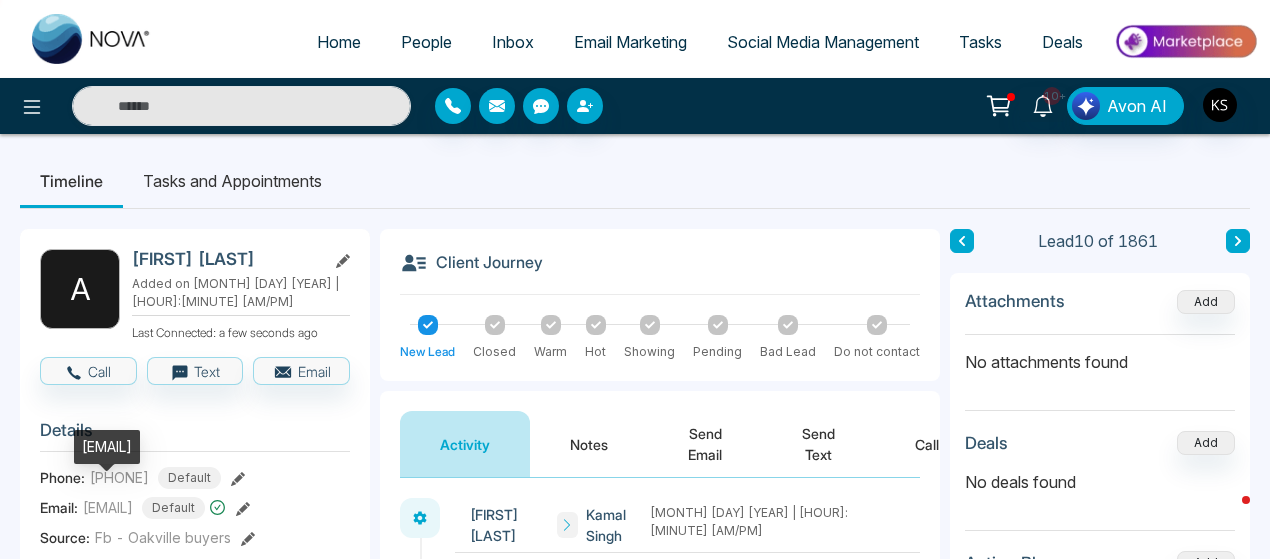 click on "[EMAIL]" at bounding box center [108, 507] 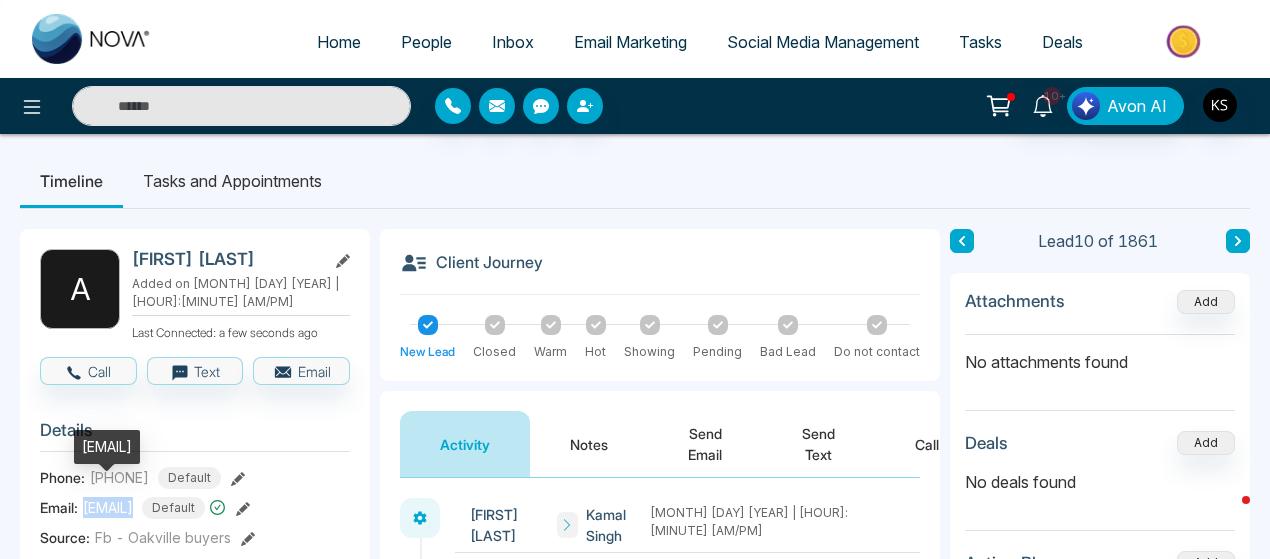click on "[EMAIL]" at bounding box center [108, 507] 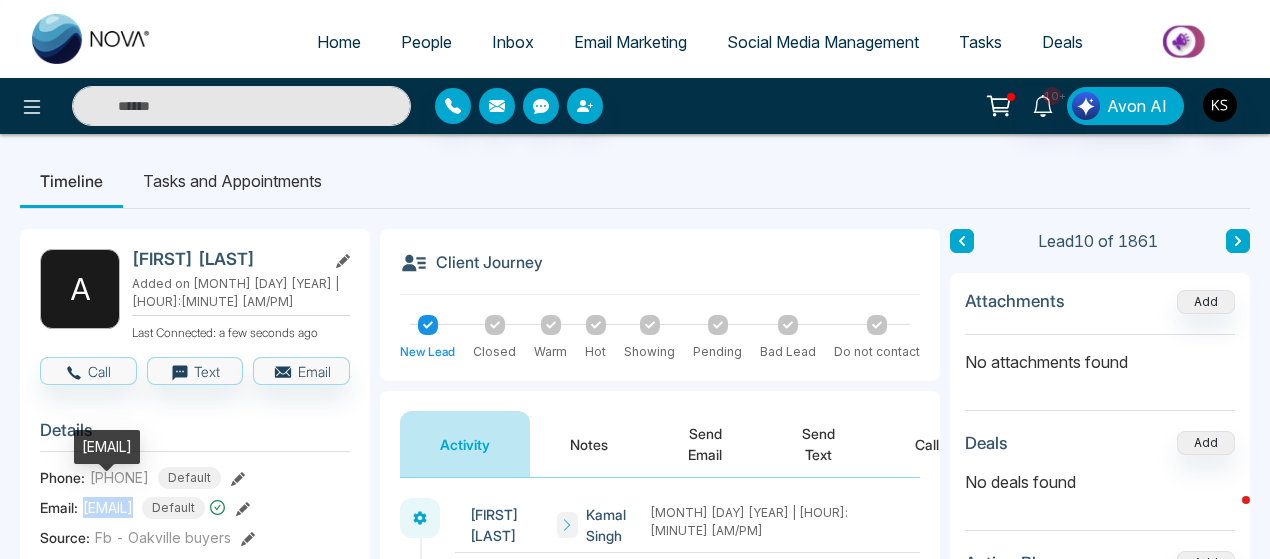 copy on "[EMAIL]" 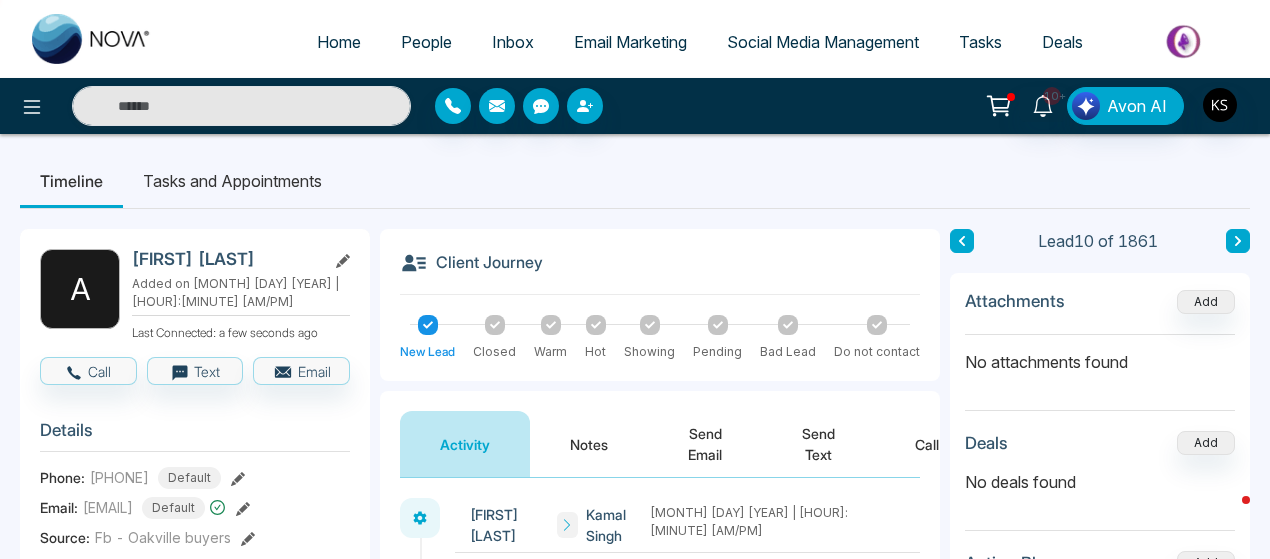 click on "[PHONE]" at bounding box center (119, 477) 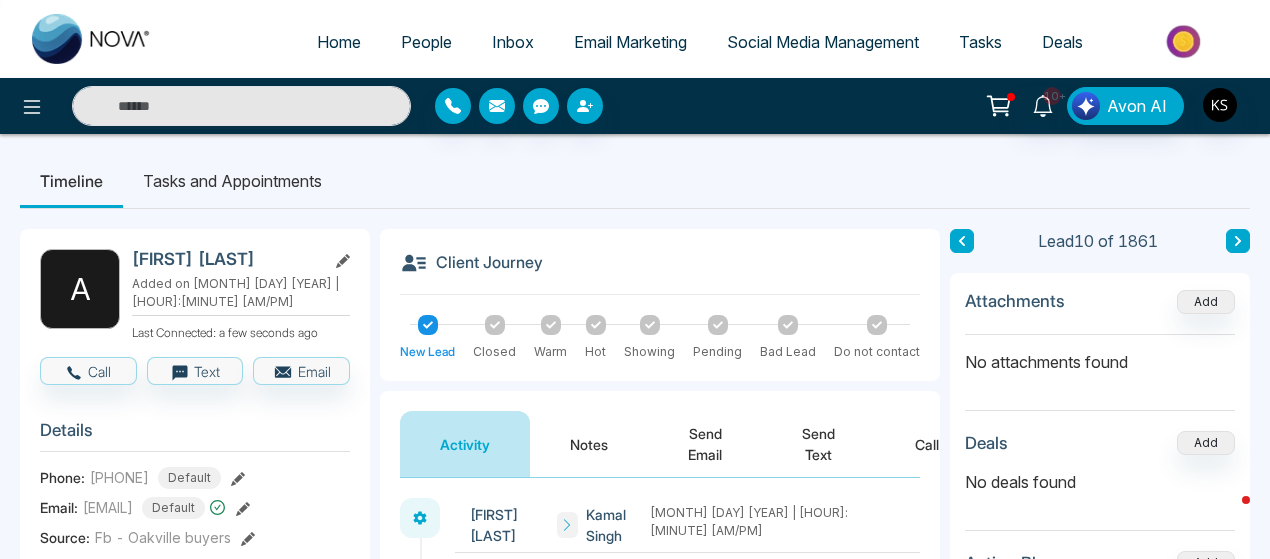 click on "[PHONE]" at bounding box center (119, 477) 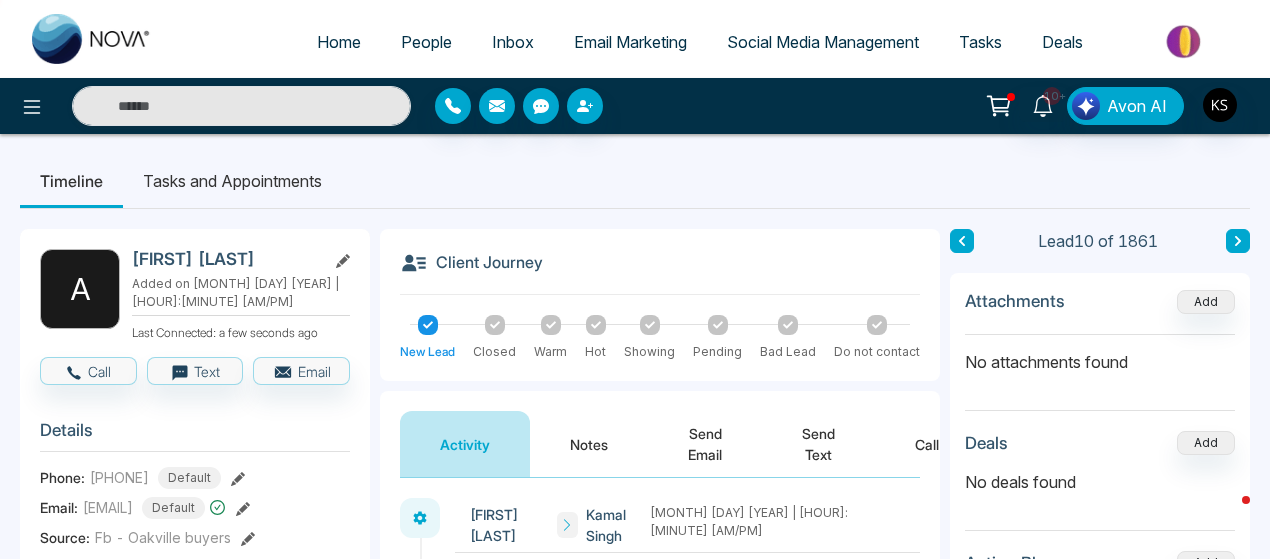 copy on "[PHONE]" 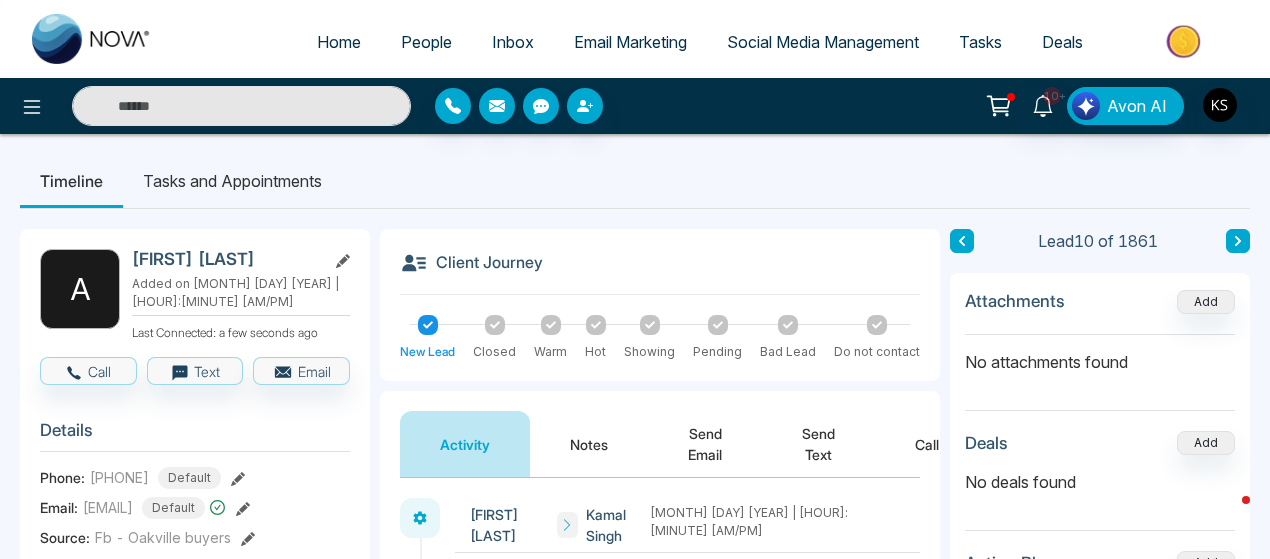 click at bounding box center (1238, 241) 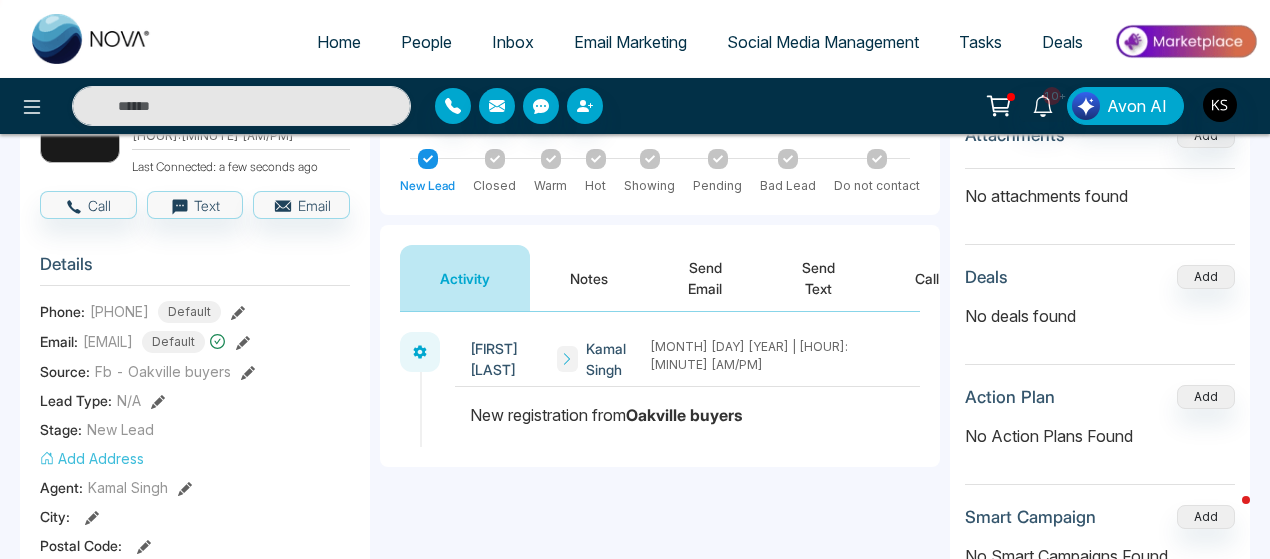 scroll, scrollTop: 0, scrollLeft: 0, axis: both 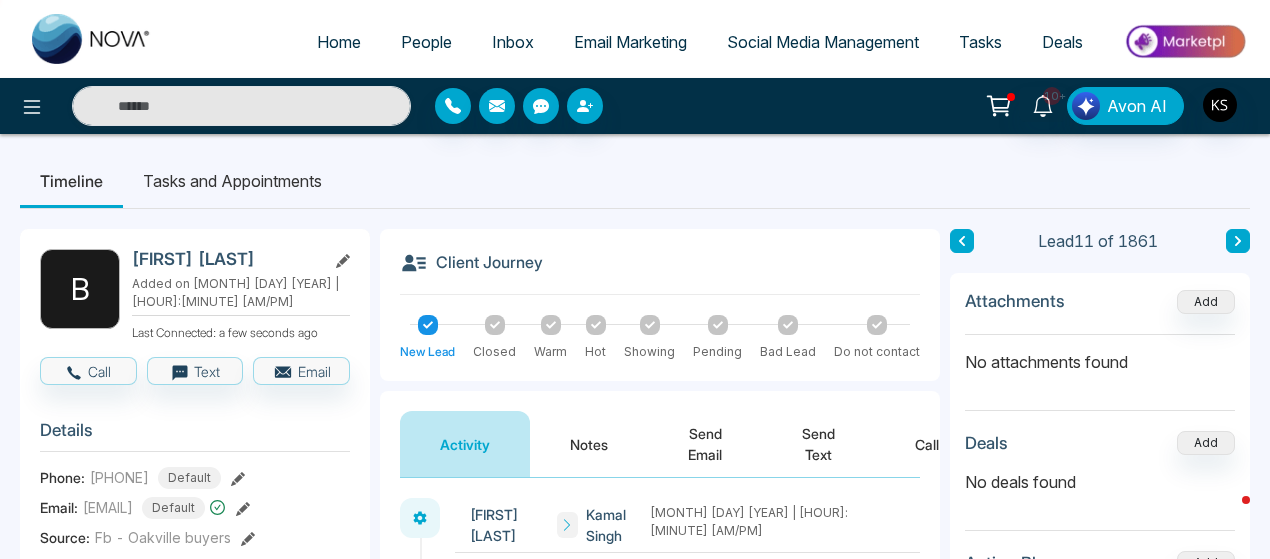 click 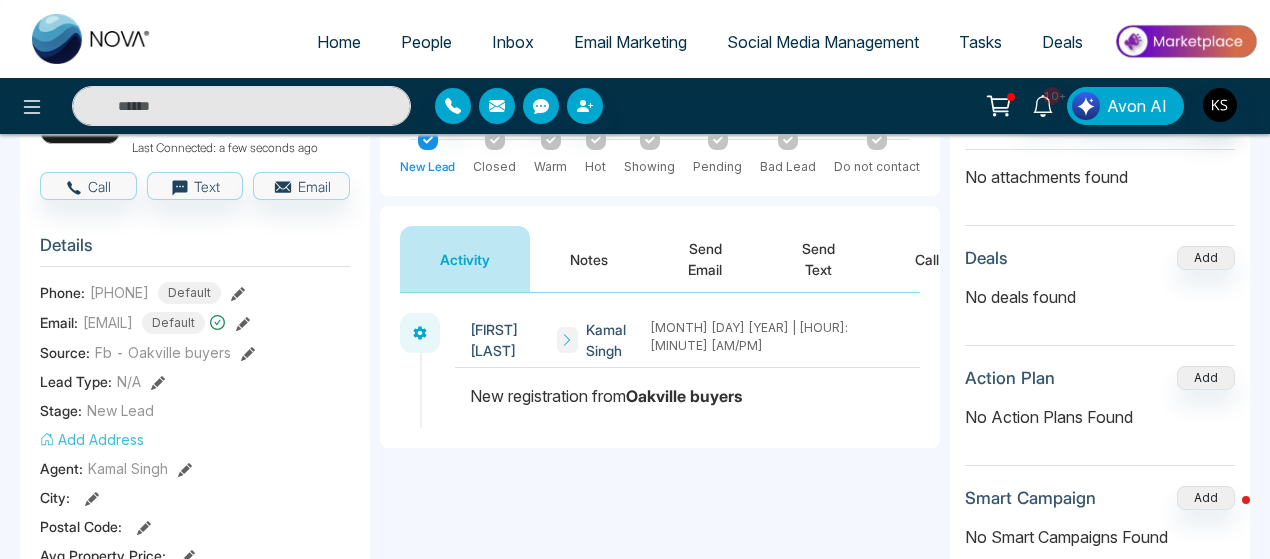 scroll, scrollTop: 0, scrollLeft: 0, axis: both 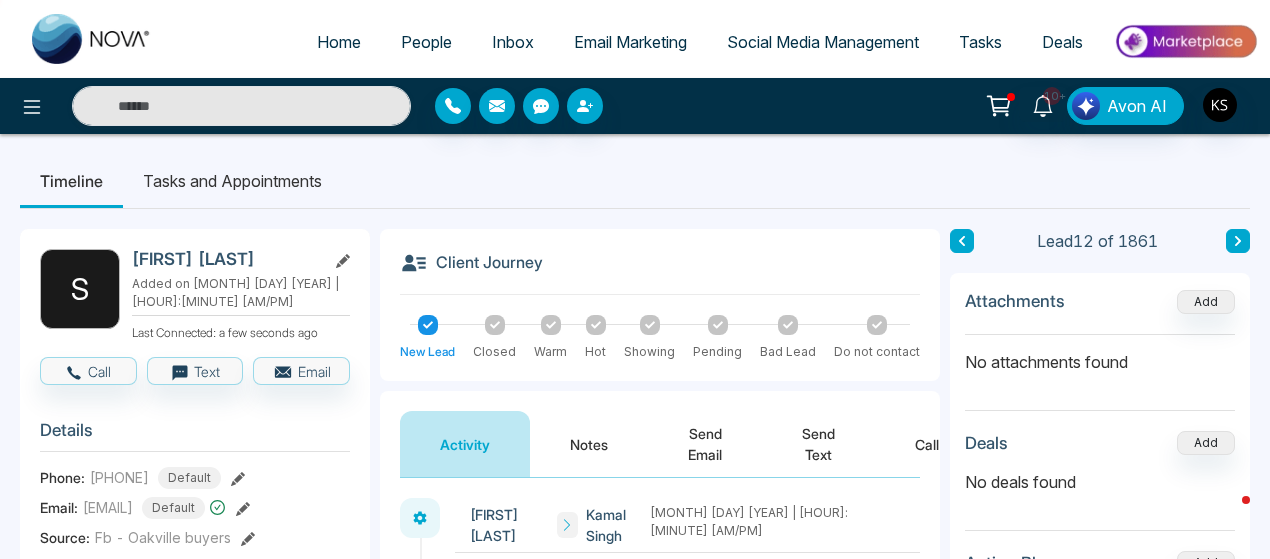 click at bounding box center (1238, 241) 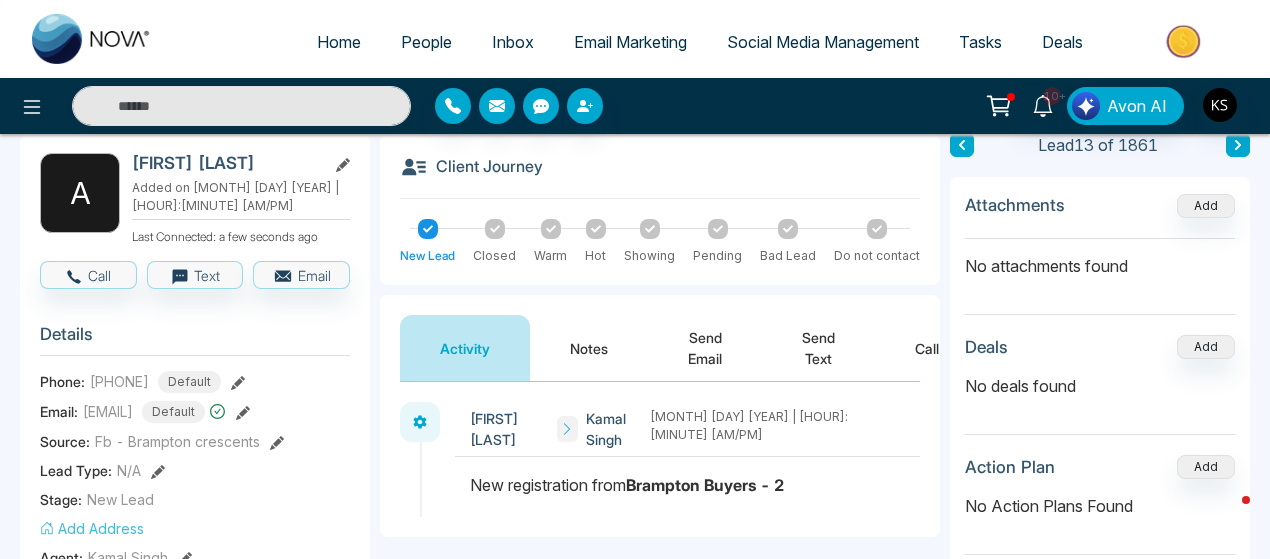 scroll, scrollTop: 0, scrollLeft: 0, axis: both 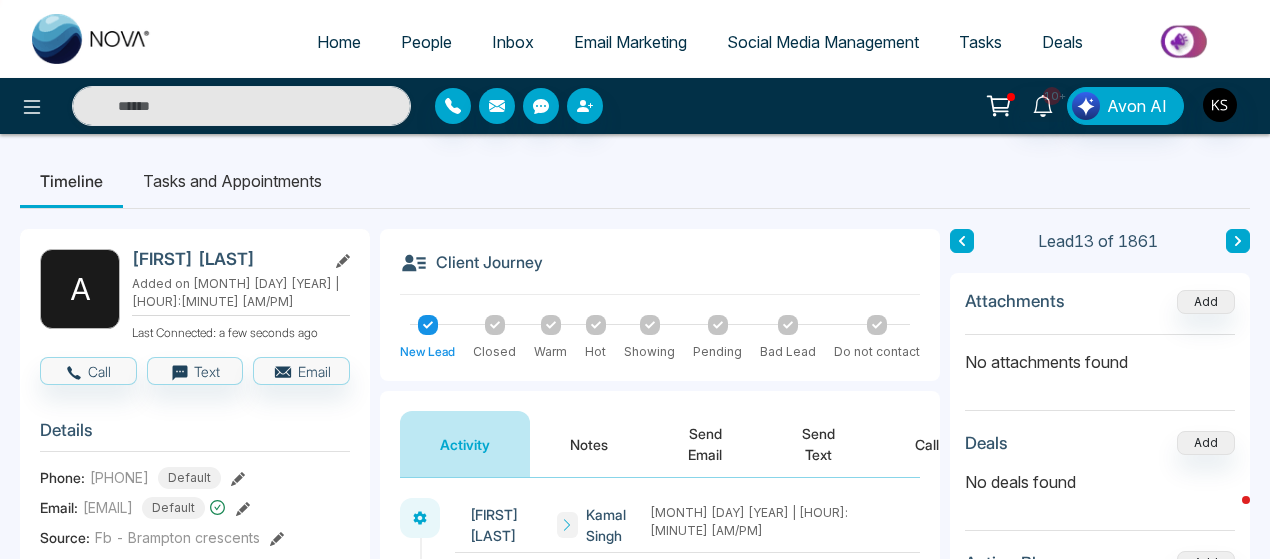 click at bounding box center [1238, 241] 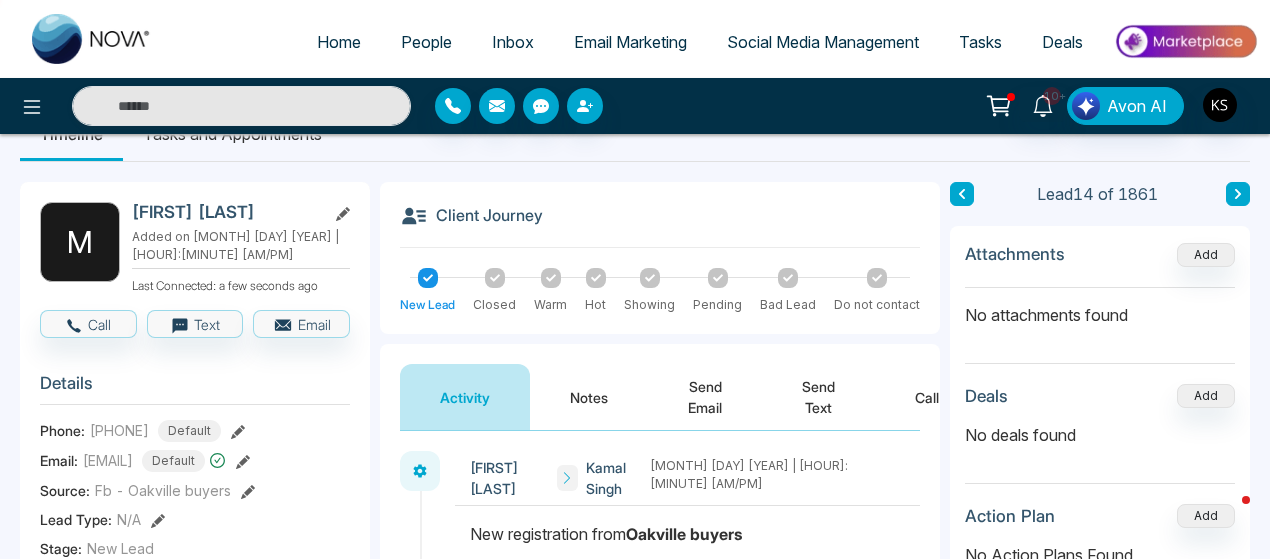 scroll, scrollTop: 48, scrollLeft: 0, axis: vertical 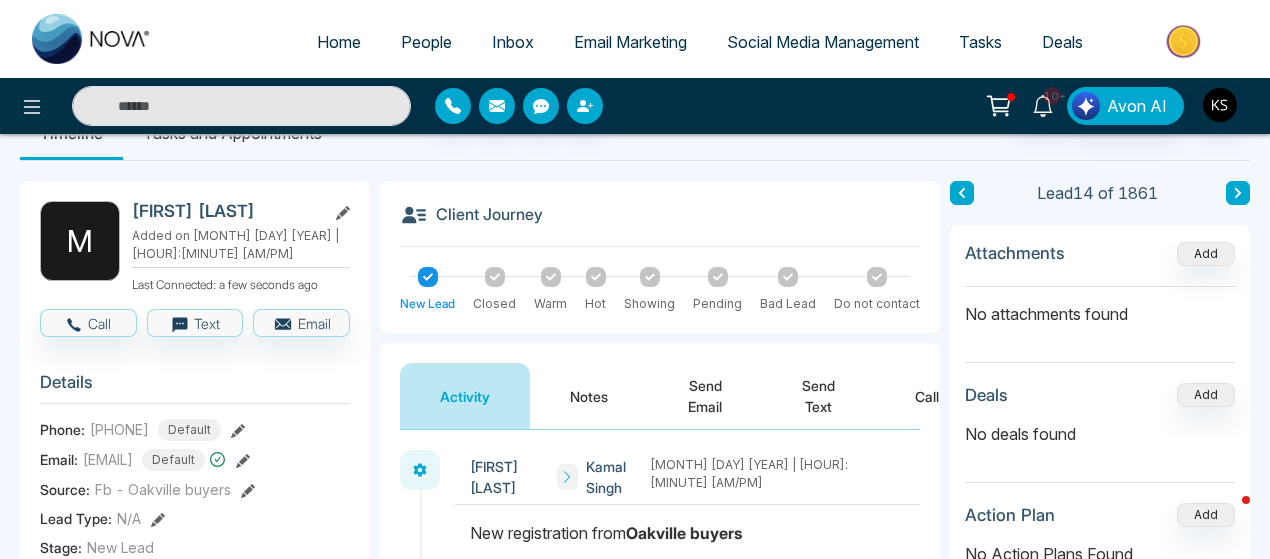 click on "[FIRST] [LAST]" at bounding box center [225, 211] 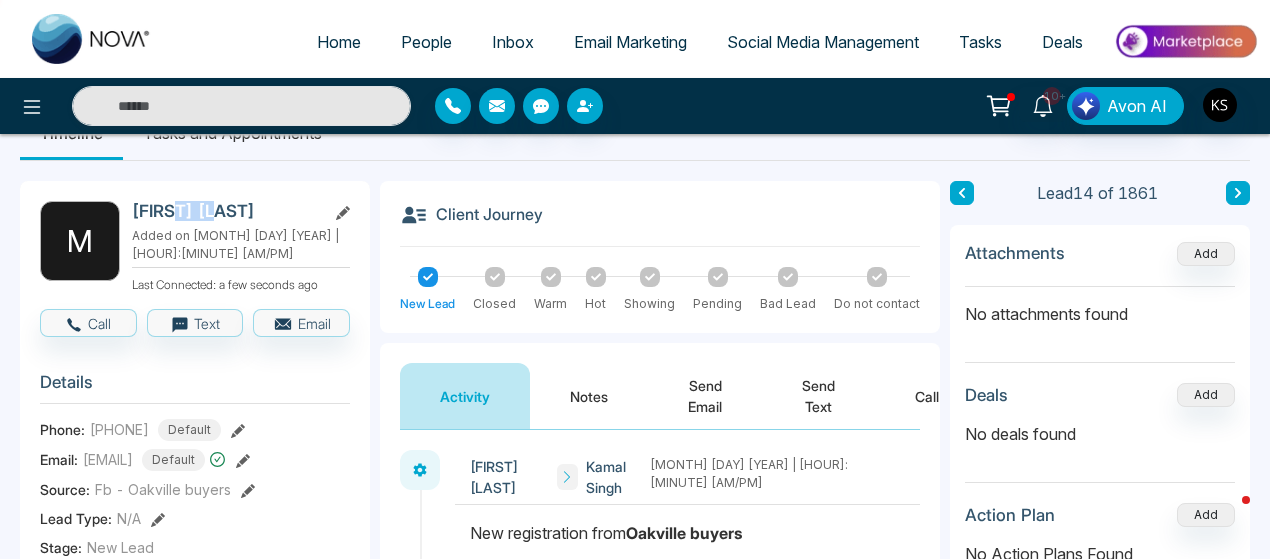click on "[FIRST] [LAST]" at bounding box center (225, 211) 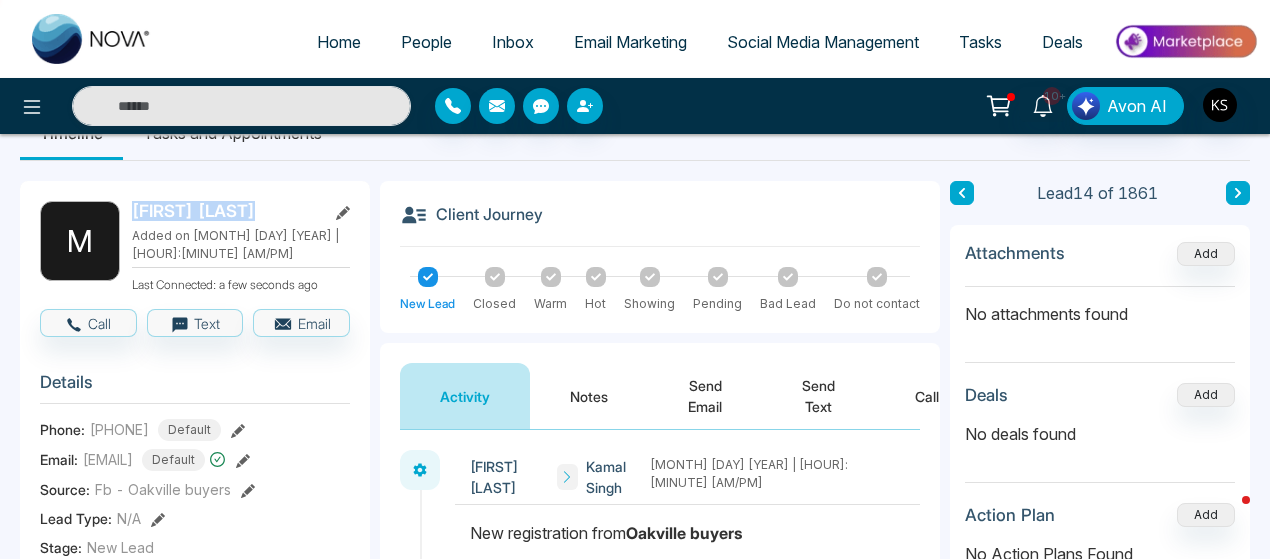 click on "[FIRST] [LAST]" at bounding box center (225, 211) 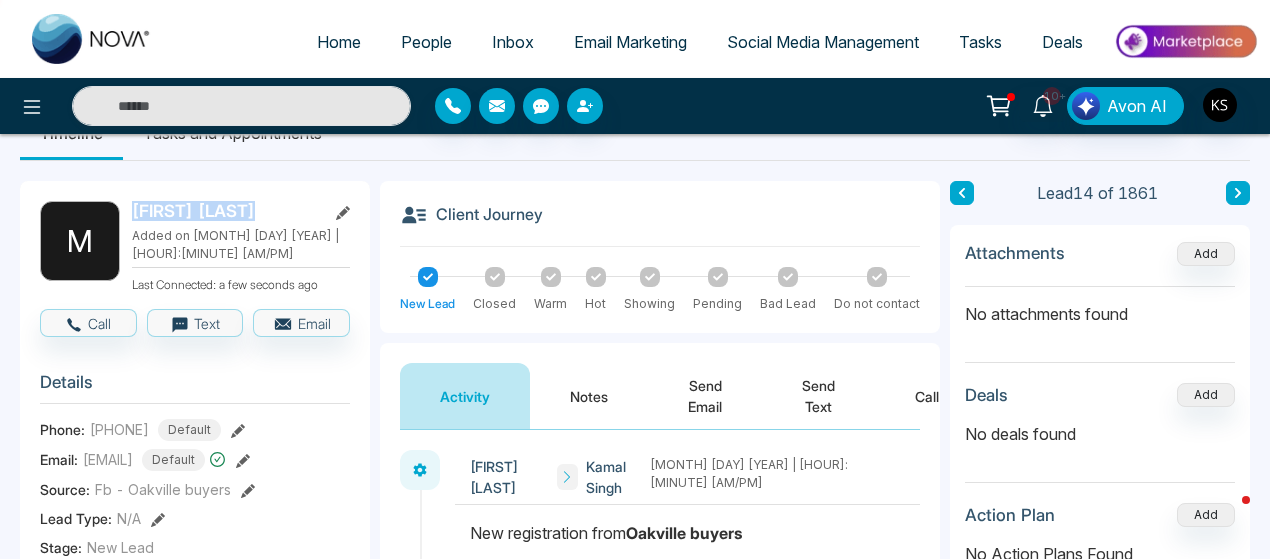 click on "[FIRST] [LAST]" at bounding box center (225, 211) 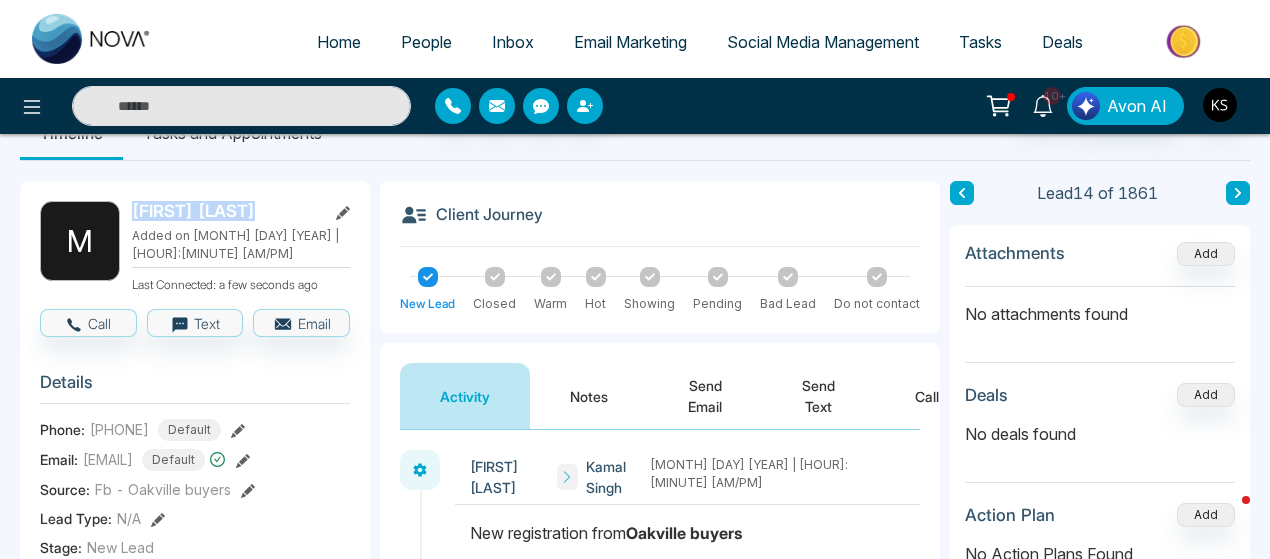 copy on "[FIRST] [LAST]" 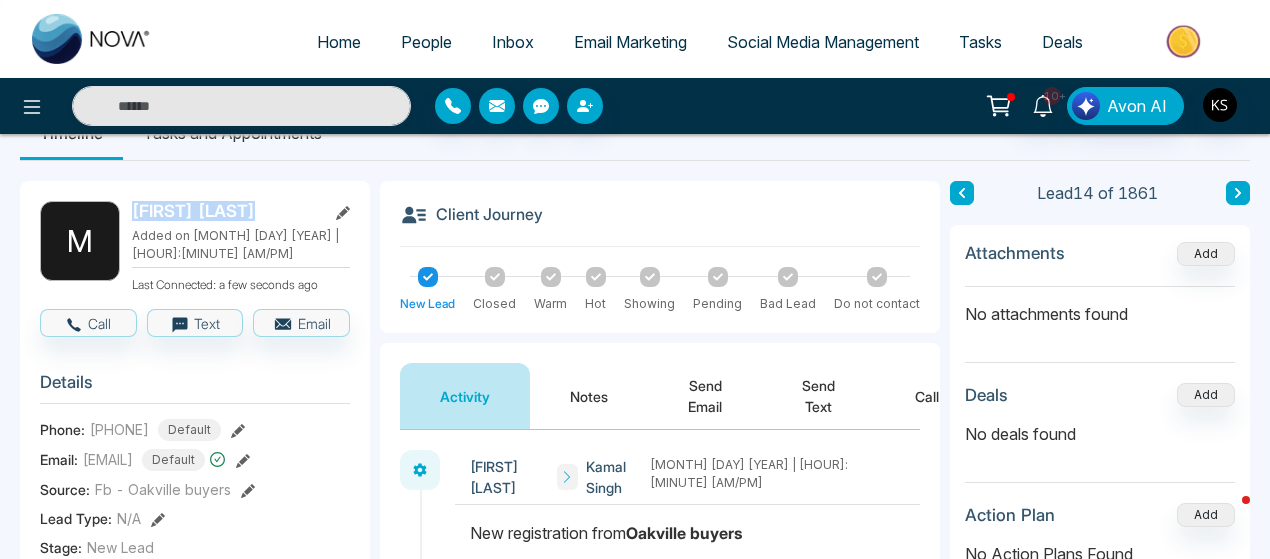 click at bounding box center (962, 193) 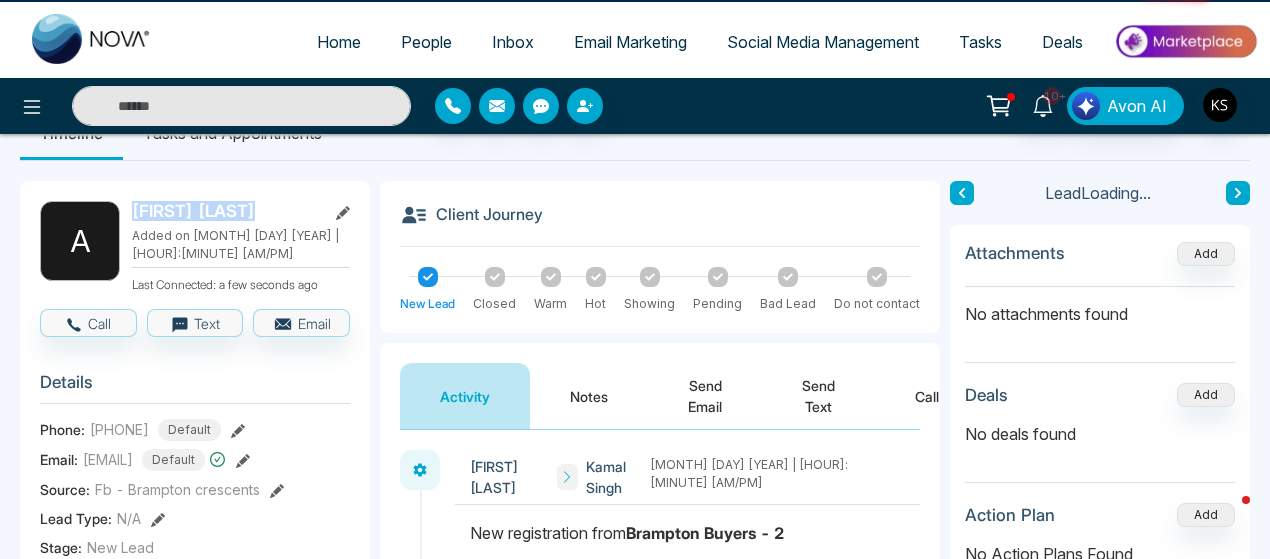 scroll, scrollTop: 0, scrollLeft: 0, axis: both 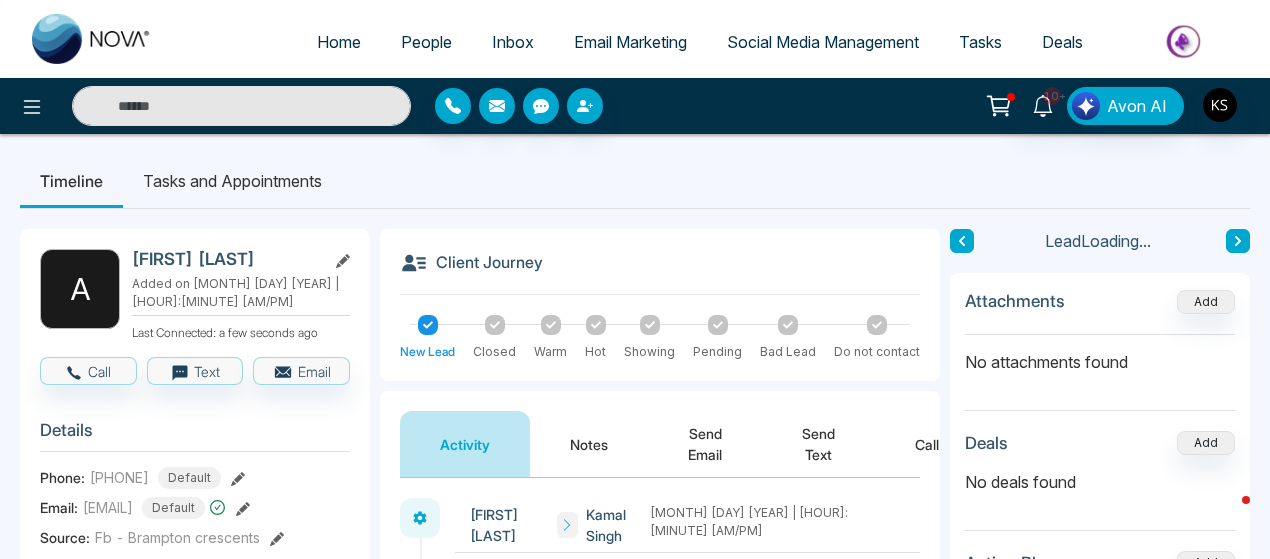 click on "Timeline Tasks and Appointments" at bounding box center [635, 181] 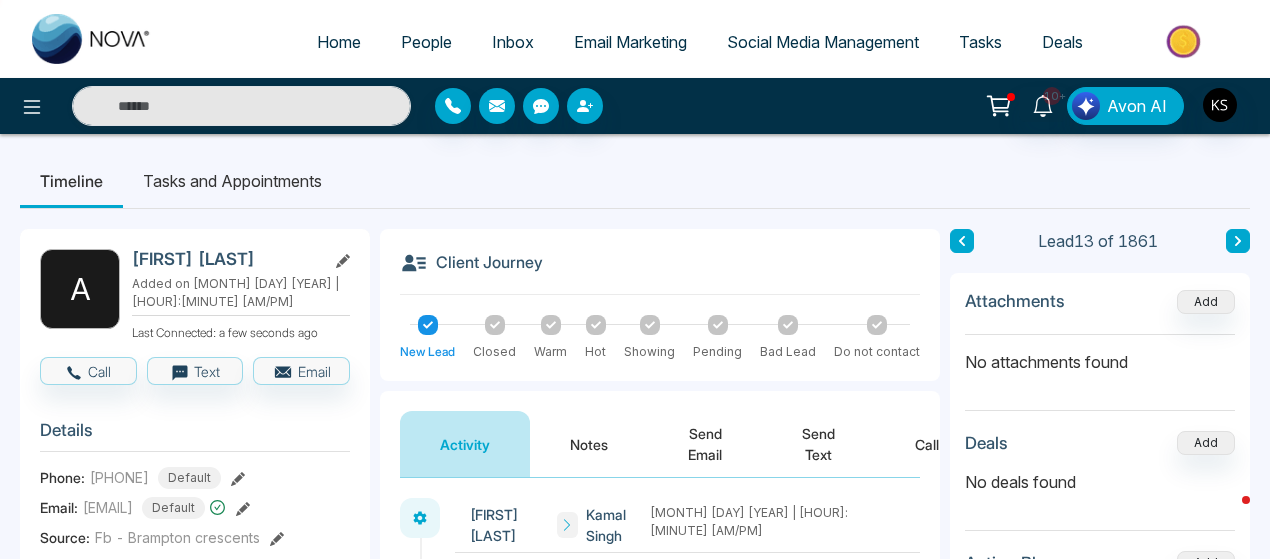 click on "Lead  13 of 1861 Attachments Add No attachments found Deals Add No deals found Action Plan Add No Action Plans Found Smart Campaign Add No Smart Campaigns Found" at bounding box center [1100, 947] 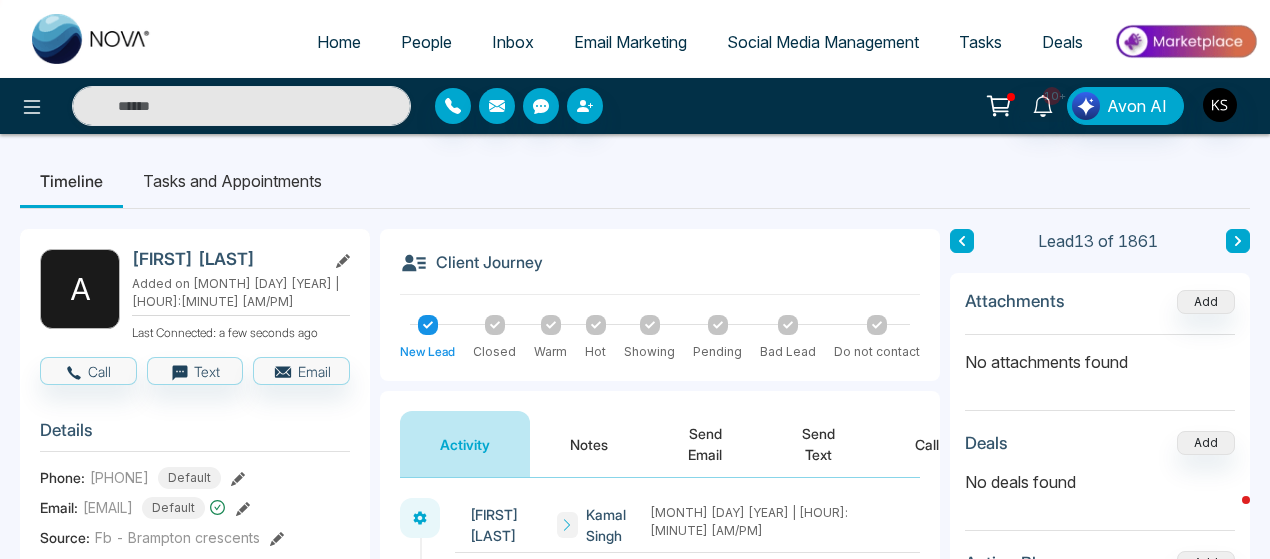 click at bounding box center (962, 241) 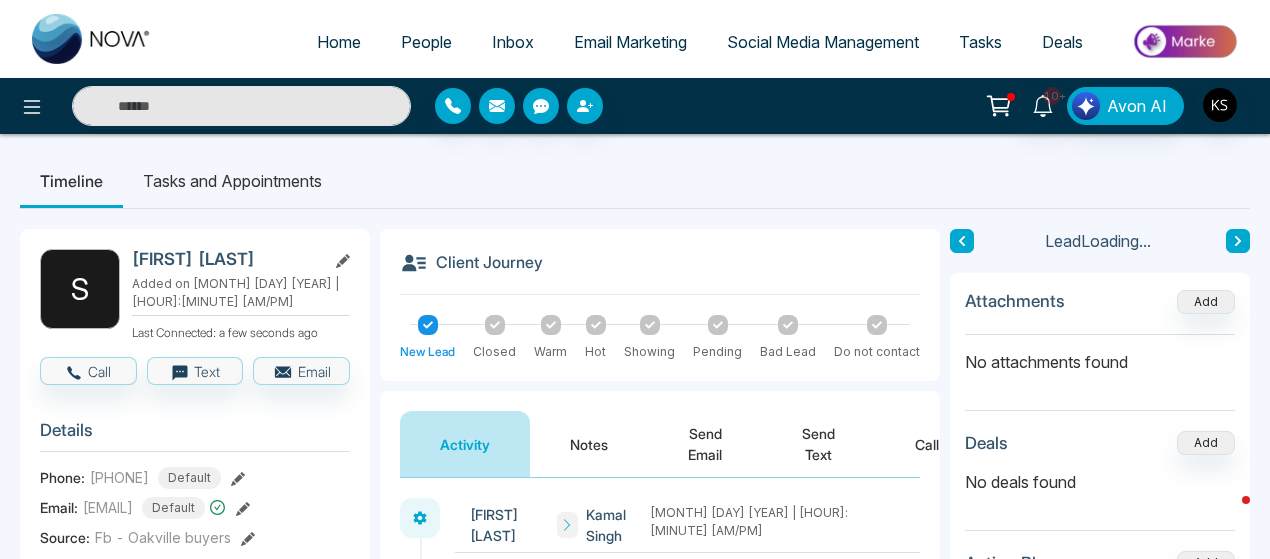click at bounding box center (962, 241) 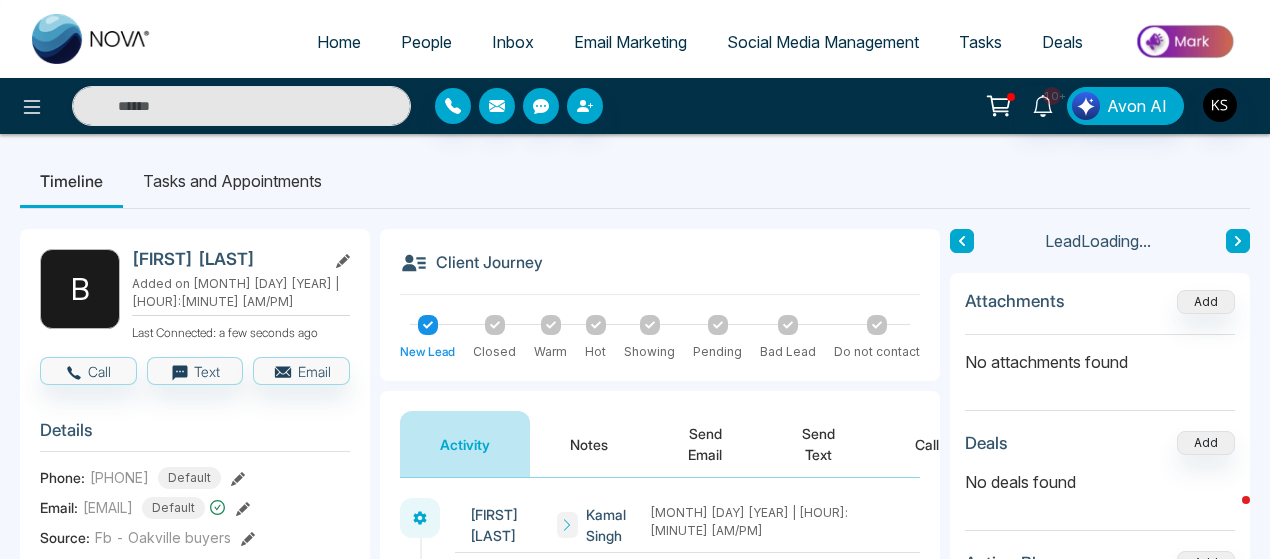 click at bounding box center [962, 241] 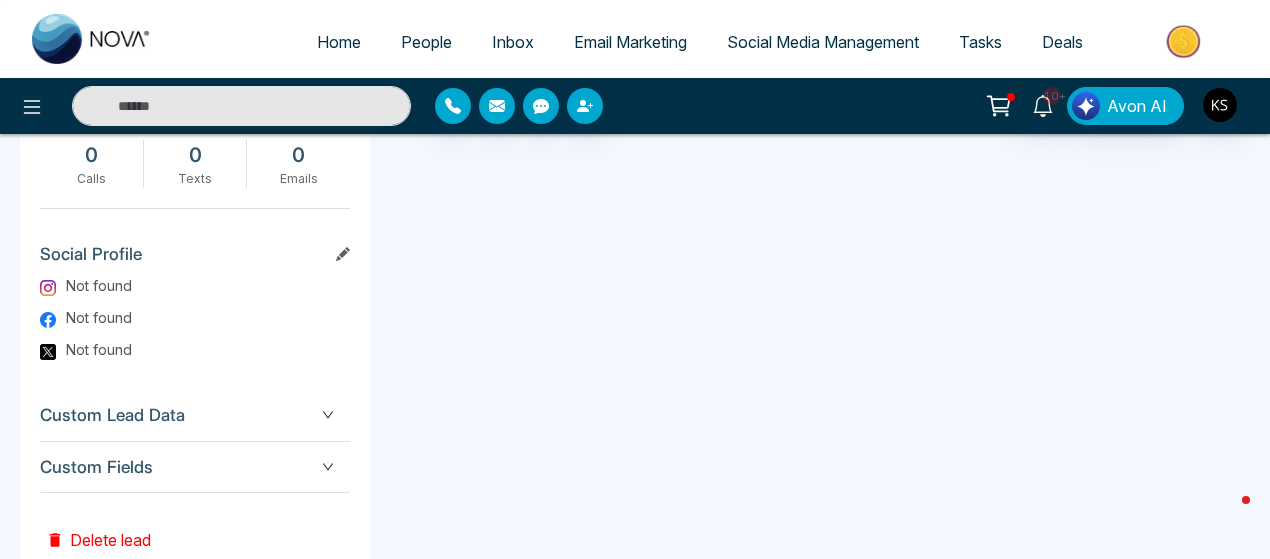 scroll, scrollTop: 1145, scrollLeft: 0, axis: vertical 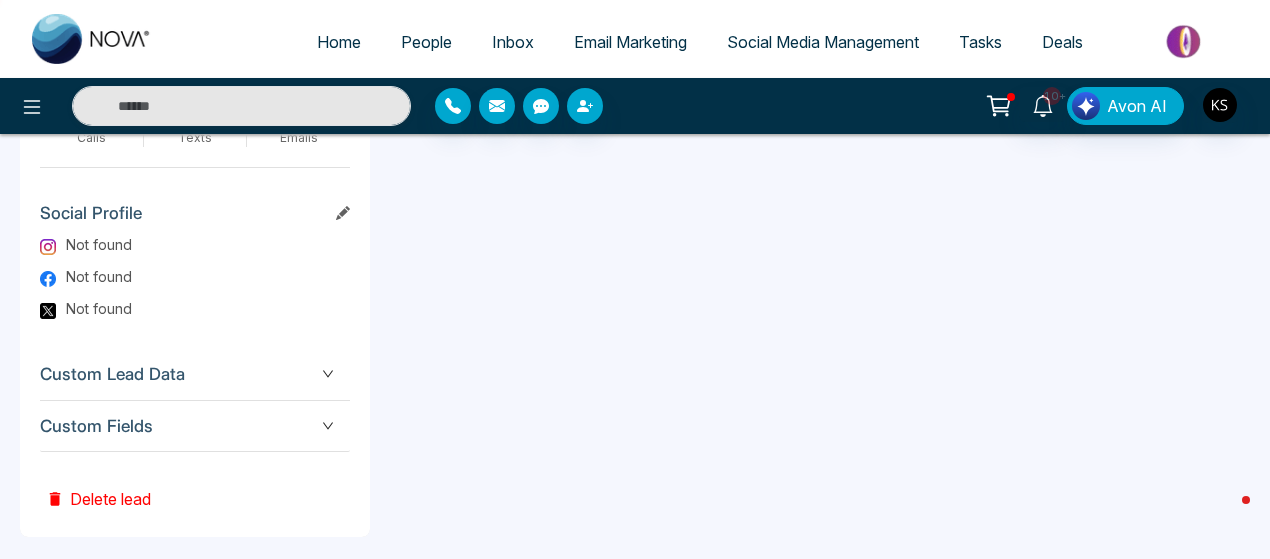 click on "Delete lead" at bounding box center [98, 484] 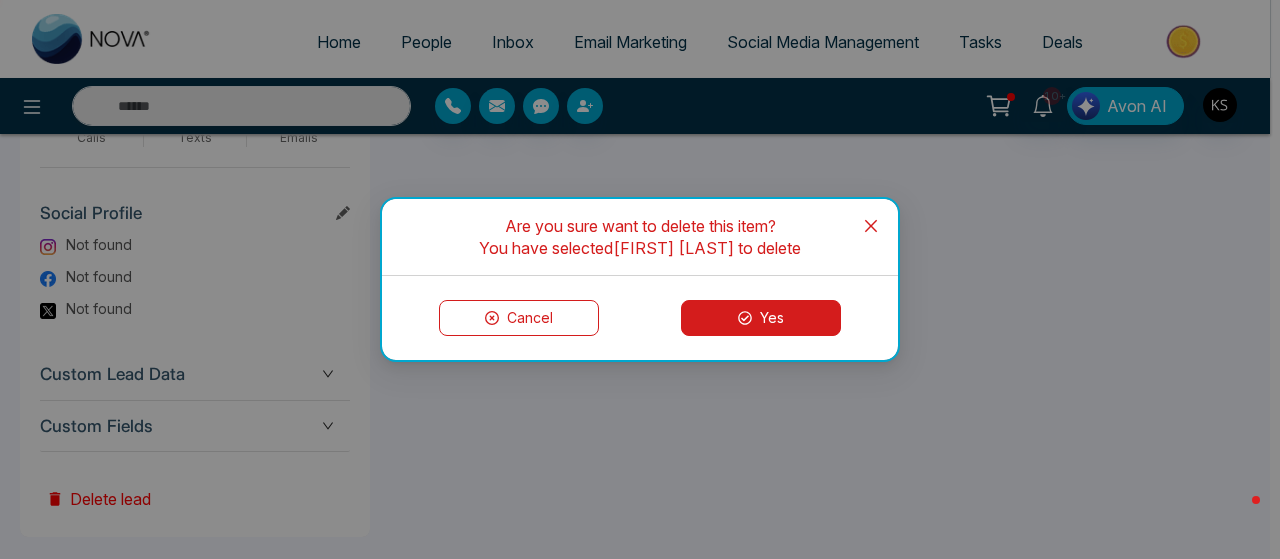 click on "Yes" at bounding box center [761, 318] 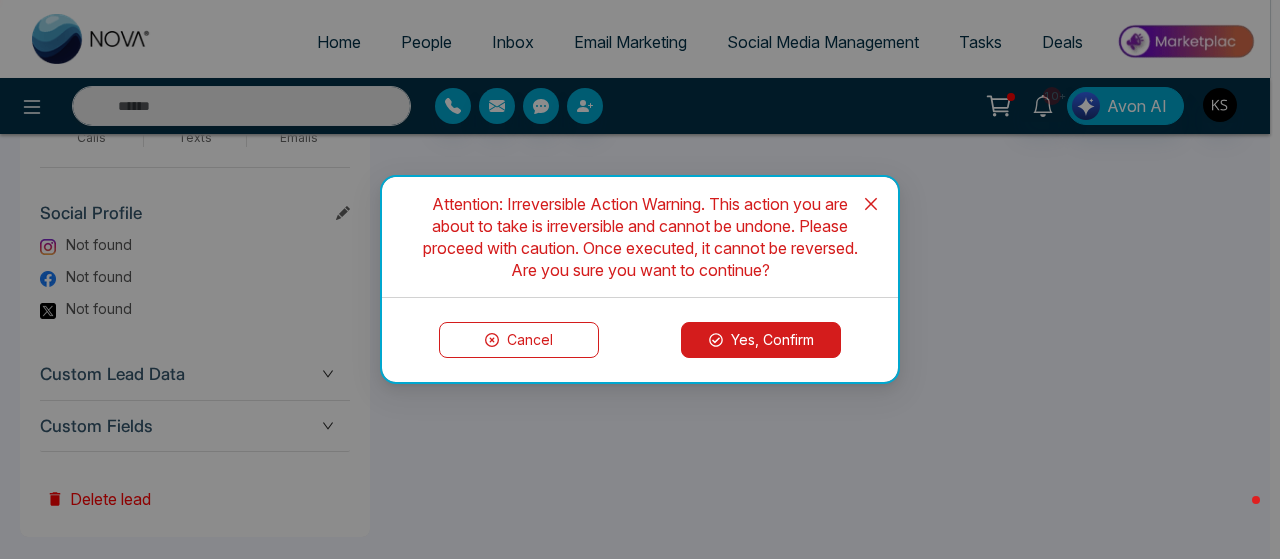 click on "Yes, Confirm" at bounding box center (761, 340) 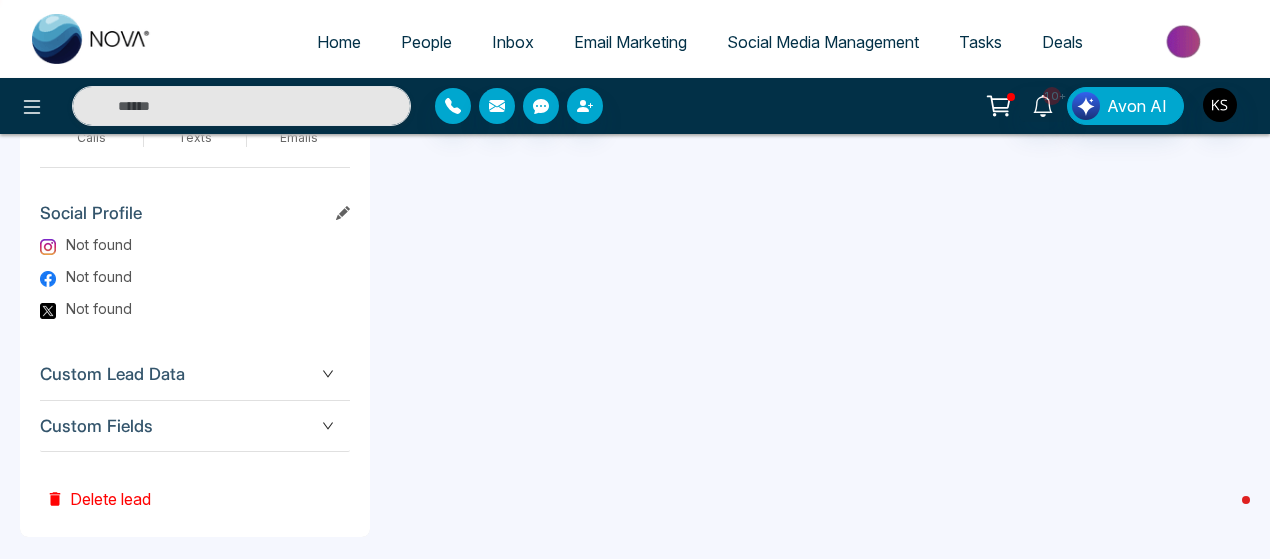 scroll, scrollTop: 635, scrollLeft: 0, axis: vertical 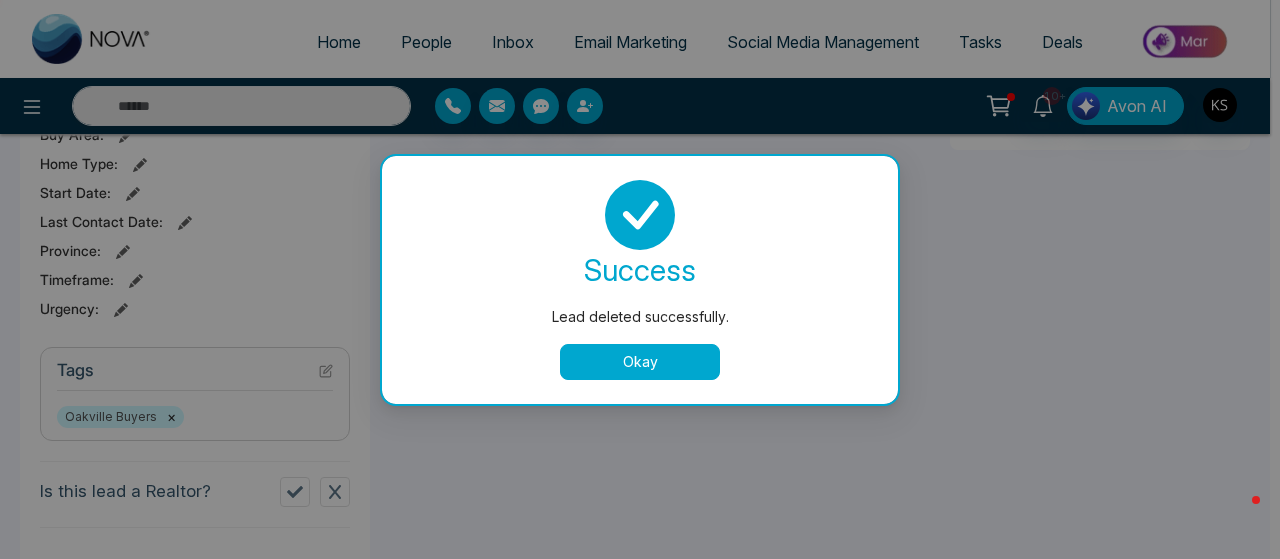 click on "Okay" at bounding box center (640, 362) 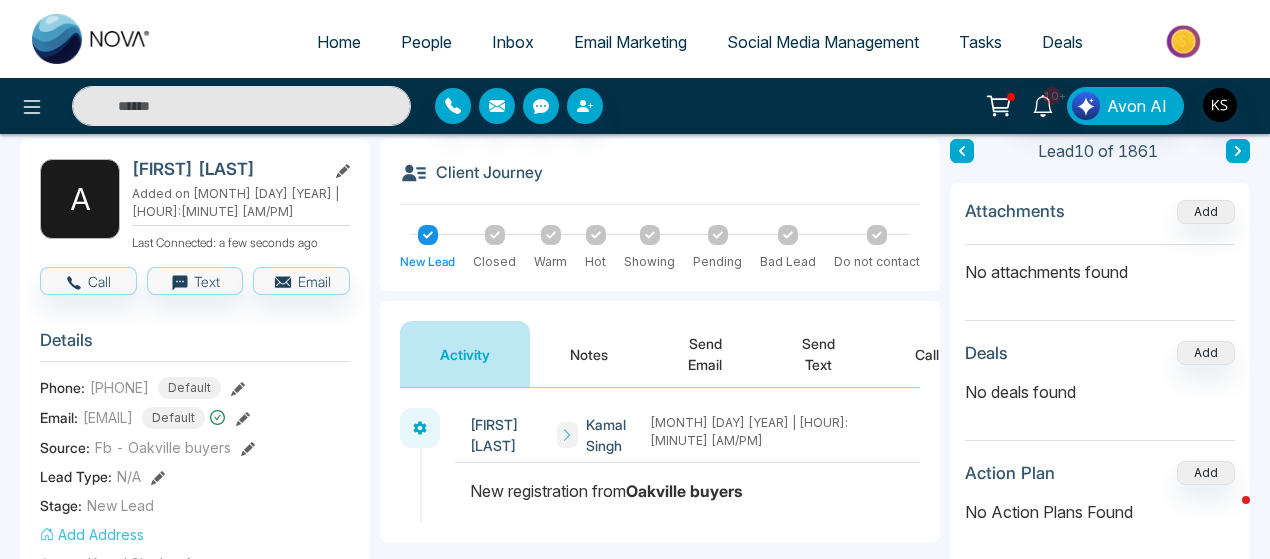 scroll, scrollTop: 0, scrollLeft: 0, axis: both 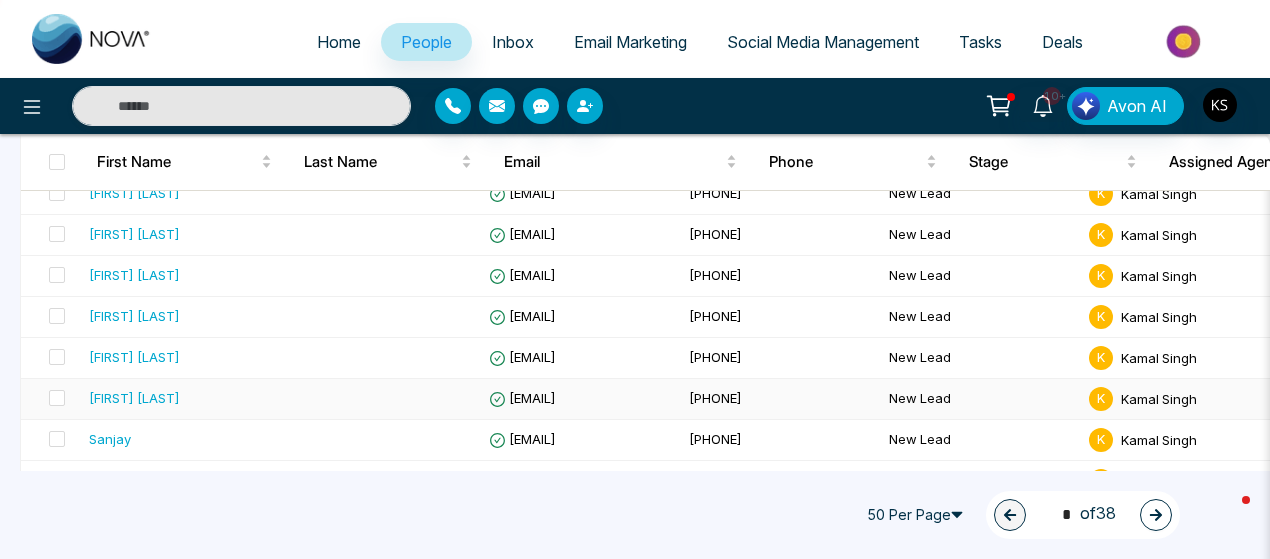 click on "[FIRST] [LAST]" at bounding box center [134, 398] 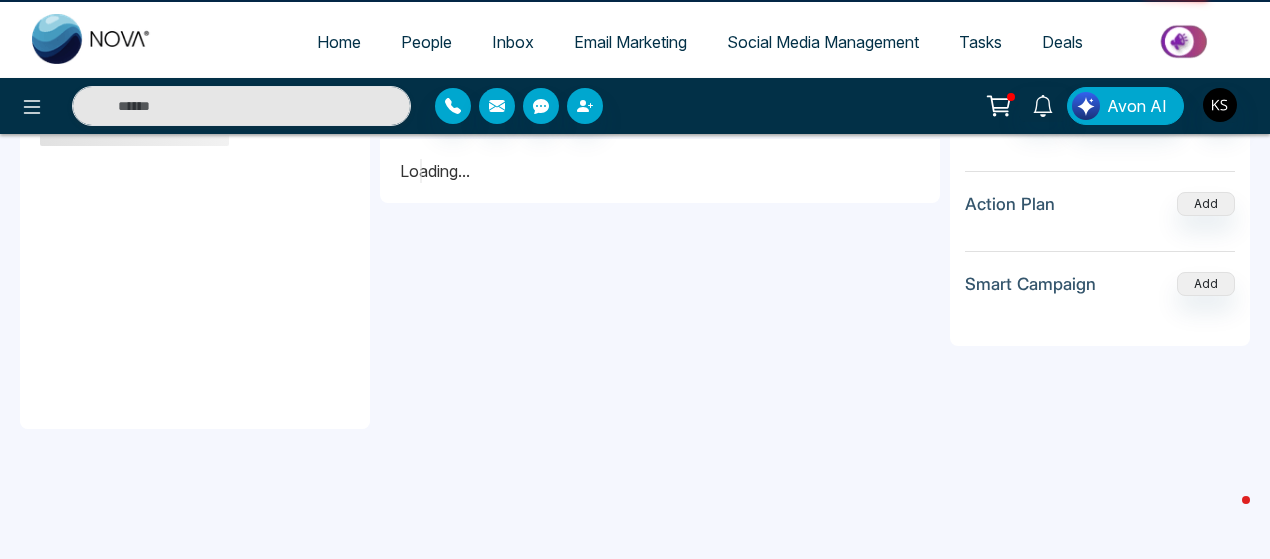 scroll, scrollTop: 0, scrollLeft: 0, axis: both 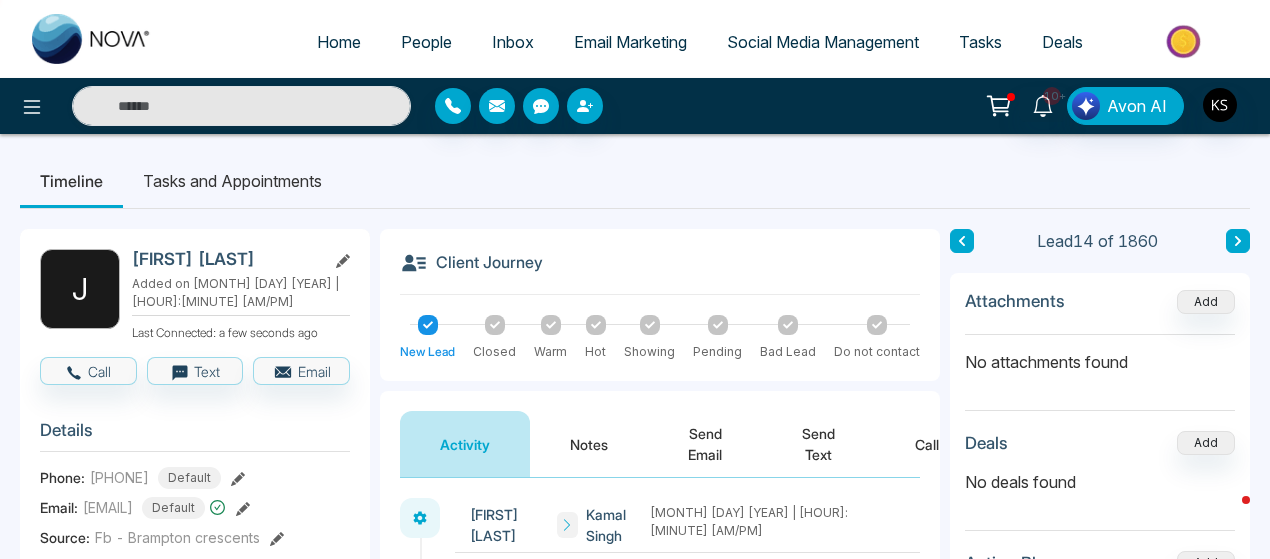 click on "People" at bounding box center [426, 42] 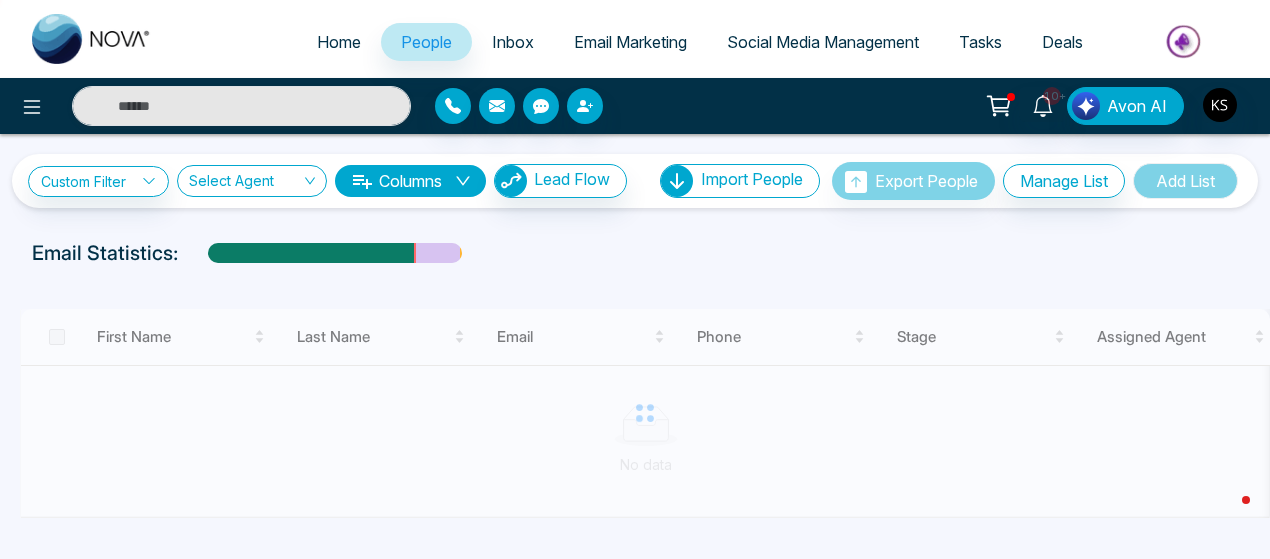 click on "First Name Last Name Email Phone Stage Assigned Agent Created Tags Source Province Timeframe Urgency Buy Area AVG Property Price Home Type Deals Last Communication                                     No data" at bounding box center (635, 441) 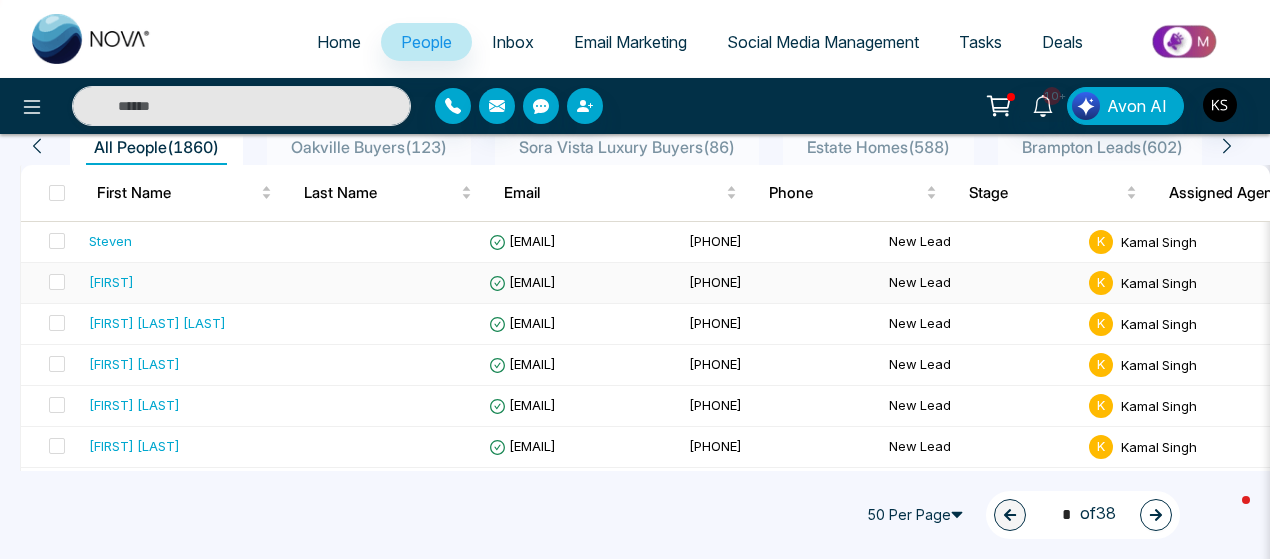 scroll, scrollTop: 0, scrollLeft: 0, axis: both 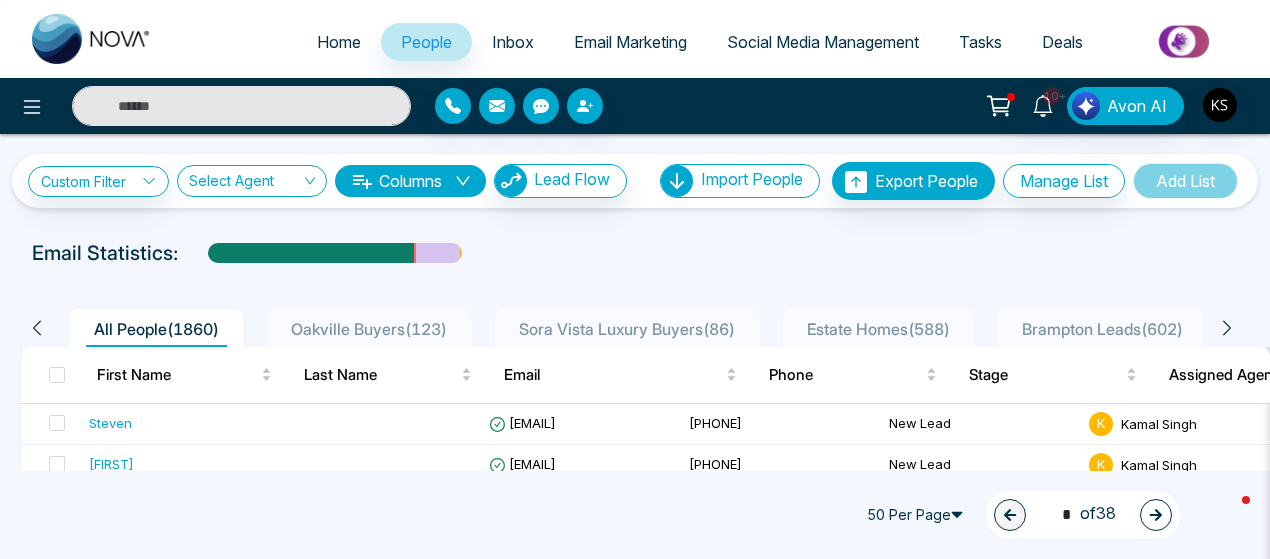 click on "Email Statistics:" at bounding box center [635, 253] 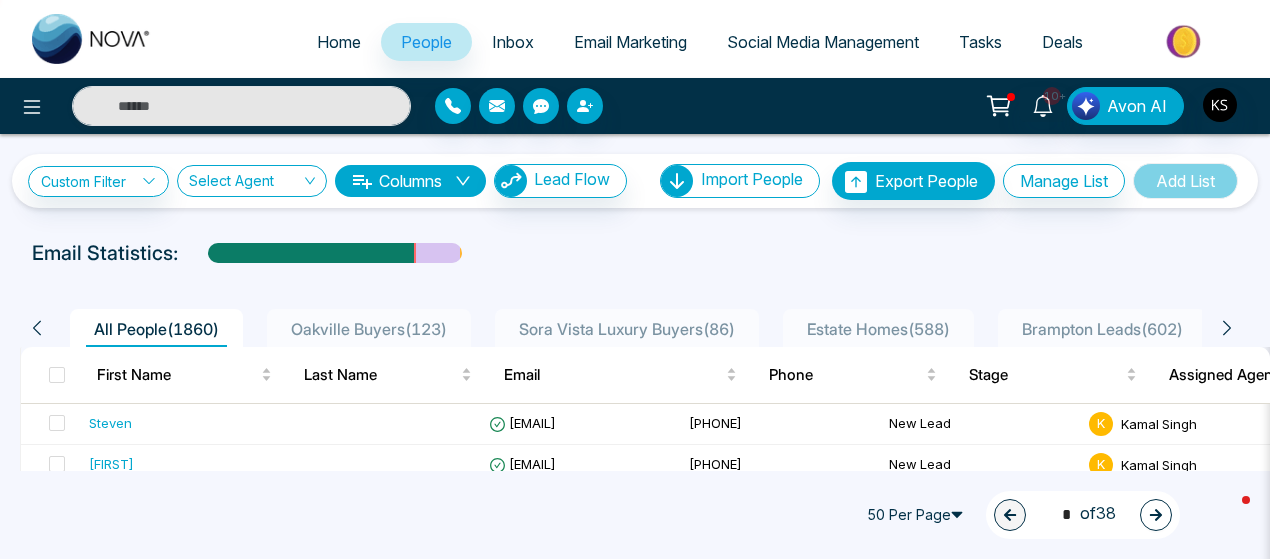 click on "Email Statistics:" at bounding box center (635, 253) 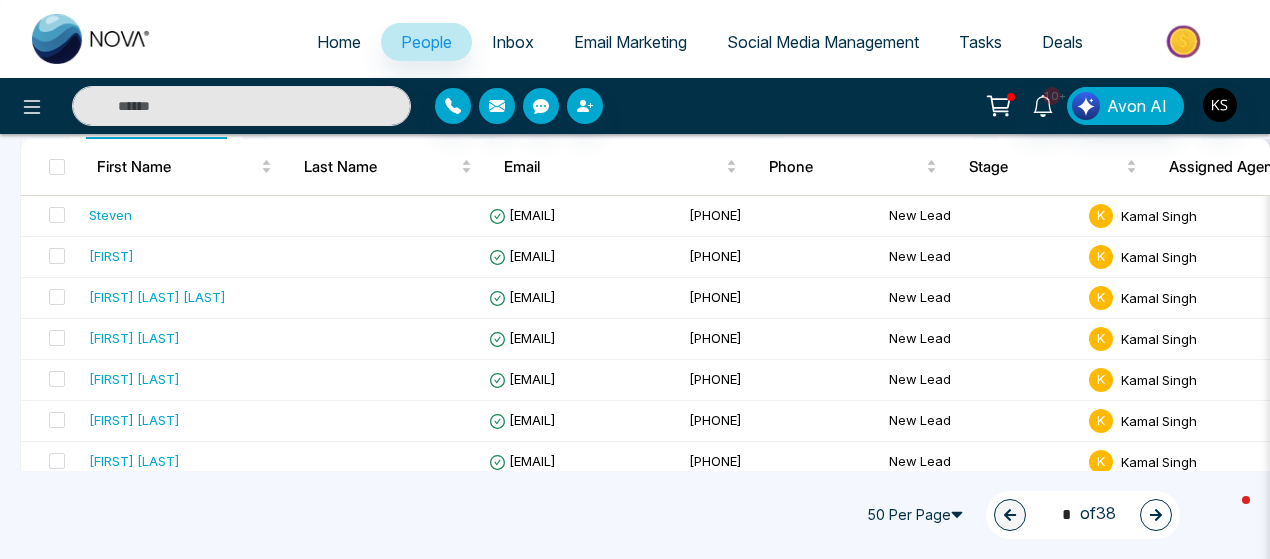 scroll, scrollTop: 210, scrollLeft: 0, axis: vertical 